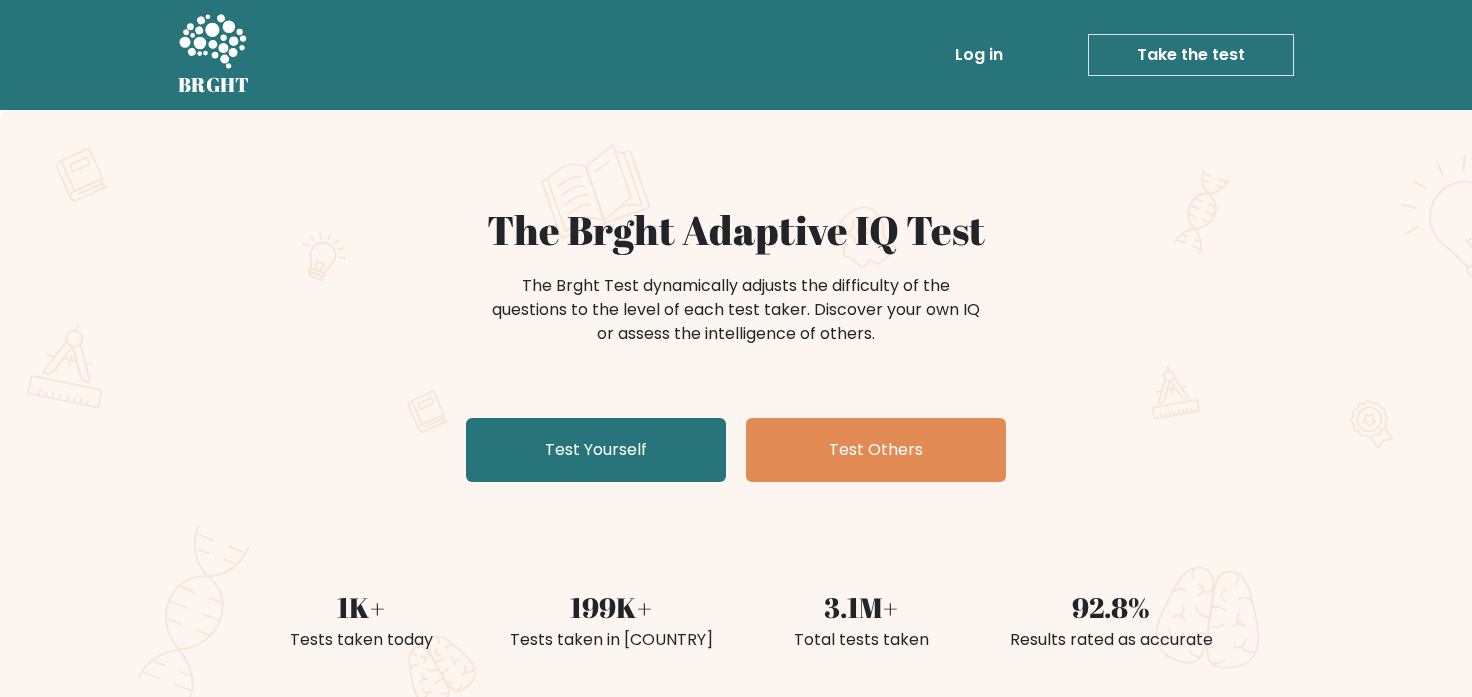 scroll, scrollTop: 0, scrollLeft: 0, axis: both 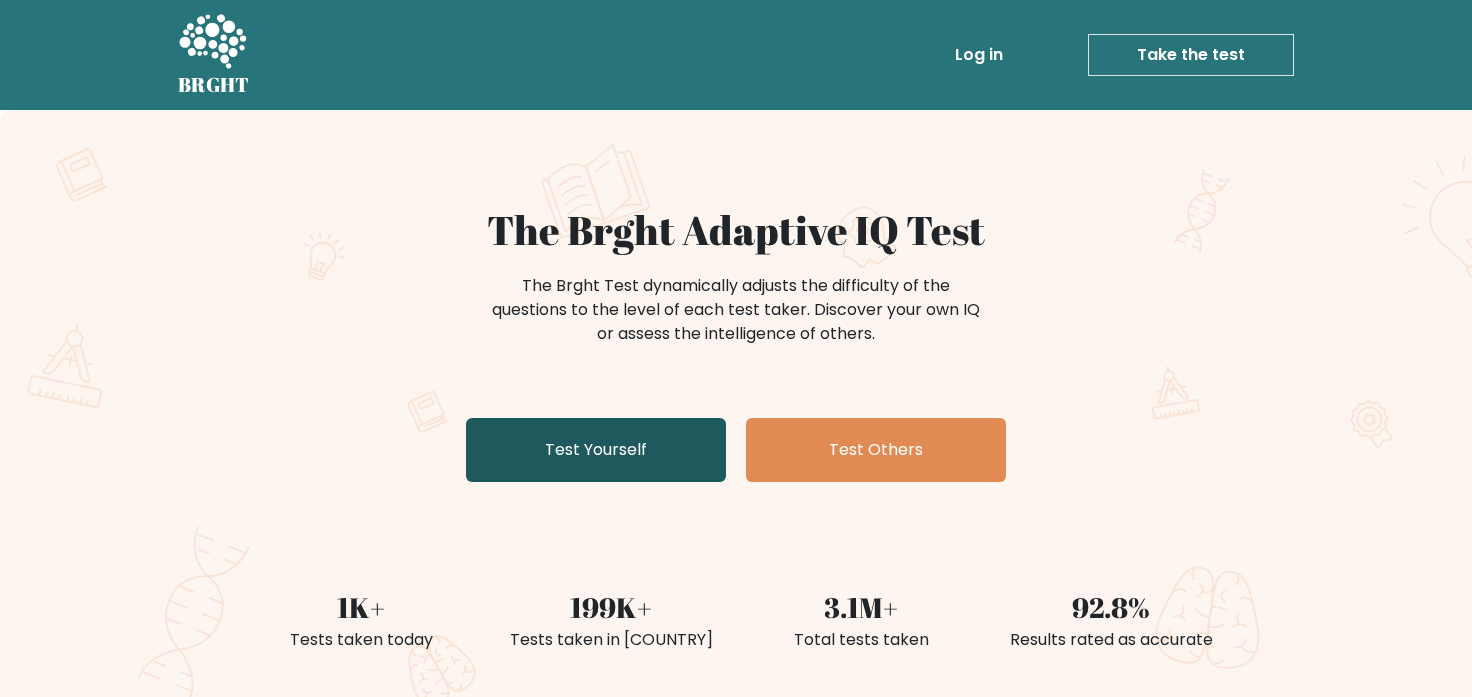 click on "Test Yourself" at bounding box center (596, 450) 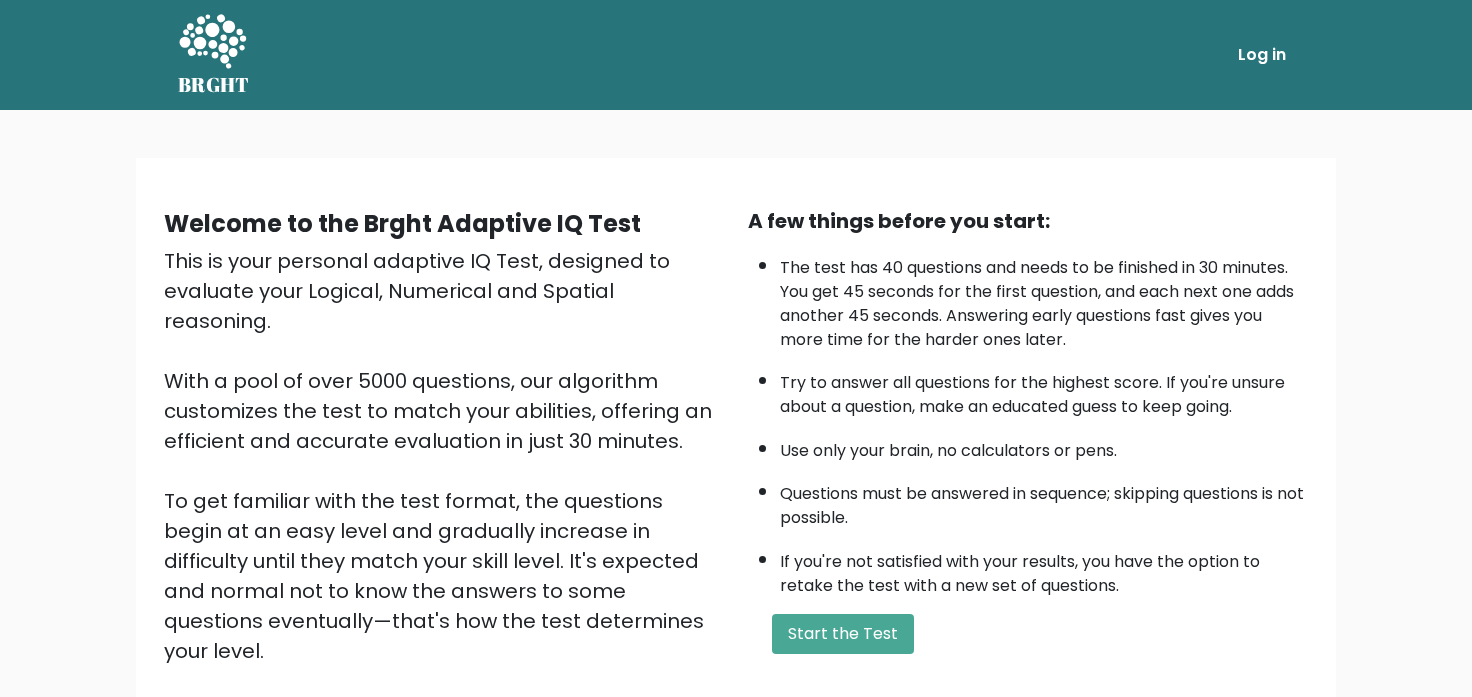 scroll, scrollTop: 220, scrollLeft: 0, axis: vertical 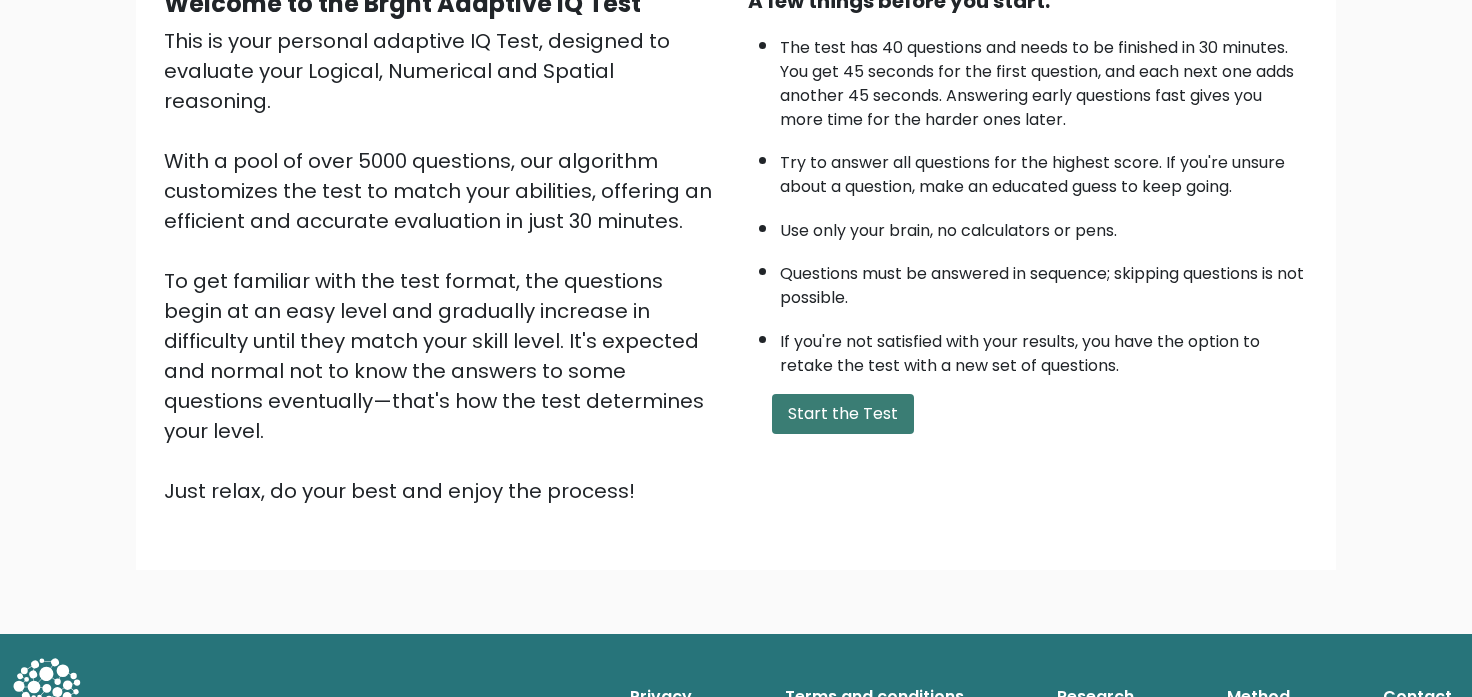 click on "Start the Test" at bounding box center [843, 414] 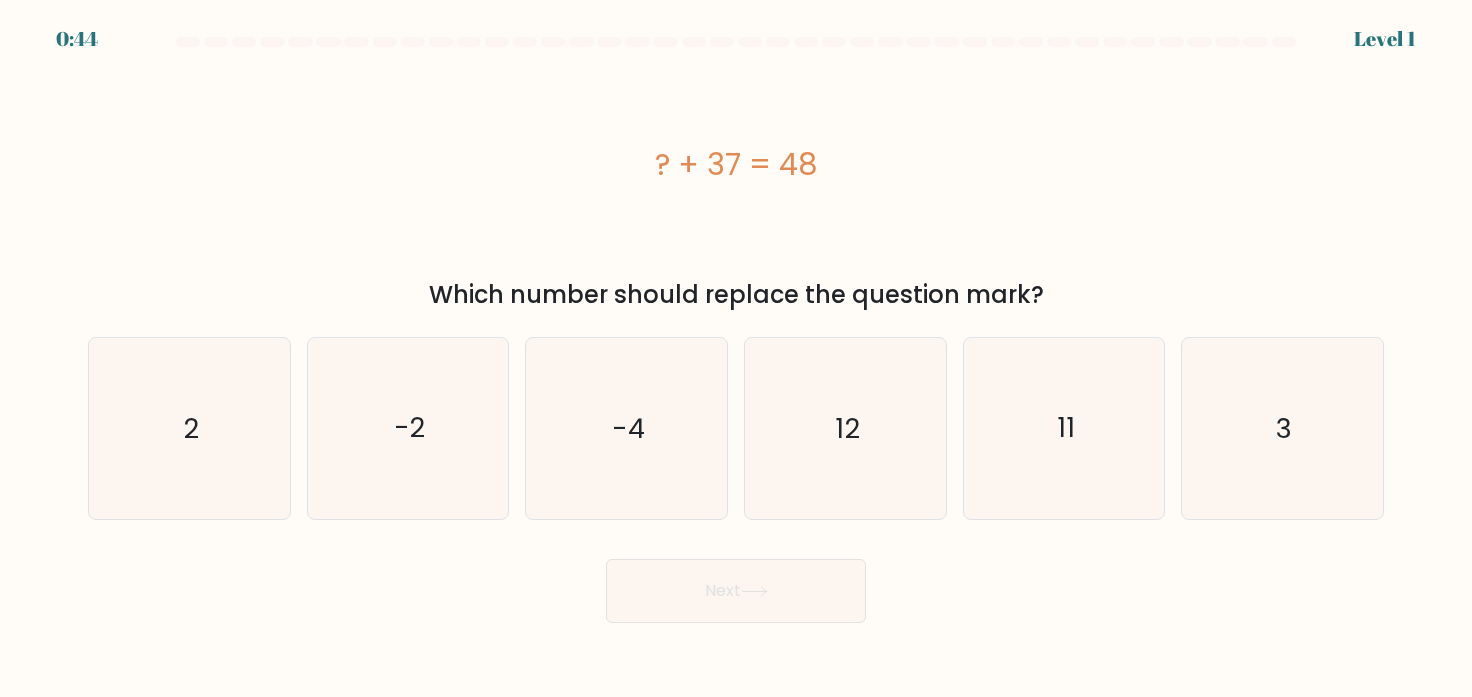 scroll, scrollTop: 0, scrollLeft: 0, axis: both 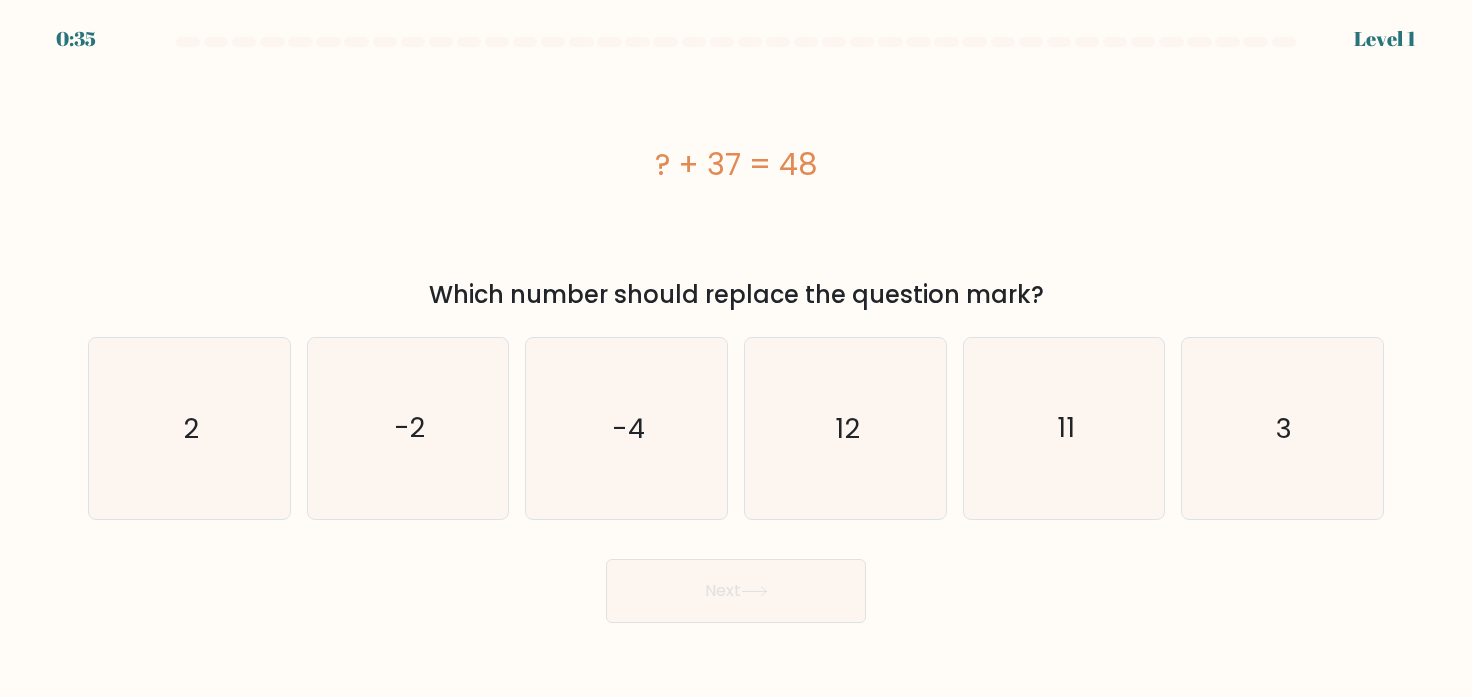 drag, startPoint x: 534, startPoint y: 107, endPoint x: 971, endPoint y: 74, distance: 438.24423 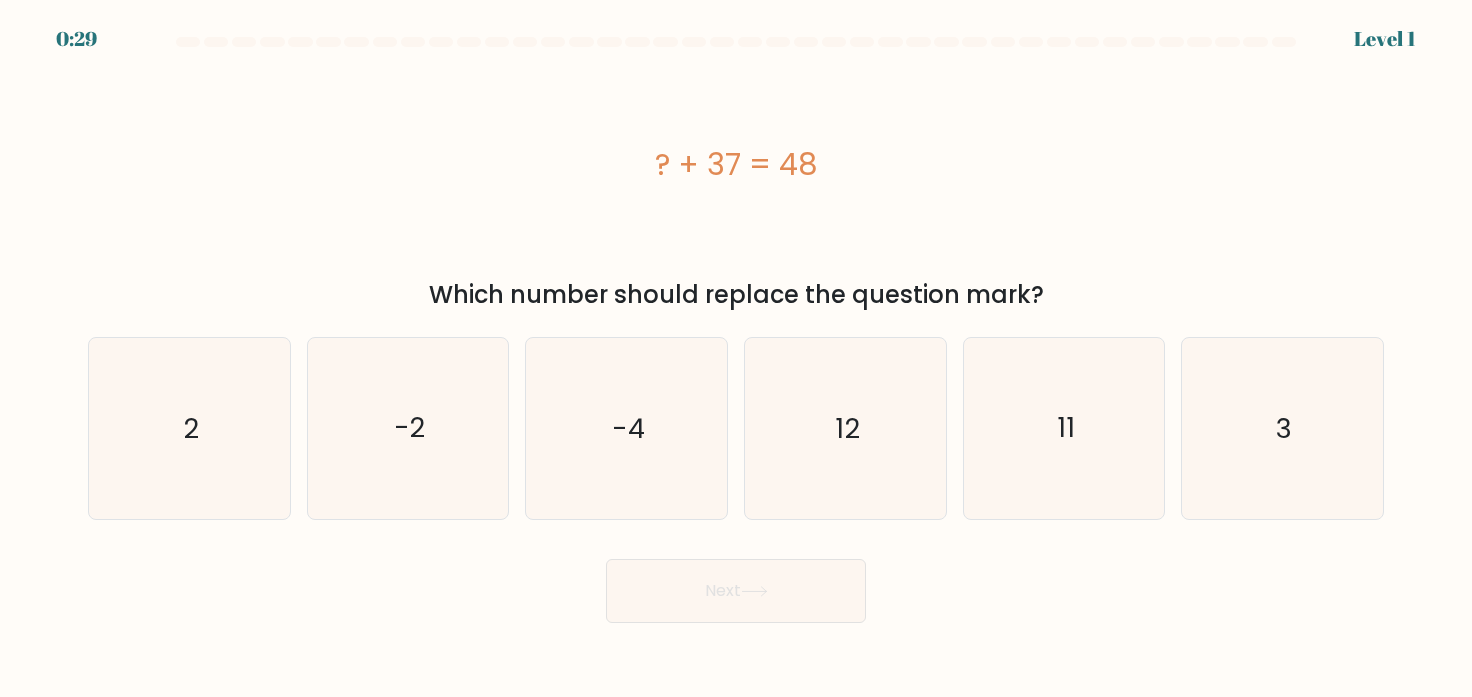 copy on "? + 37 = 48" 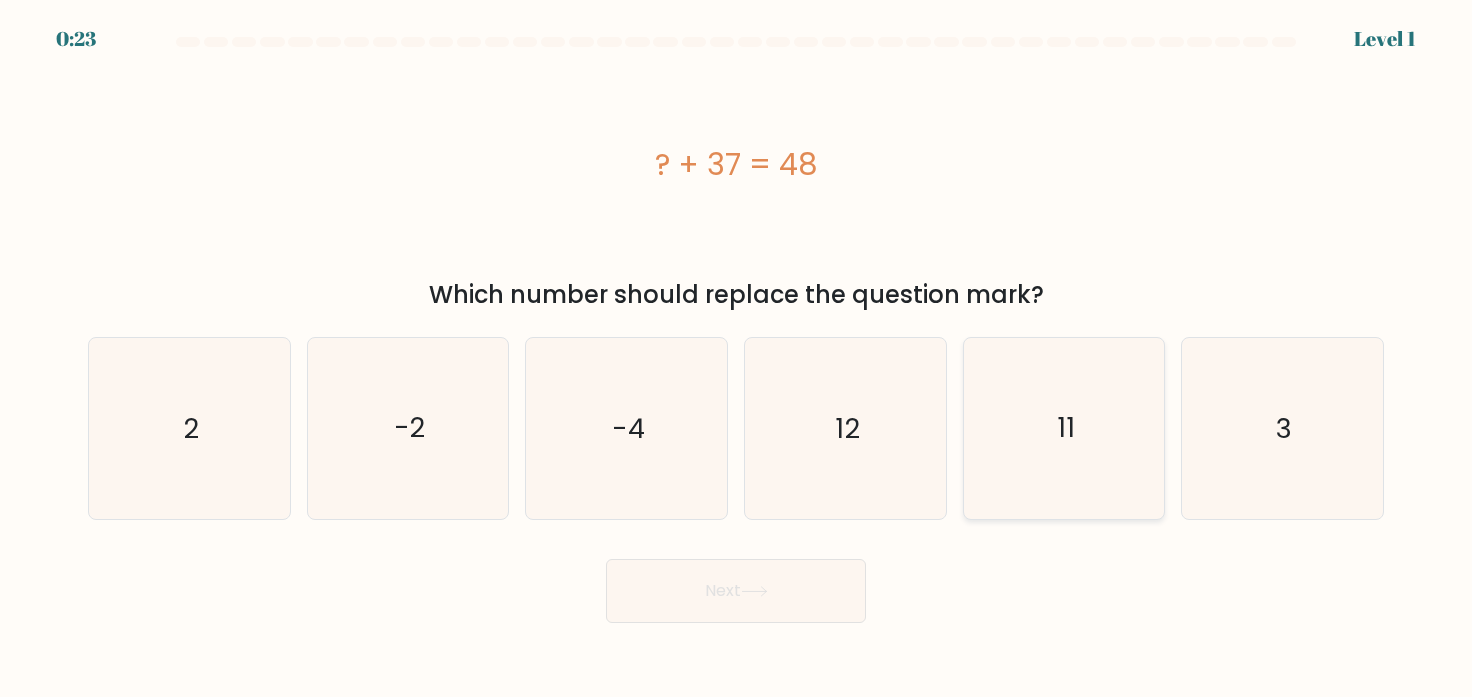 click on "11" 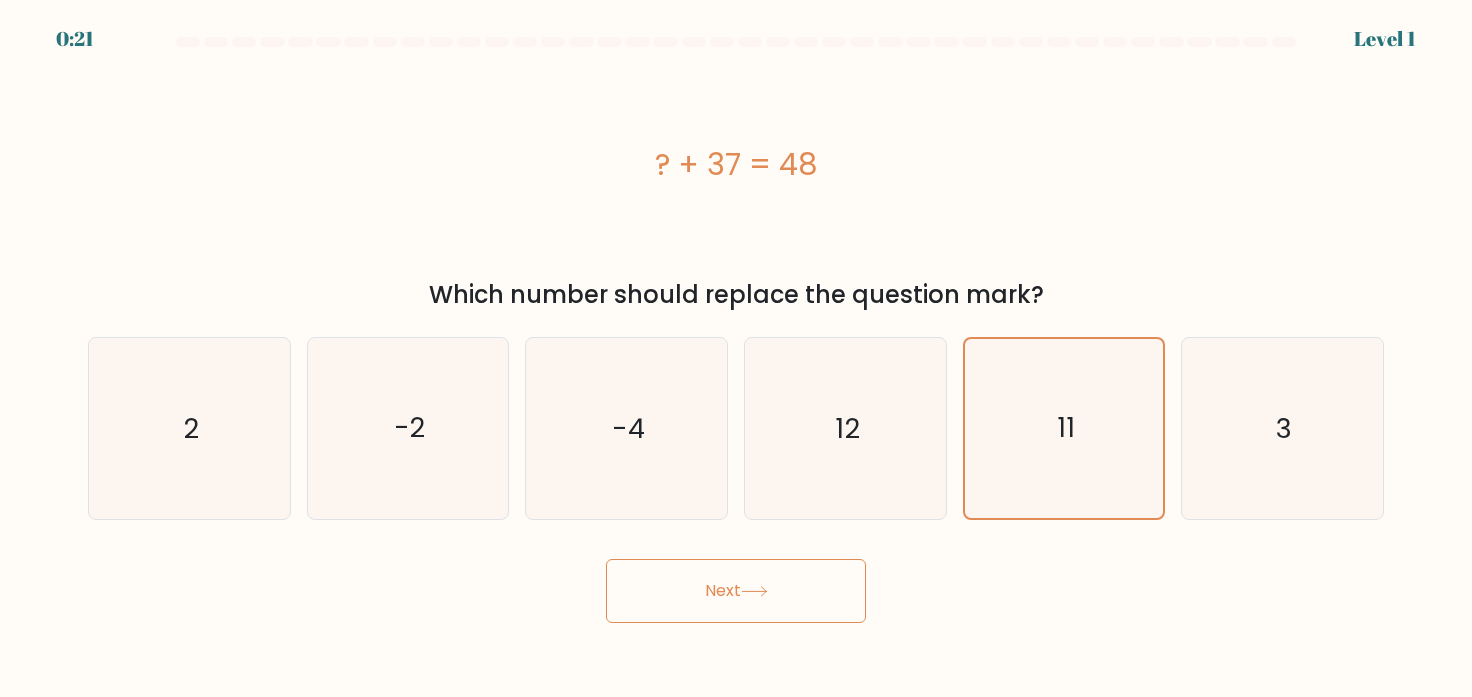 click on "Next" at bounding box center [736, 591] 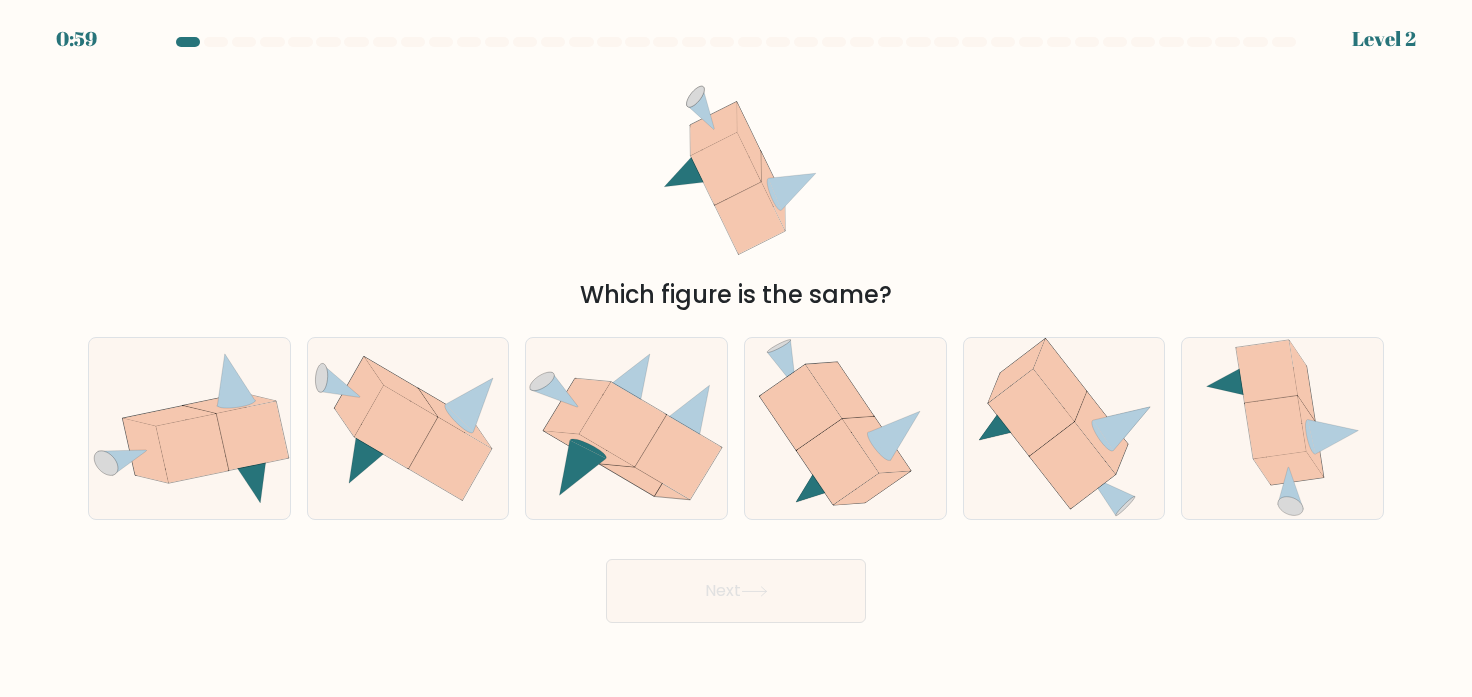 drag, startPoint x: 821, startPoint y: 312, endPoint x: 569, endPoint y: 320, distance: 252.12695 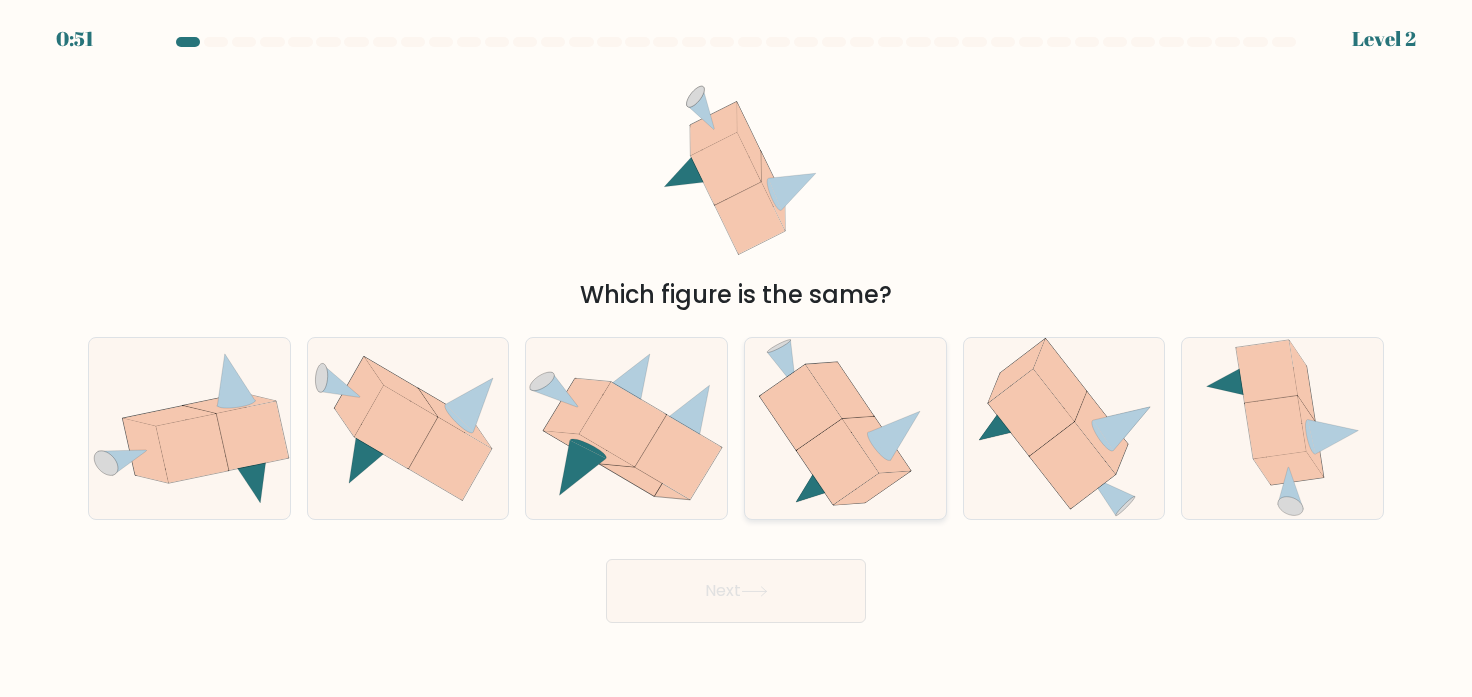 click 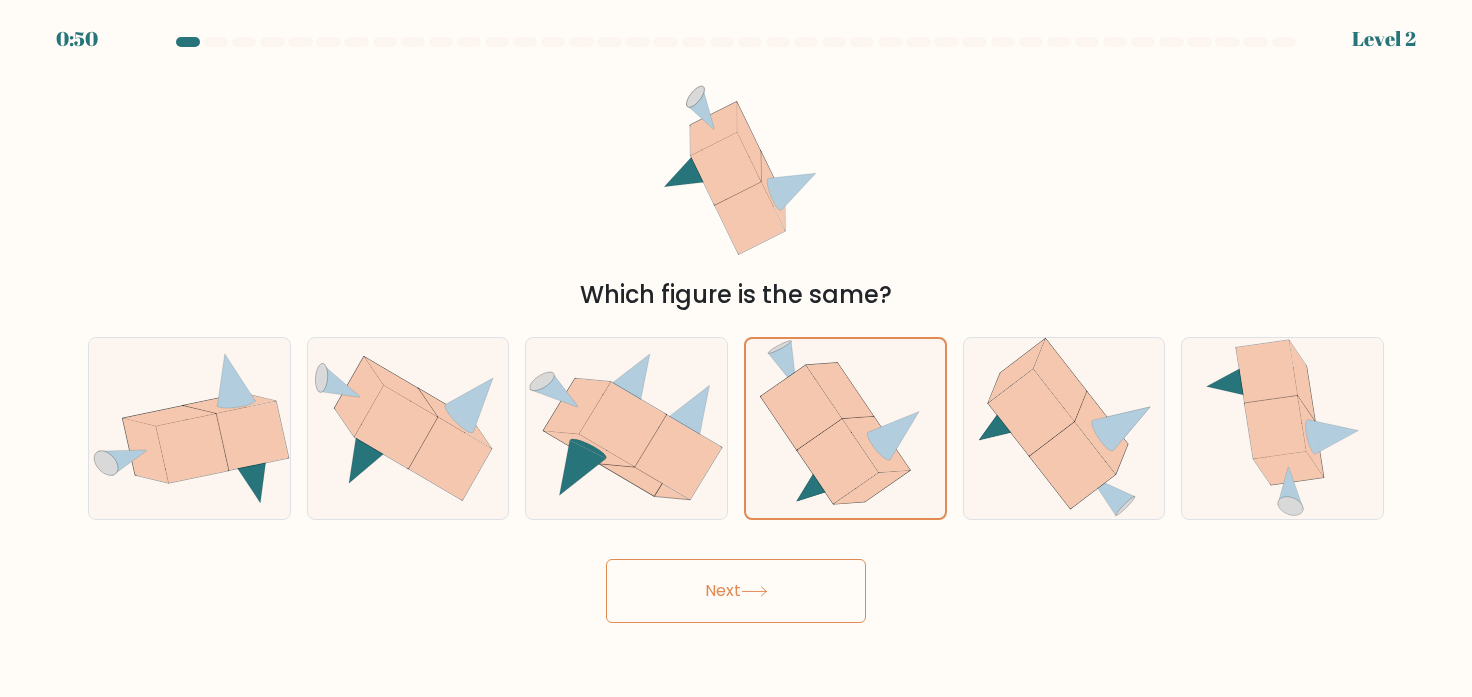 click on "Next" at bounding box center [736, 591] 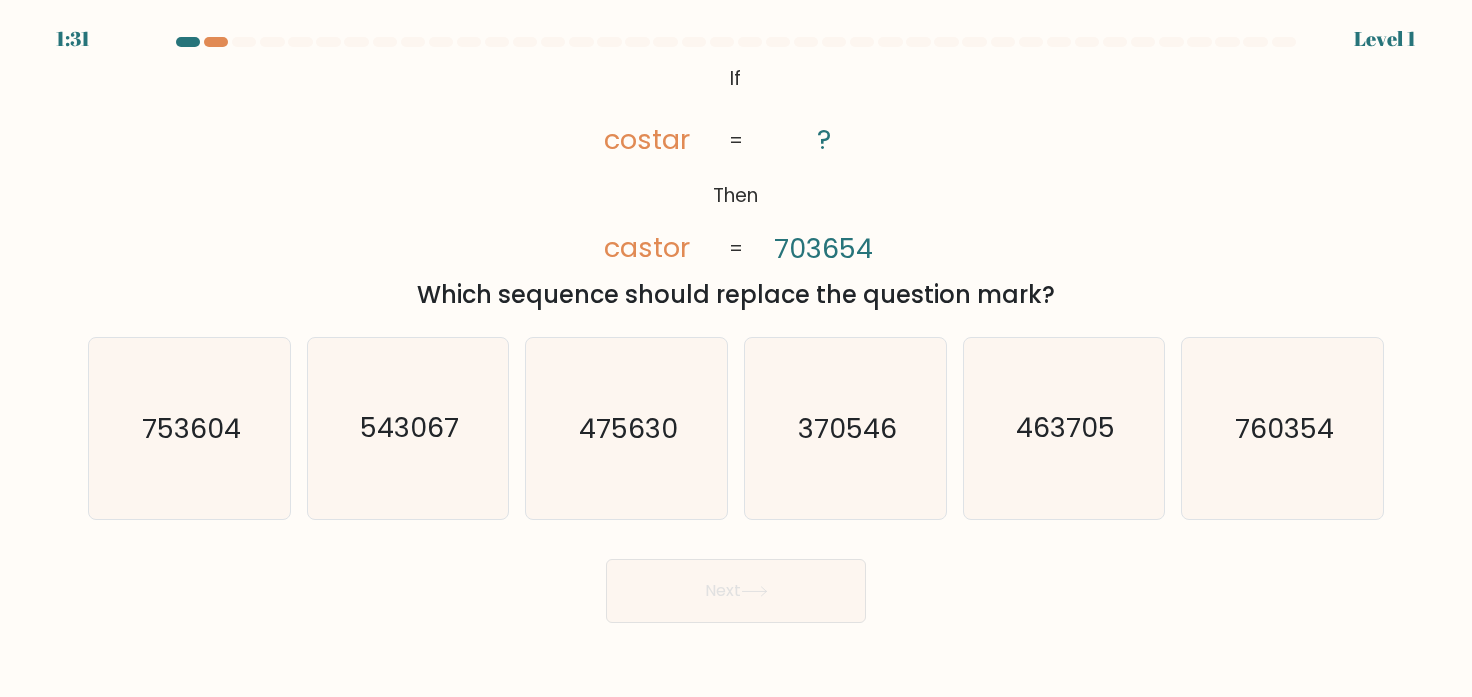 drag, startPoint x: 655, startPoint y: 133, endPoint x: 1123, endPoint y: 311, distance: 500.7075 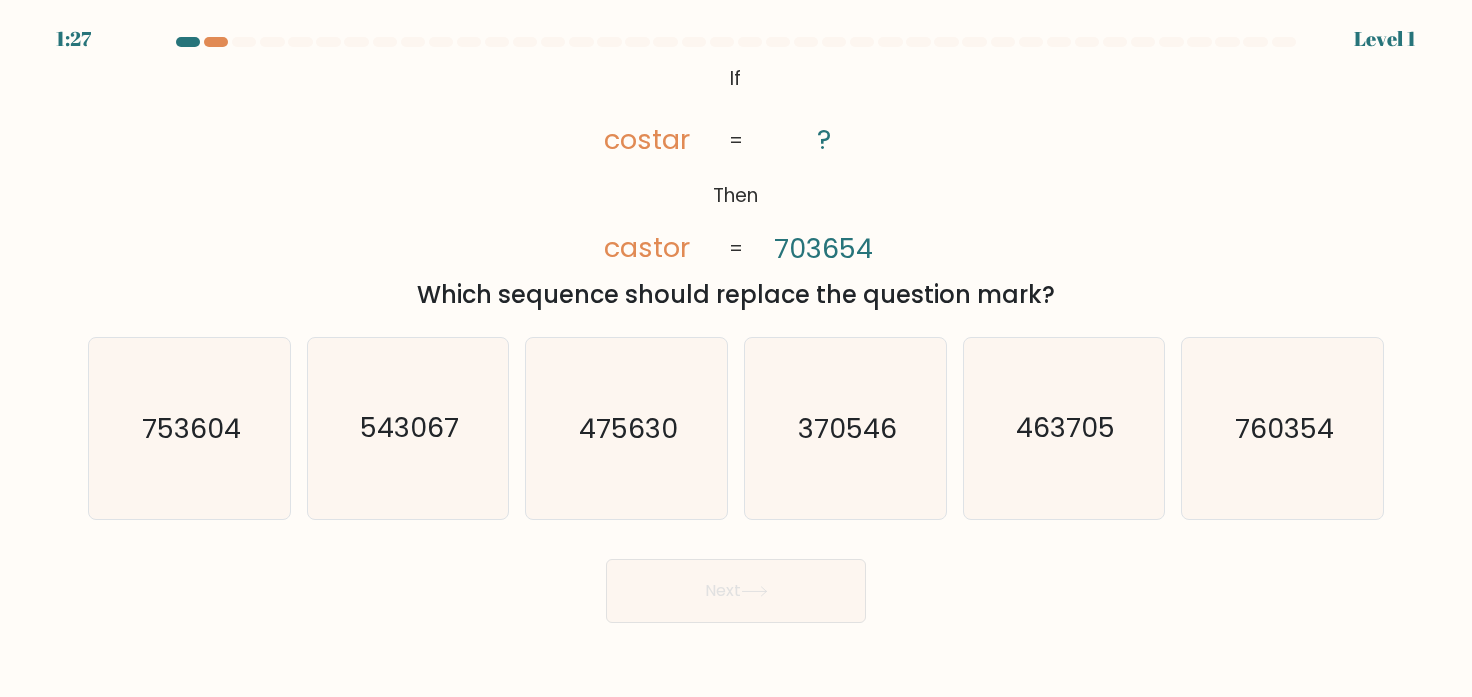click on "@import url('https://fonts.googleapis.com/css?family=Abril+Fatface:400,100,100italic,300,300italic,400italic,500,500italic,700,700italic,900,900italic');           If       Then       costar       castor       ?       703654       =       =
Which sequence should replace the question mark?" at bounding box center [736, 186] 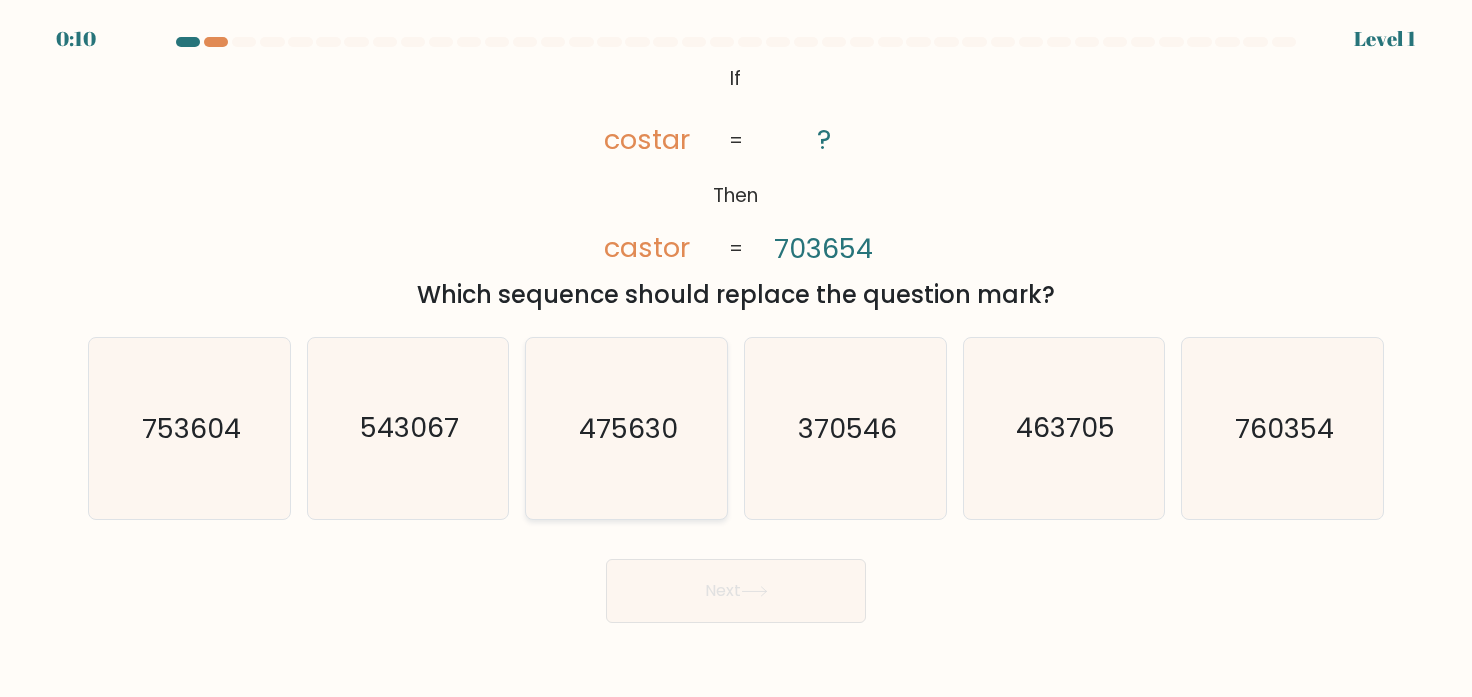 click on "475630" 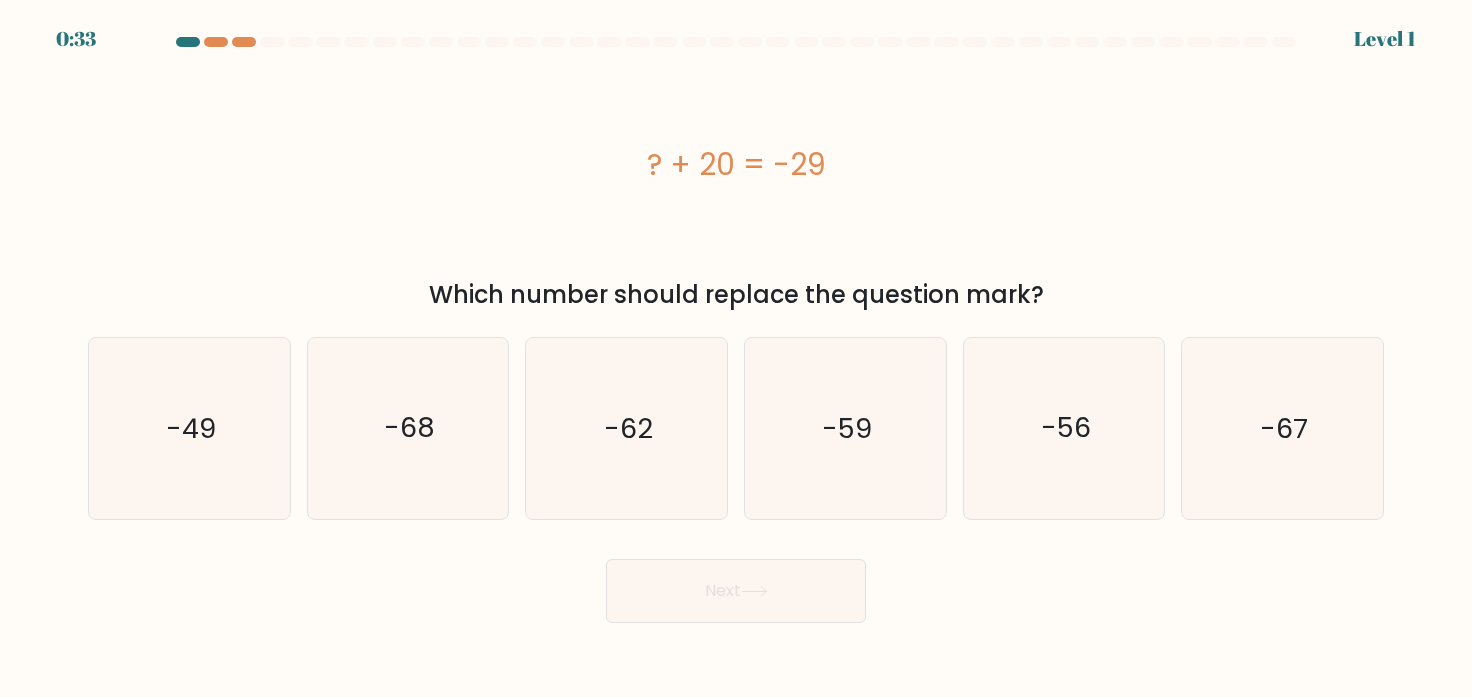 scroll, scrollTop: 0, scrollLeft: 0, axis: both 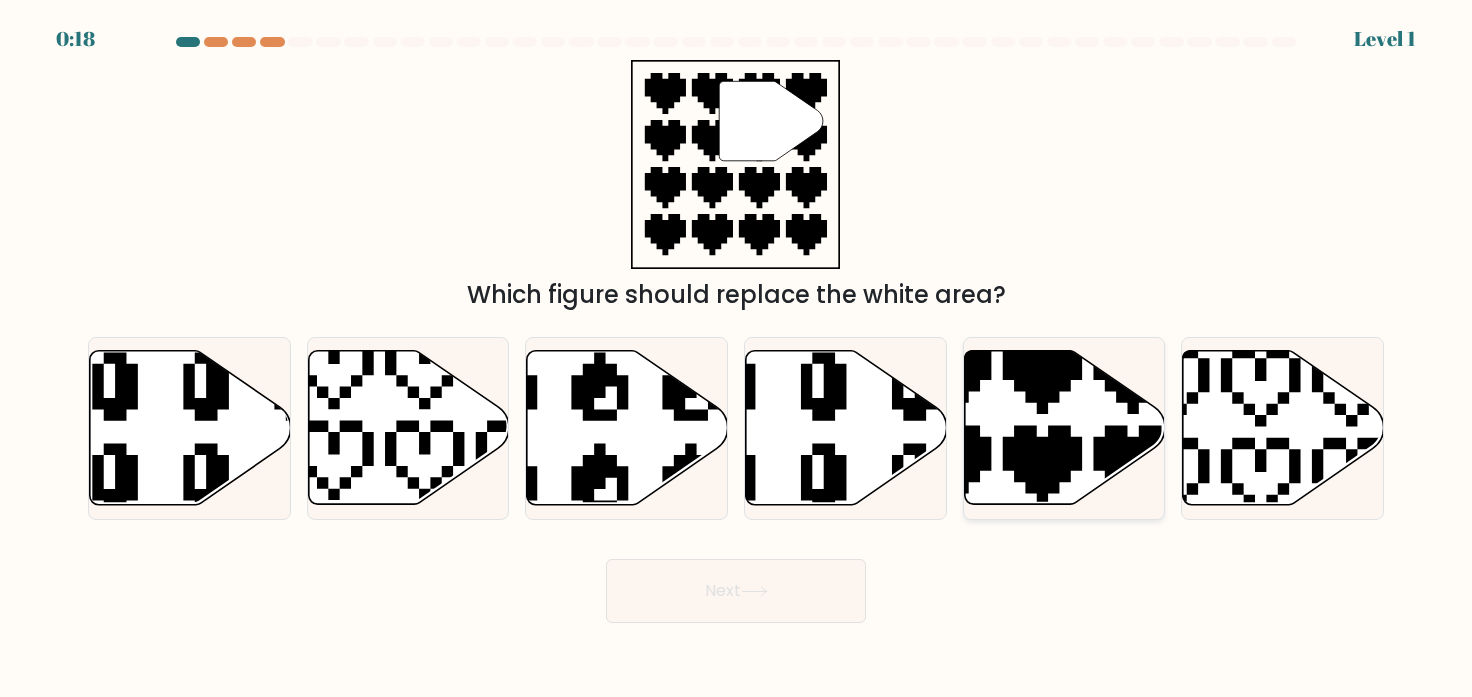 click 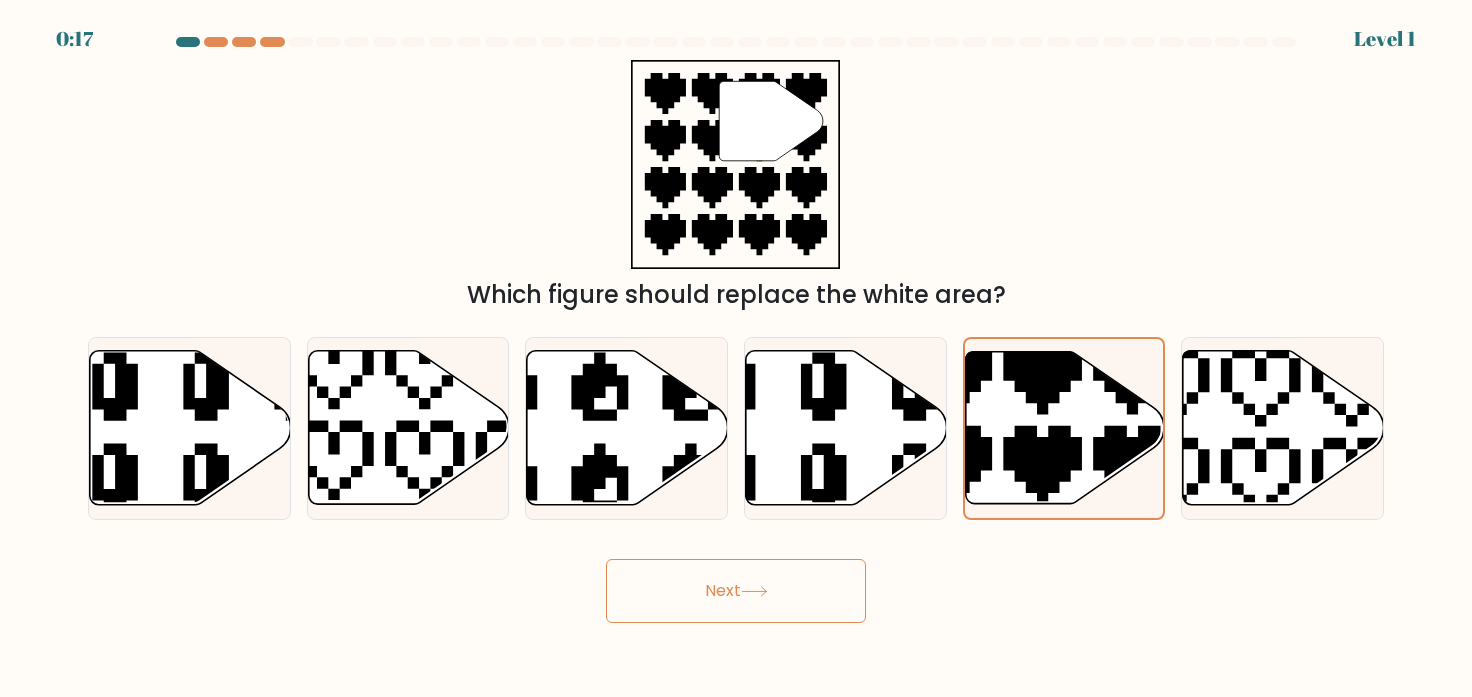click on "Next" at bounding box center (736, 591) 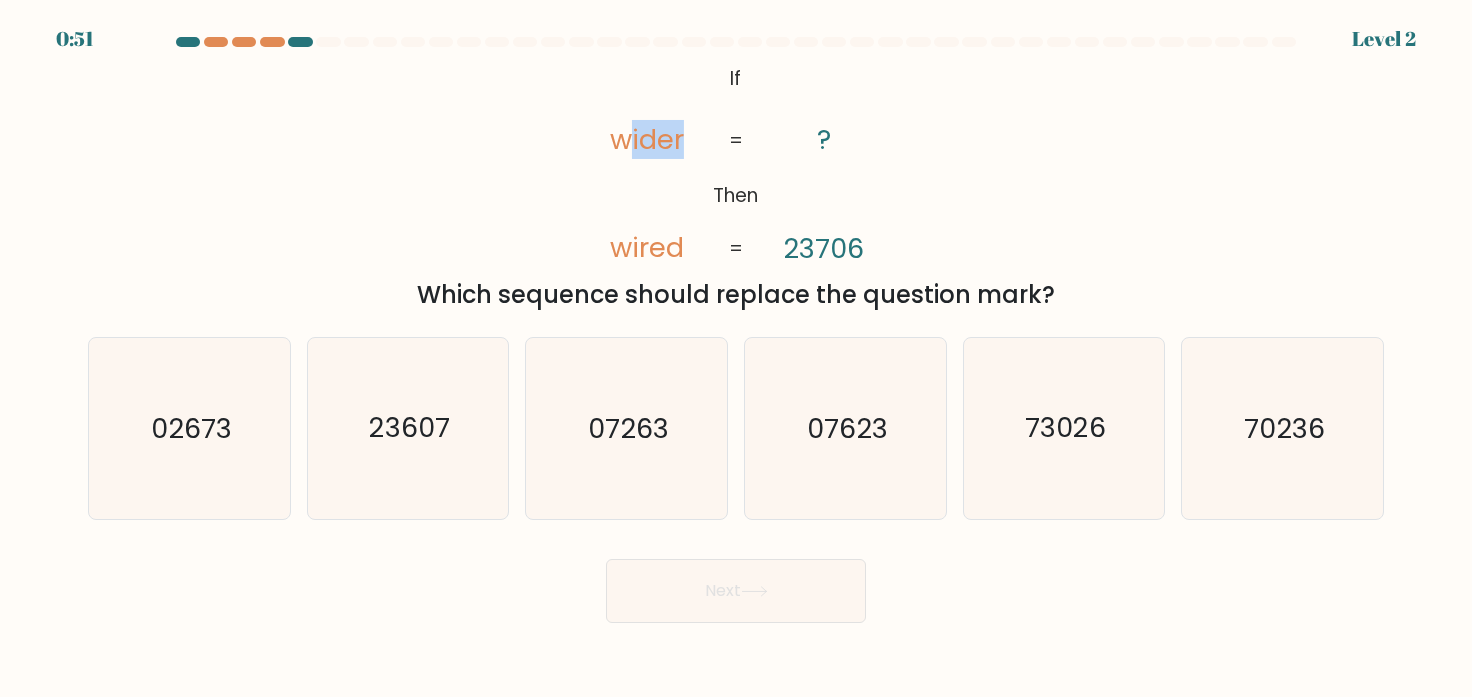 drag, startPoint x: 627, startPoint y: 77, endPoint x: 830, endPoint y: 150, distance: 215.72668 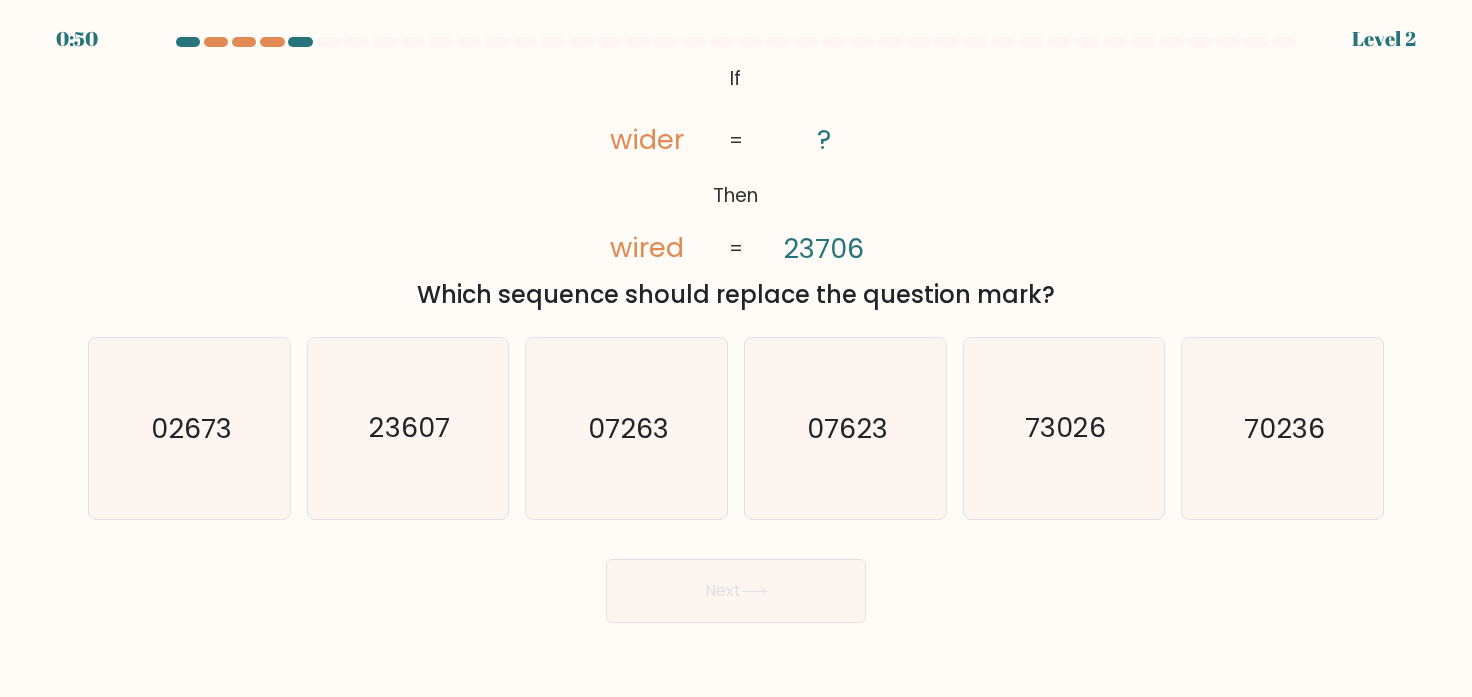 drag, startPoint x: 715, startPoint y: 73, endPoint x: 609, endPoint y: 127, distance: 118.96218 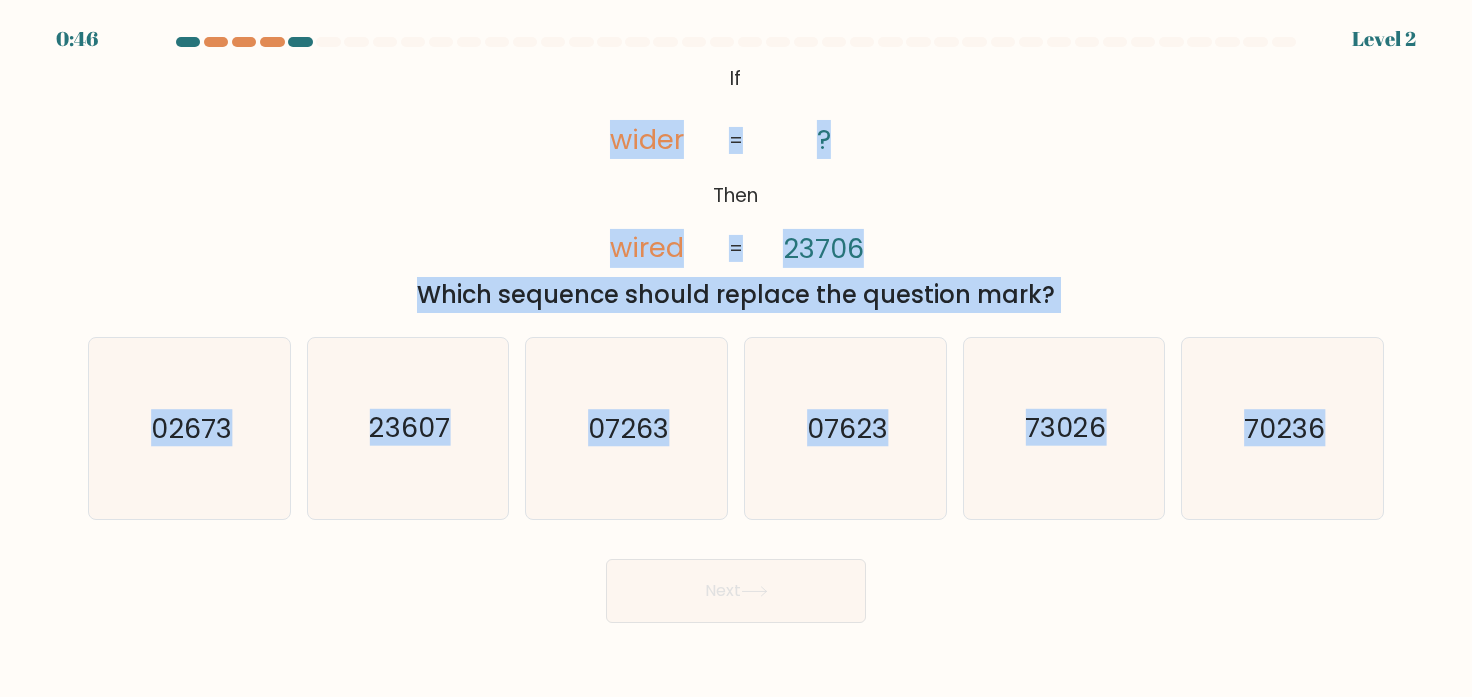 drag, startPoint x: 642, startPoint y: 71, endPoint x: 1349, endPoint y: 433, distance: 794.2877 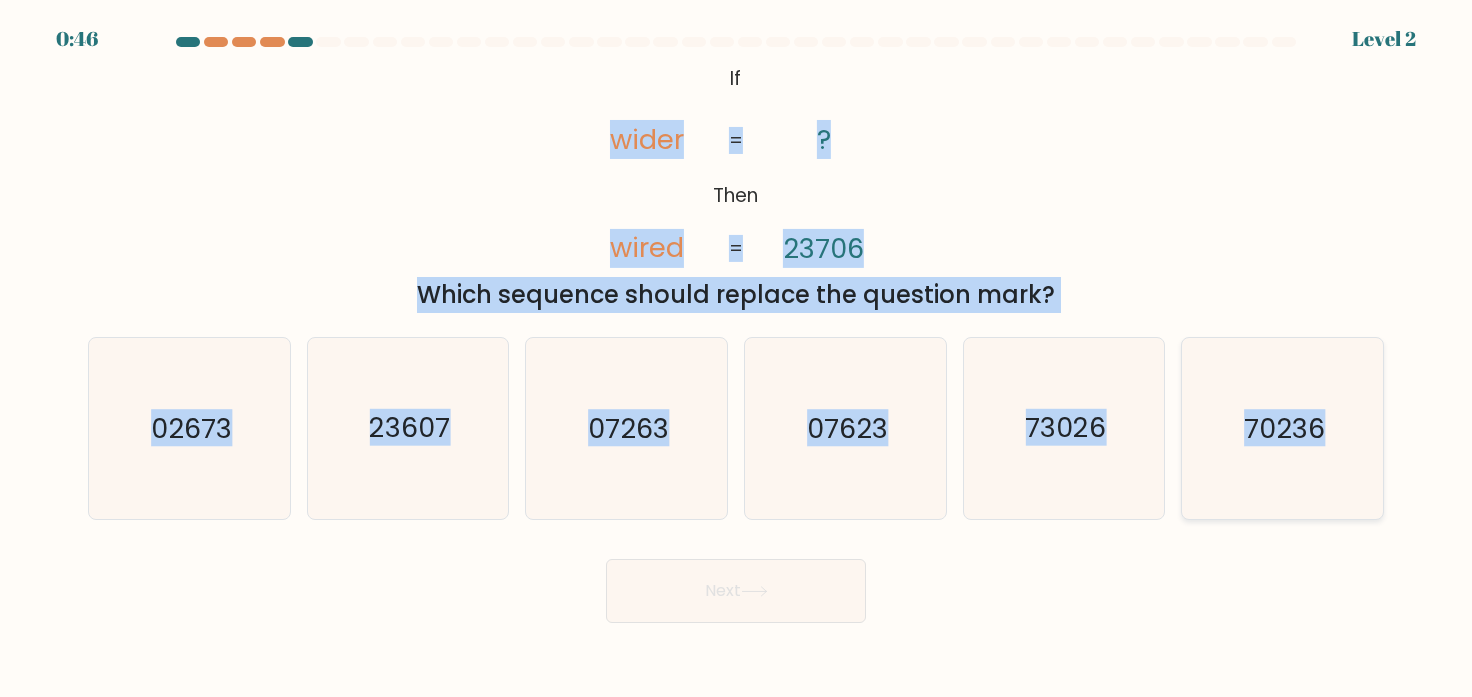 copy on "wider       wired       ?       23706       =       =
Which sequence should replace the question mark?
a.
02673
b.
23607
c.
07263
d.
07623
e.
73026
f.
70236" 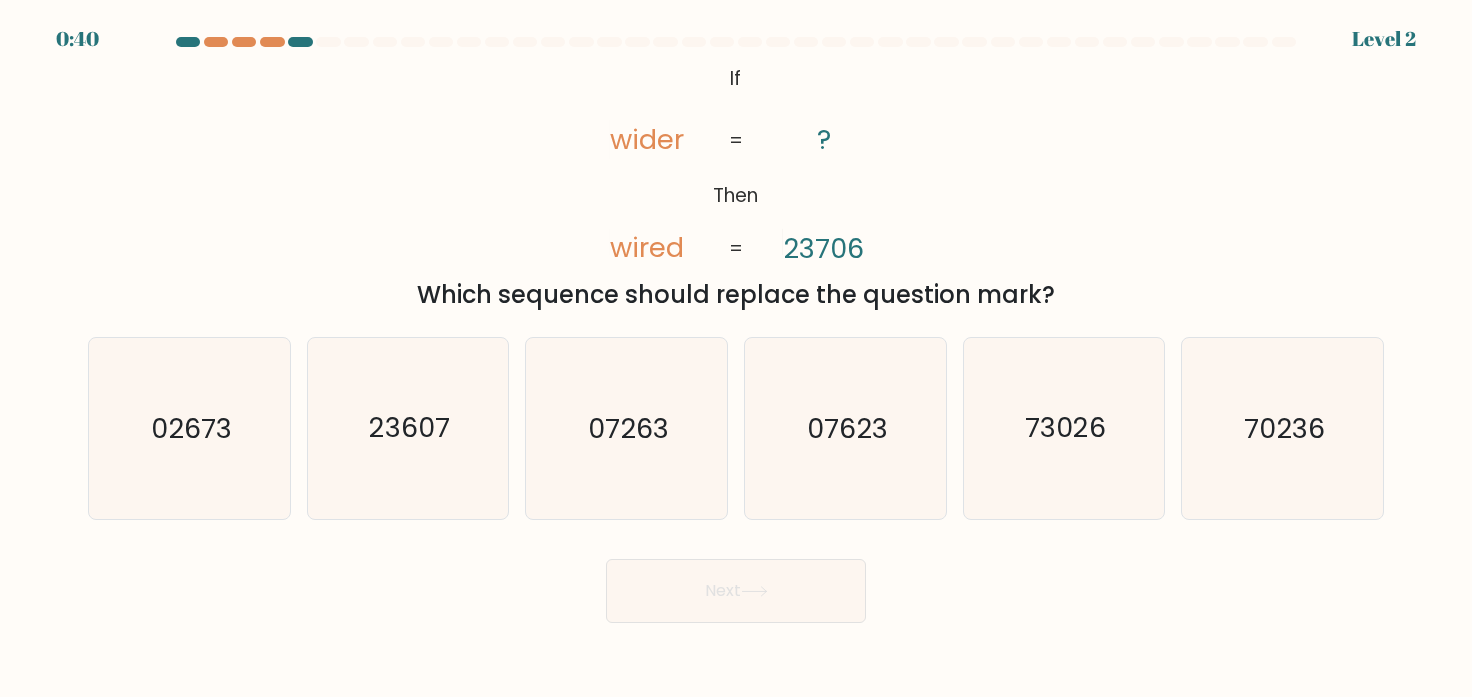 click on "@import url('https://fonts.googleapis.com/css?family=Abril+Fatface:400,100,100italic,300,300italic,400italic,500,500italic,700,700italic,900,900italic');           If       Then       wider       wired       ?       23706       =       =
Which sequence should replace the question mark?" at bounding box center [736, 186] 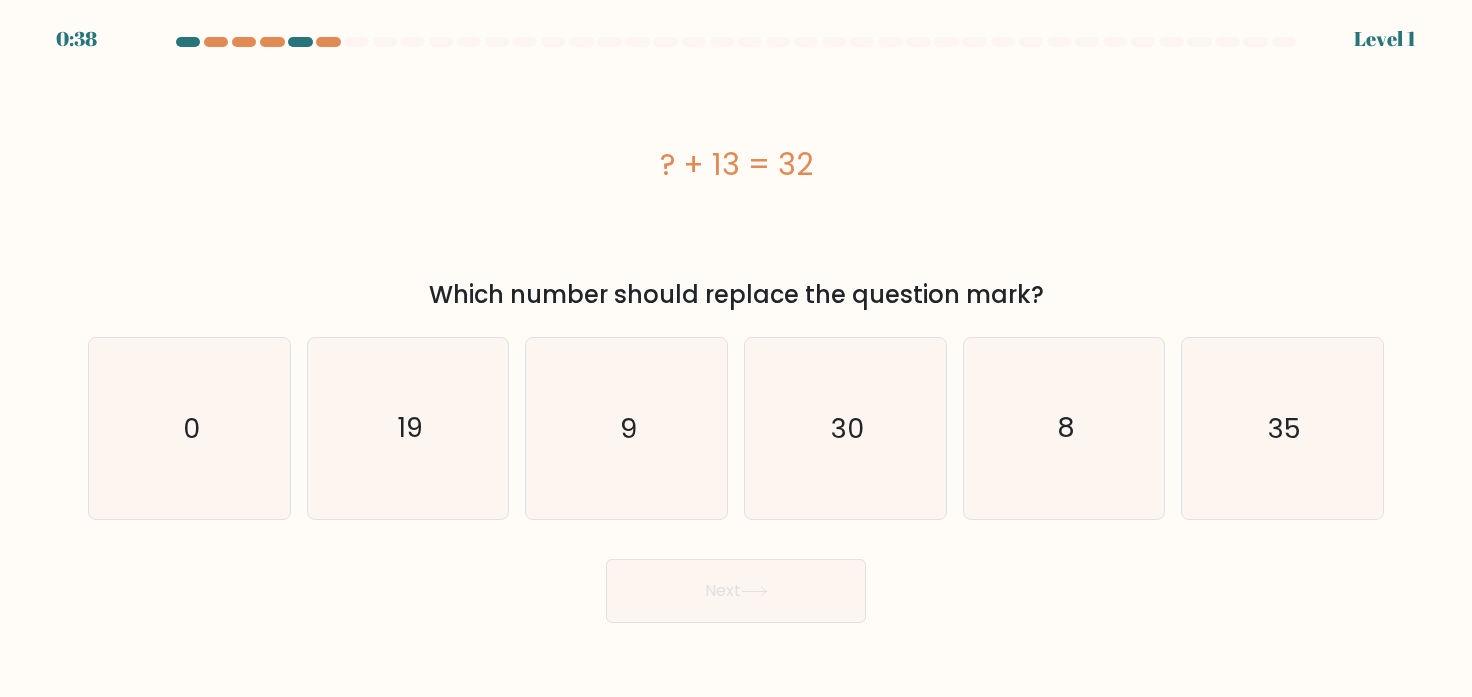 scroll, scrollTop: 0, scrollLeft: 0, axis: both 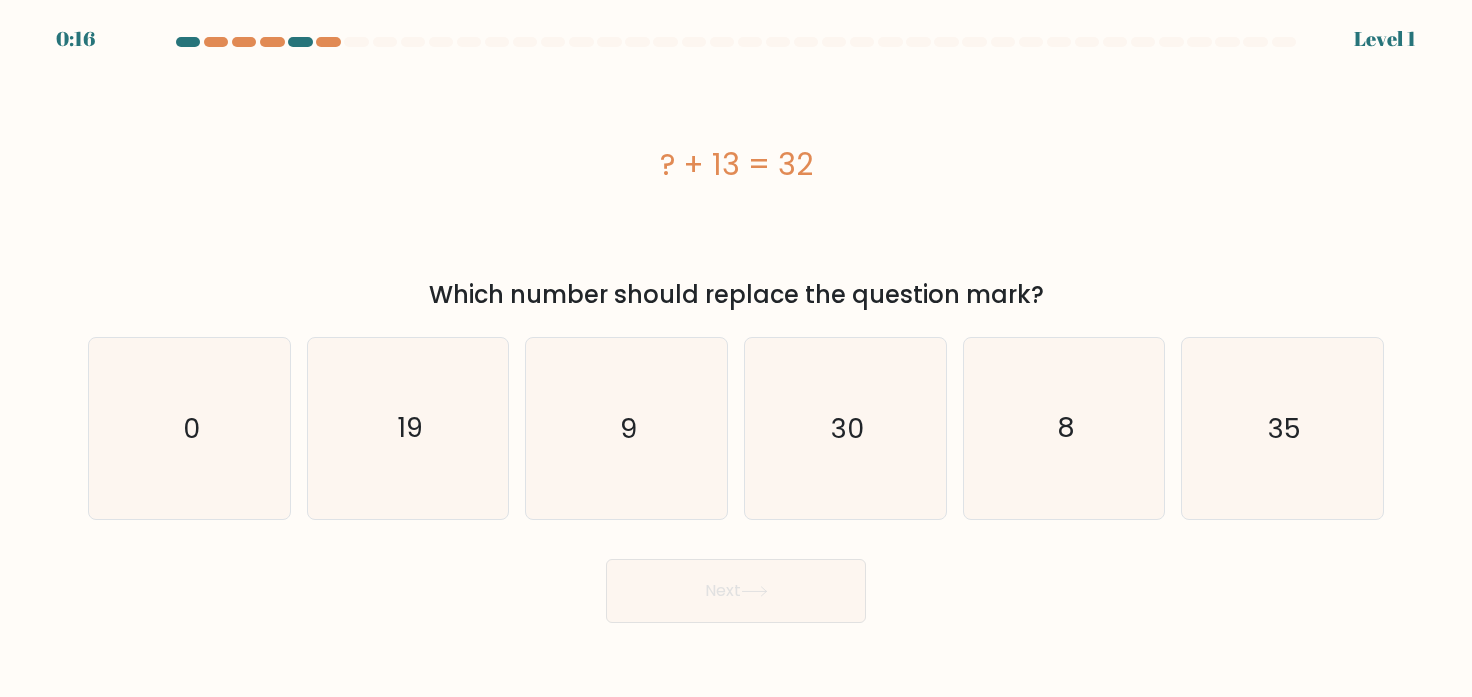 drag, startPoint x: 619, startPoint y: 159, endPoint x: 957, endPoint y: 158, distance: 338.00146 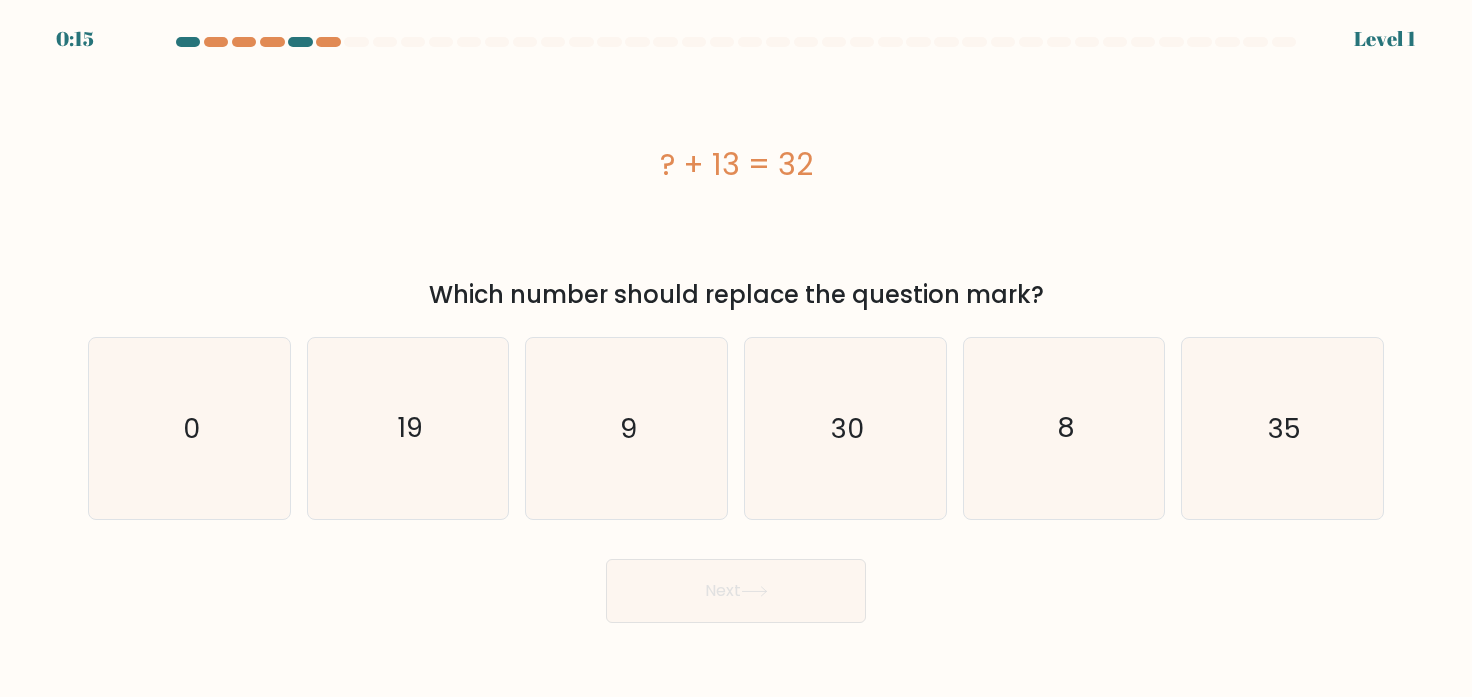 copy on "? + 13 = 32" 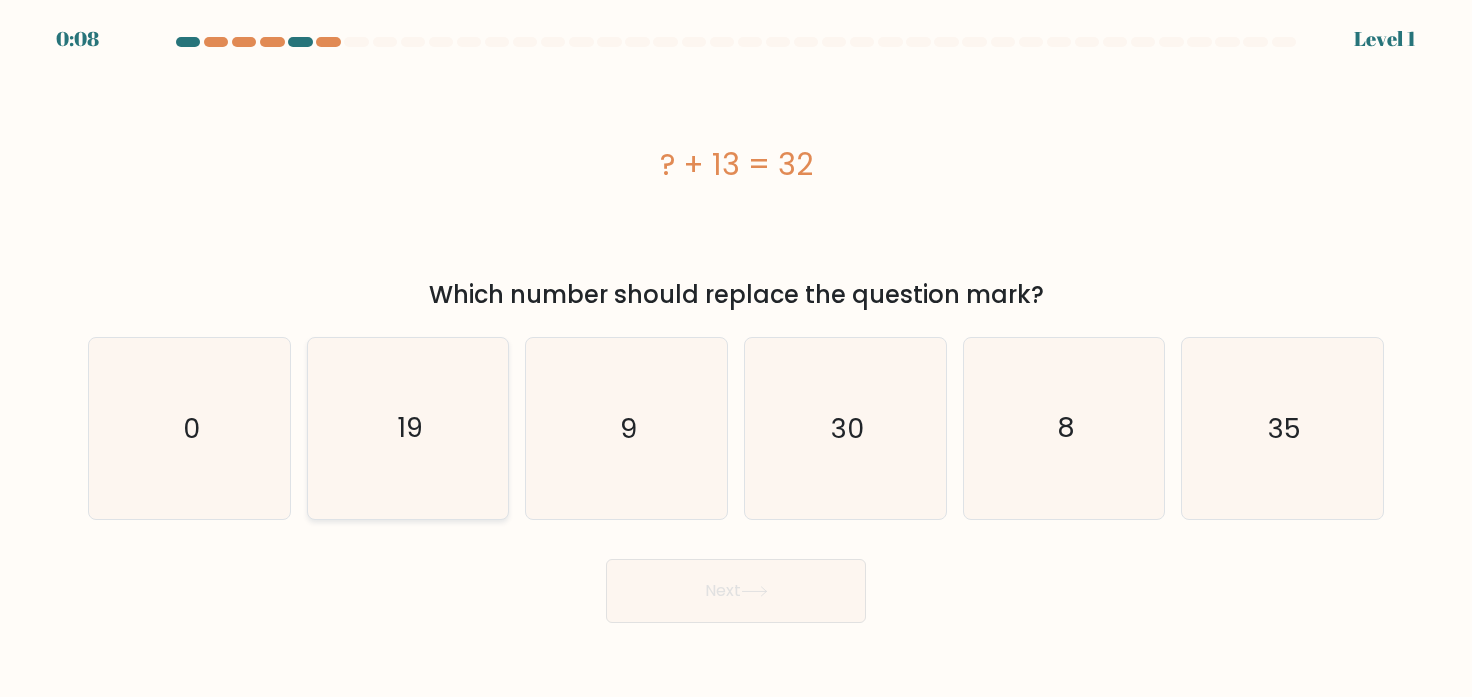 click on "19" 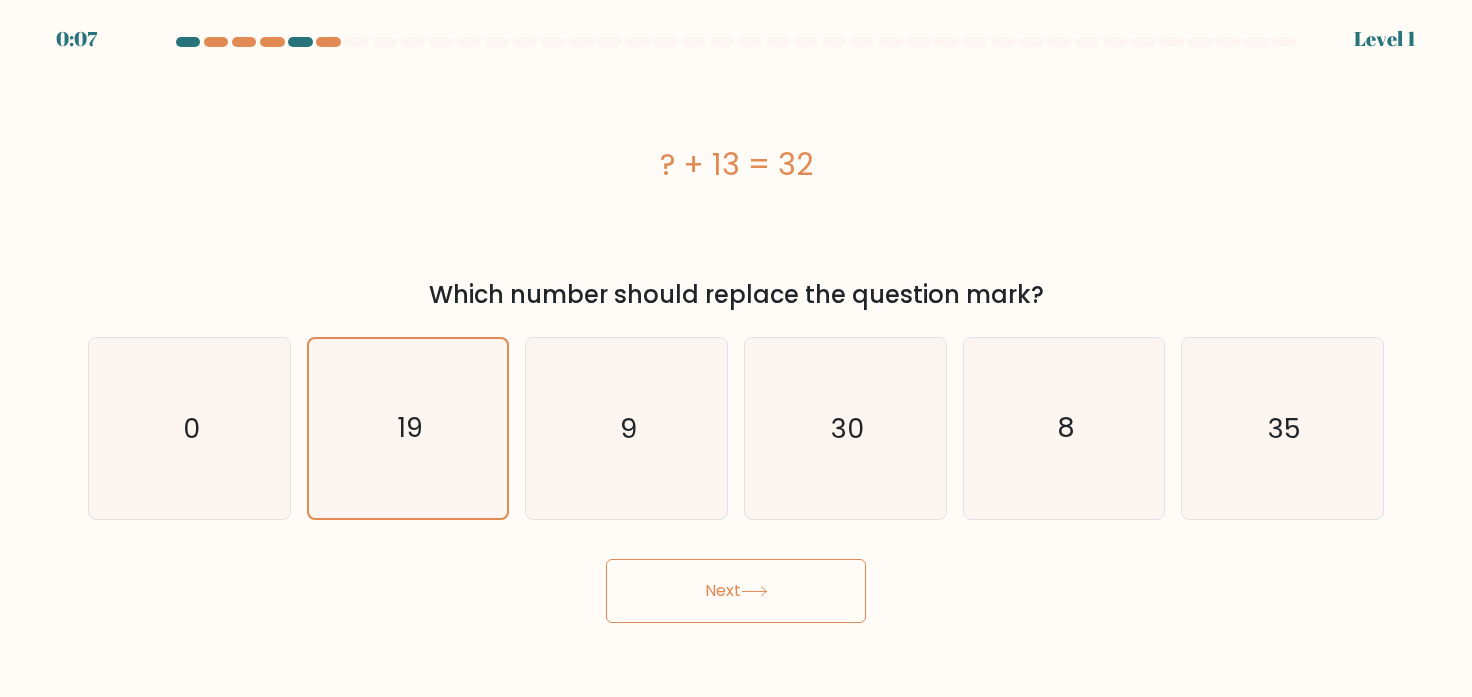 click on "Next" at bounding box center [736, 591] 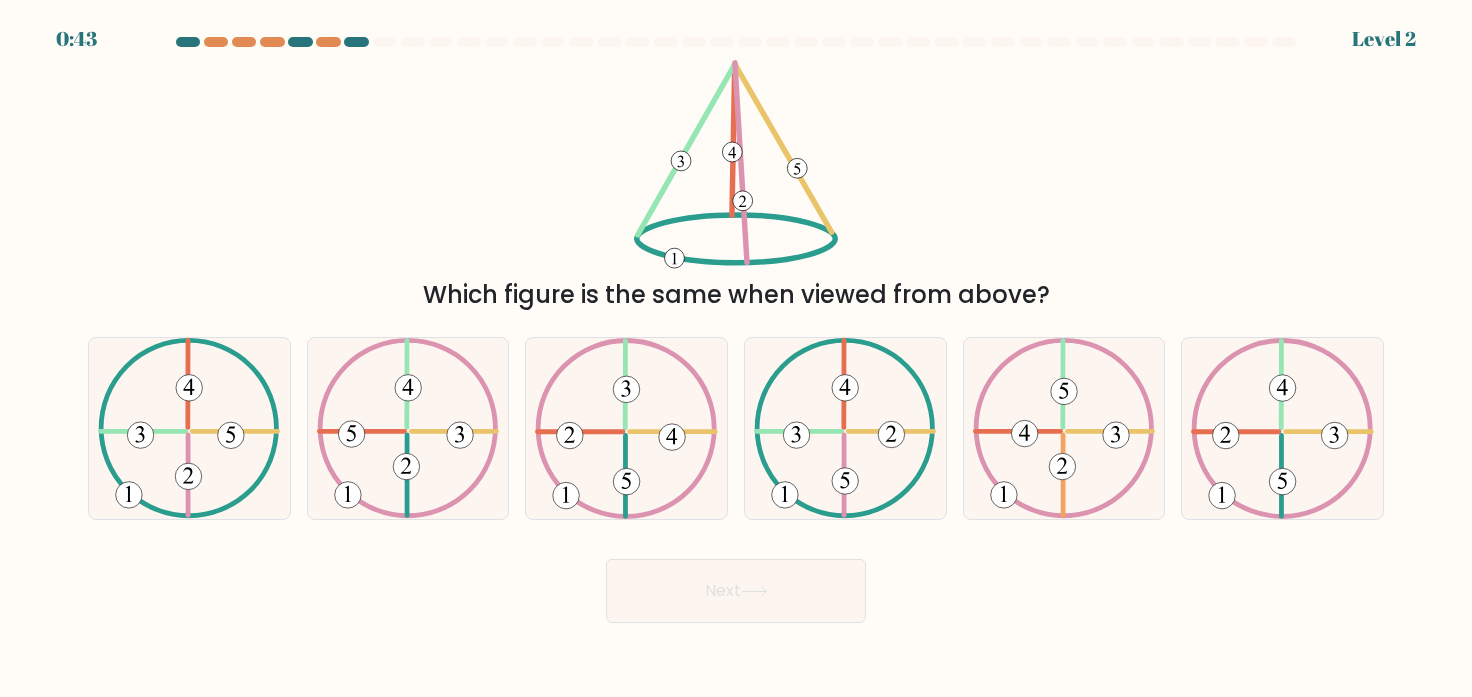 drag, startPoint x: 651, startPoint y: 67, endPoint x: 1107, endPoint y: 314, distance: 518.59906 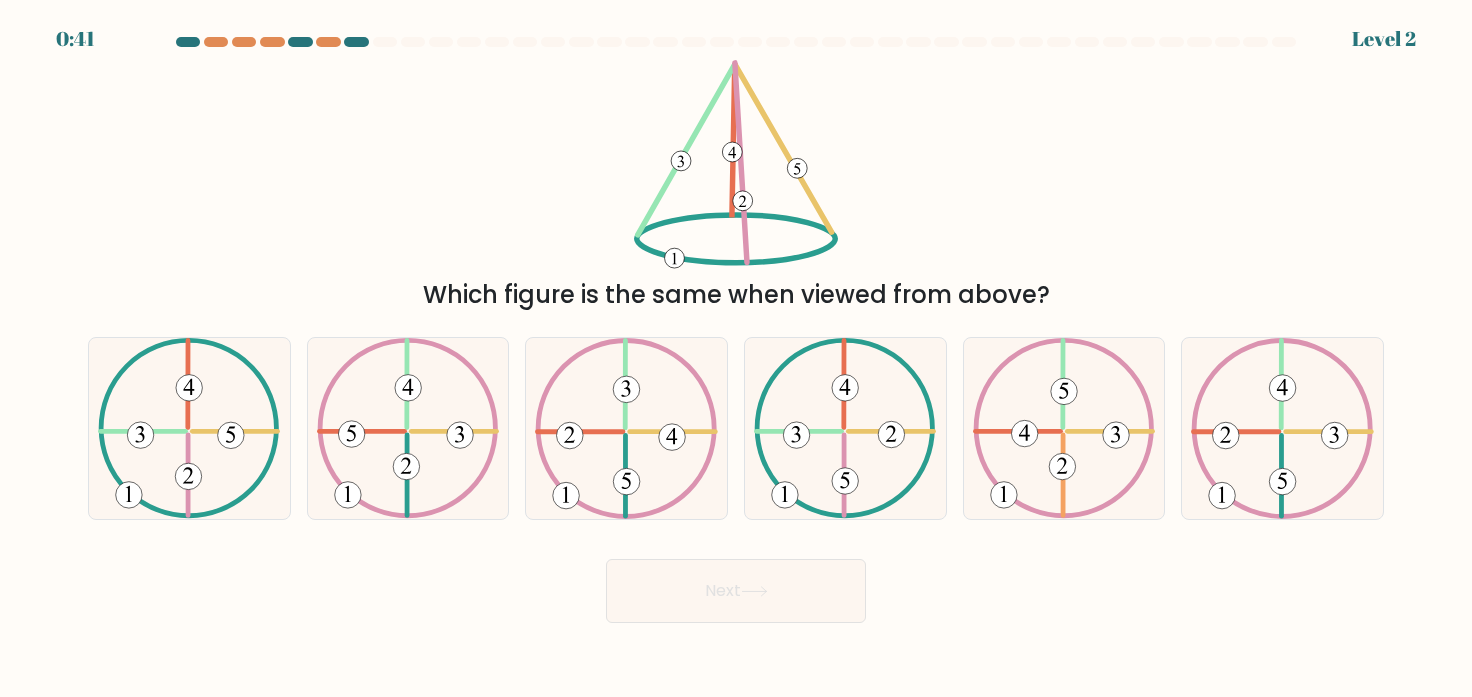 drag, startPoint x: 1099, startPoint y: 318, endPoint x: 579, endPoint y: 116, distance: 557.8566 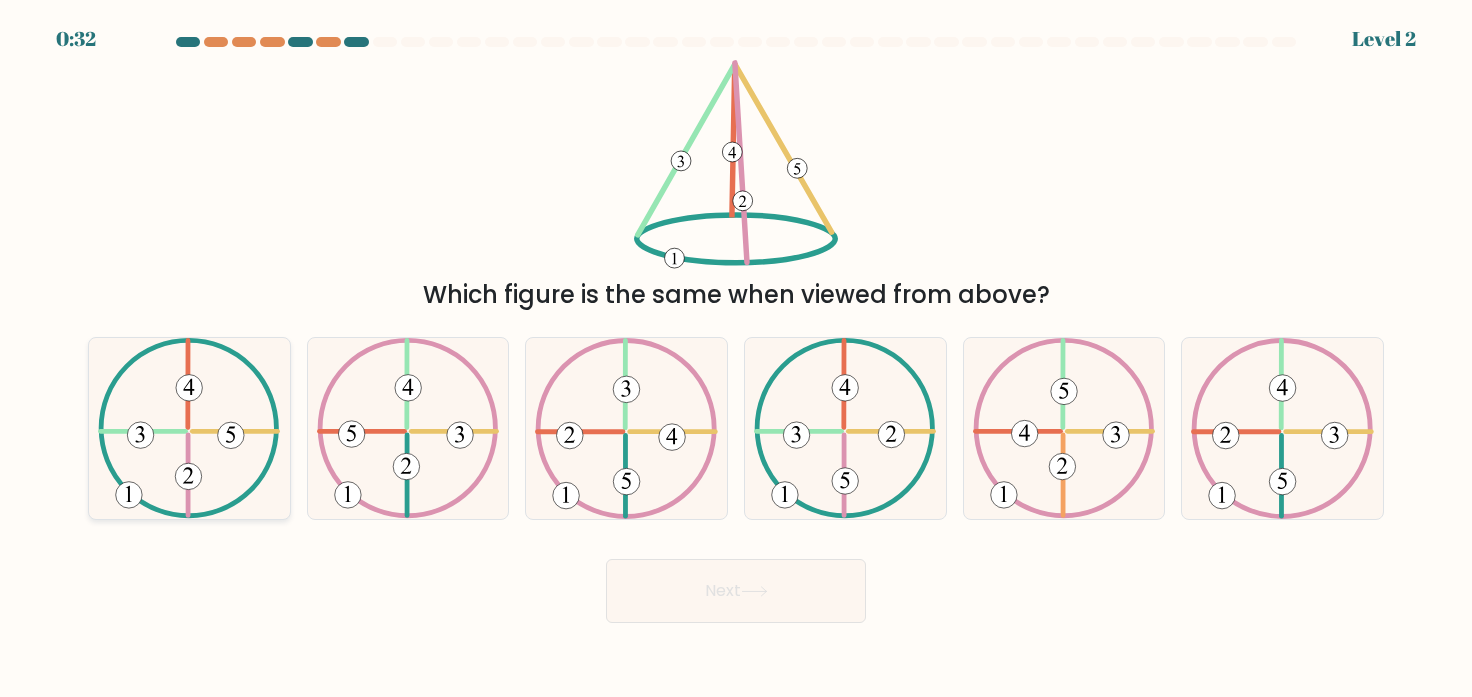 click 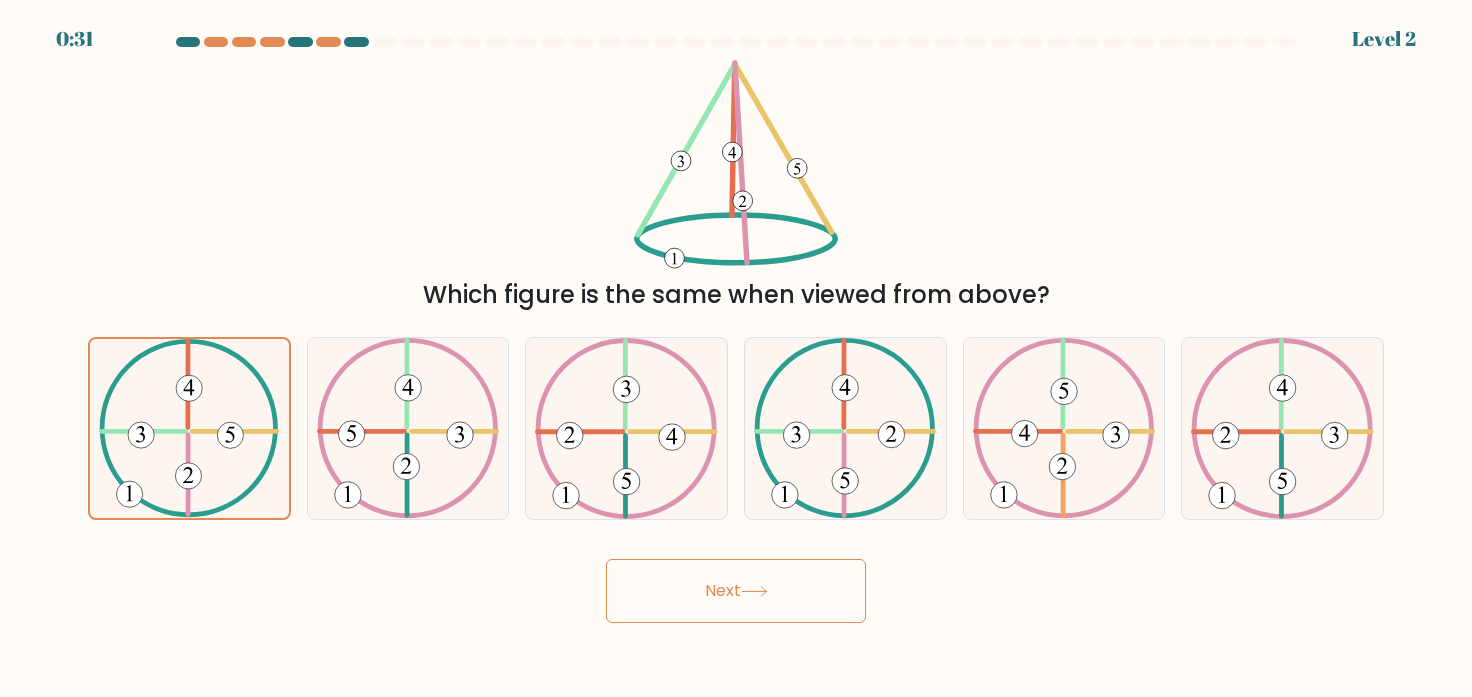 click on "Next" at bounding box center [736, 591] 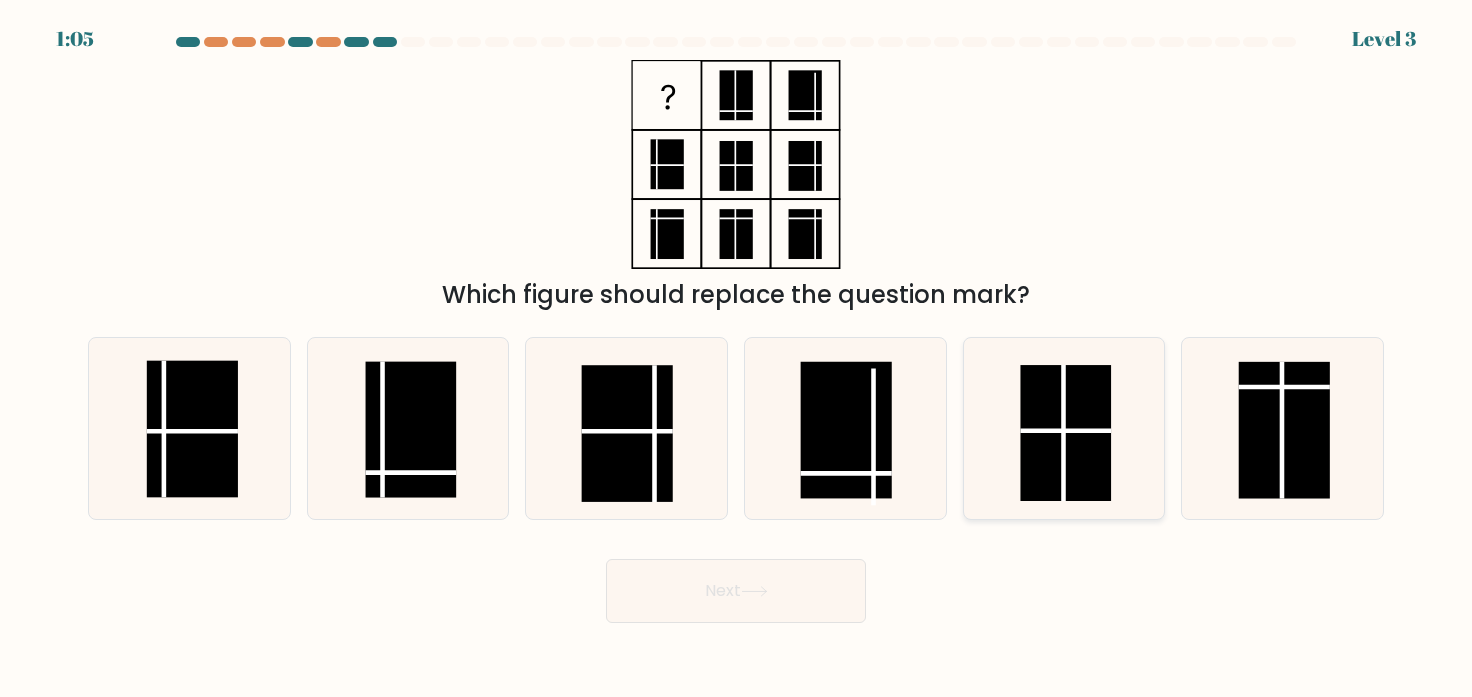 click 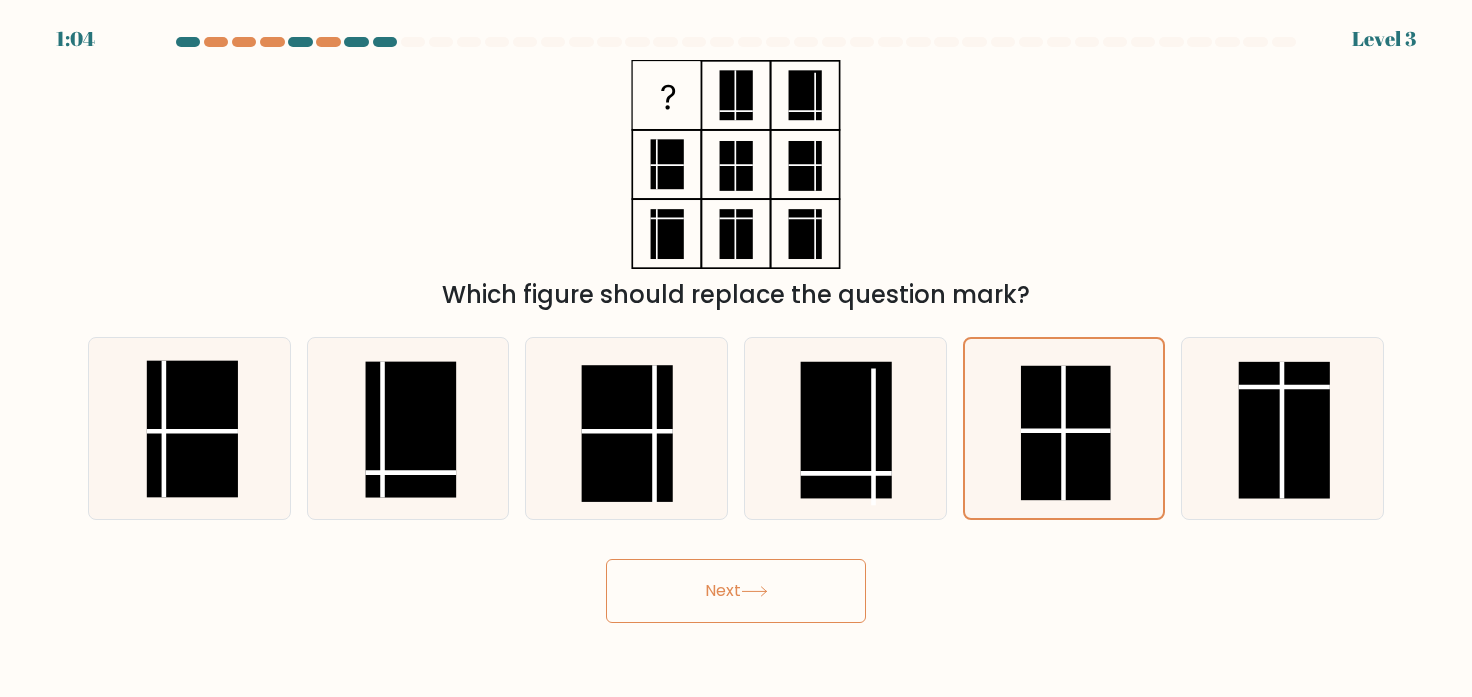 click on "Next" at bounding box center (736, 591) 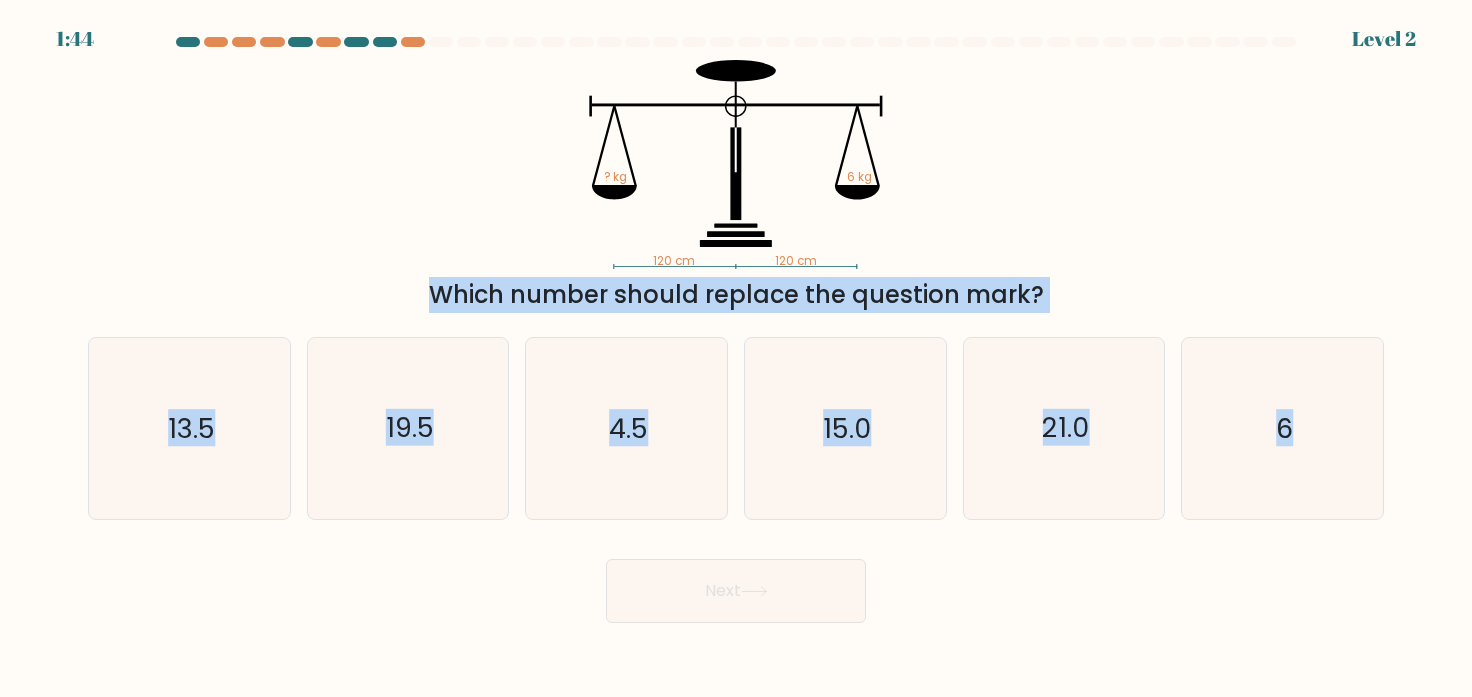 drag, startPoint x: 422, startPoint y: 273, endPoint x: 1356, endPoint y: 409, distance: 943.84955 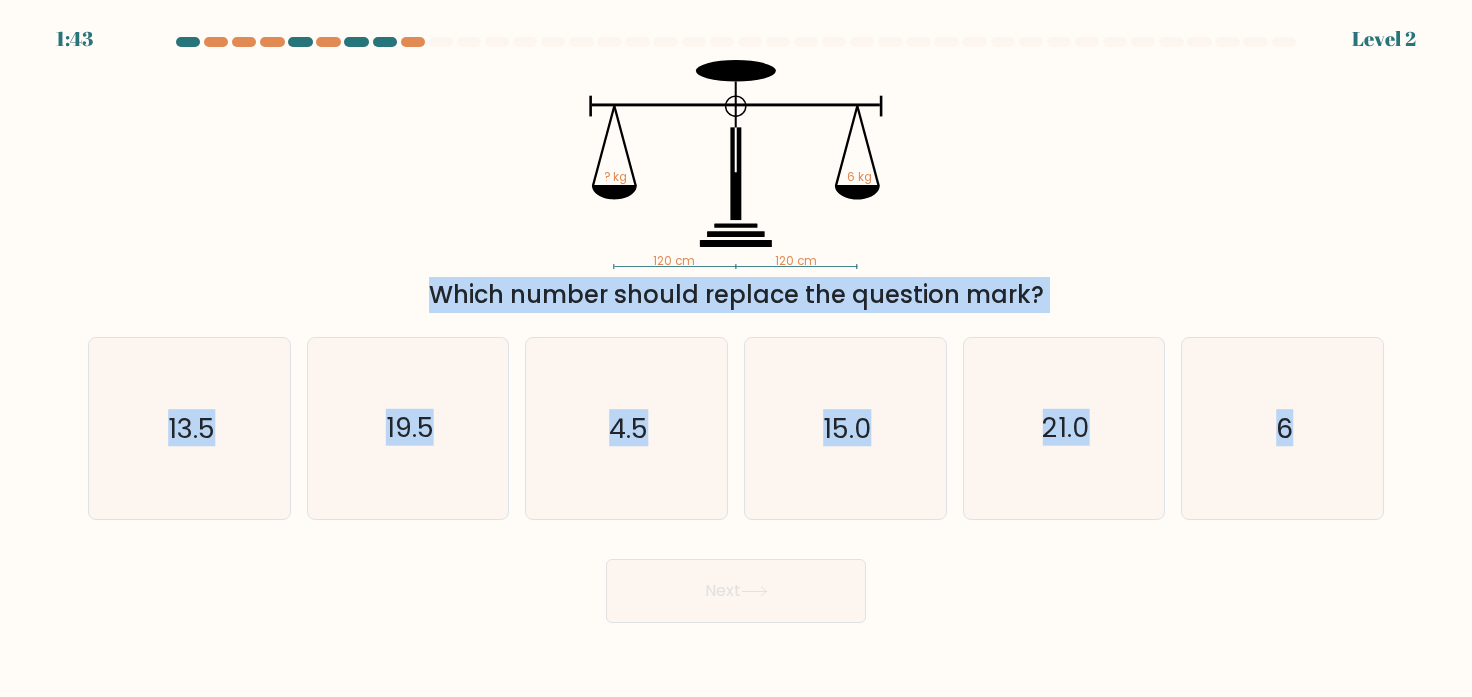 copy on "Which number should replace the question mark?
a.
13.5
b.
19.5
c.
4.5
d.
15.0
e.
21.0
f.
6" 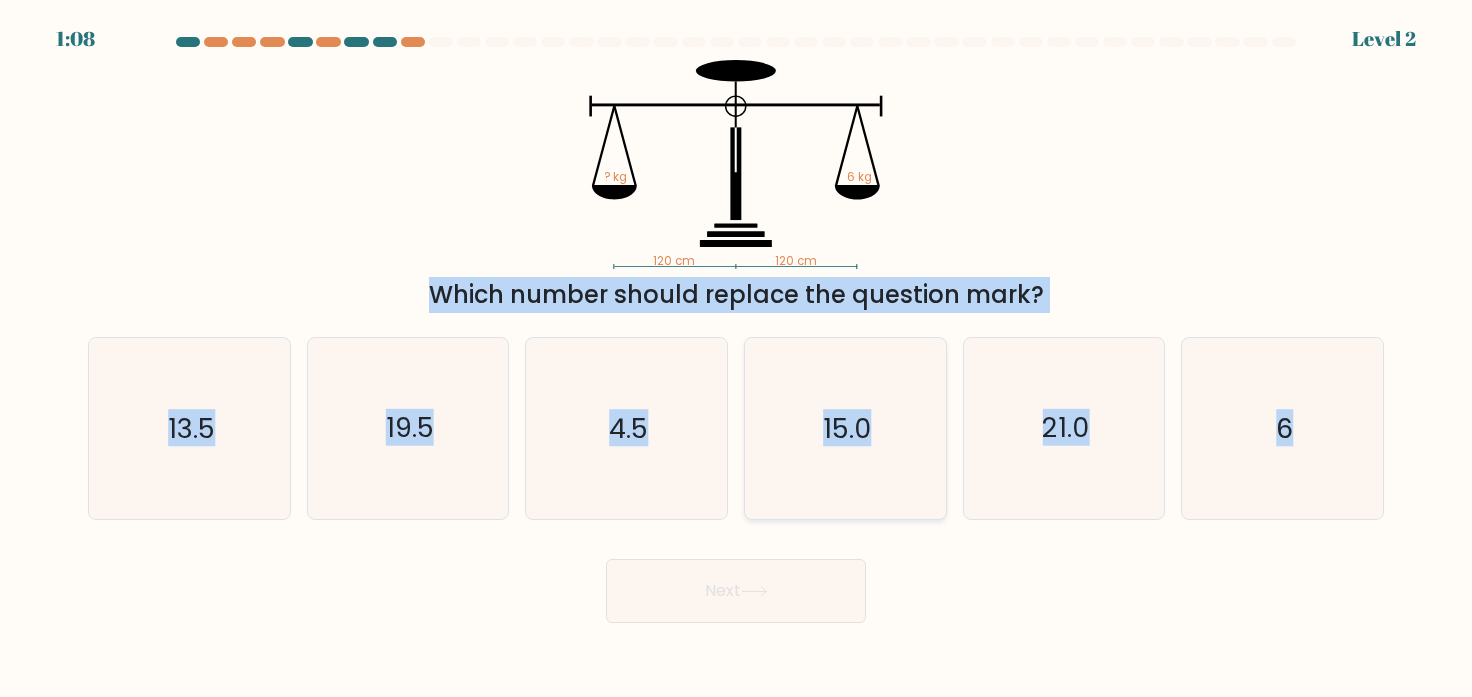 click on "15.0" 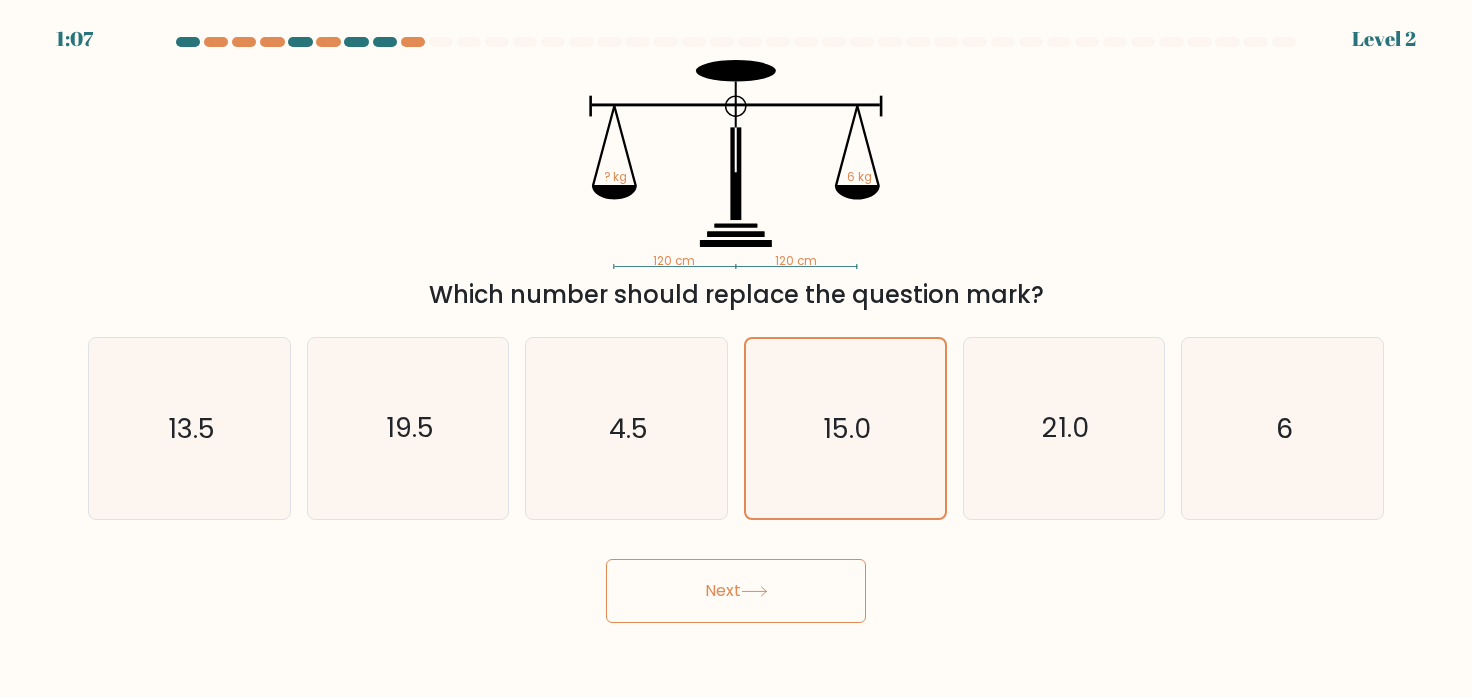 click on "Next" at bounding box center (736, 591) 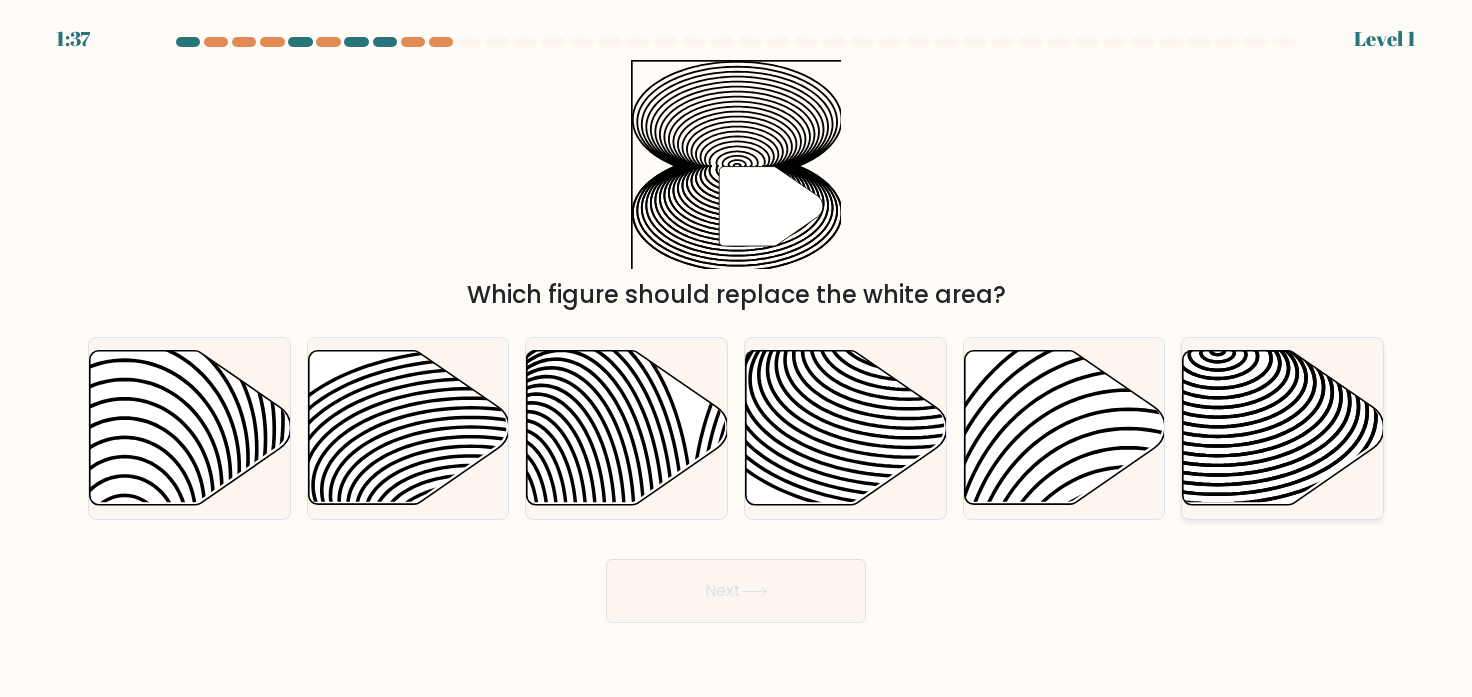 click 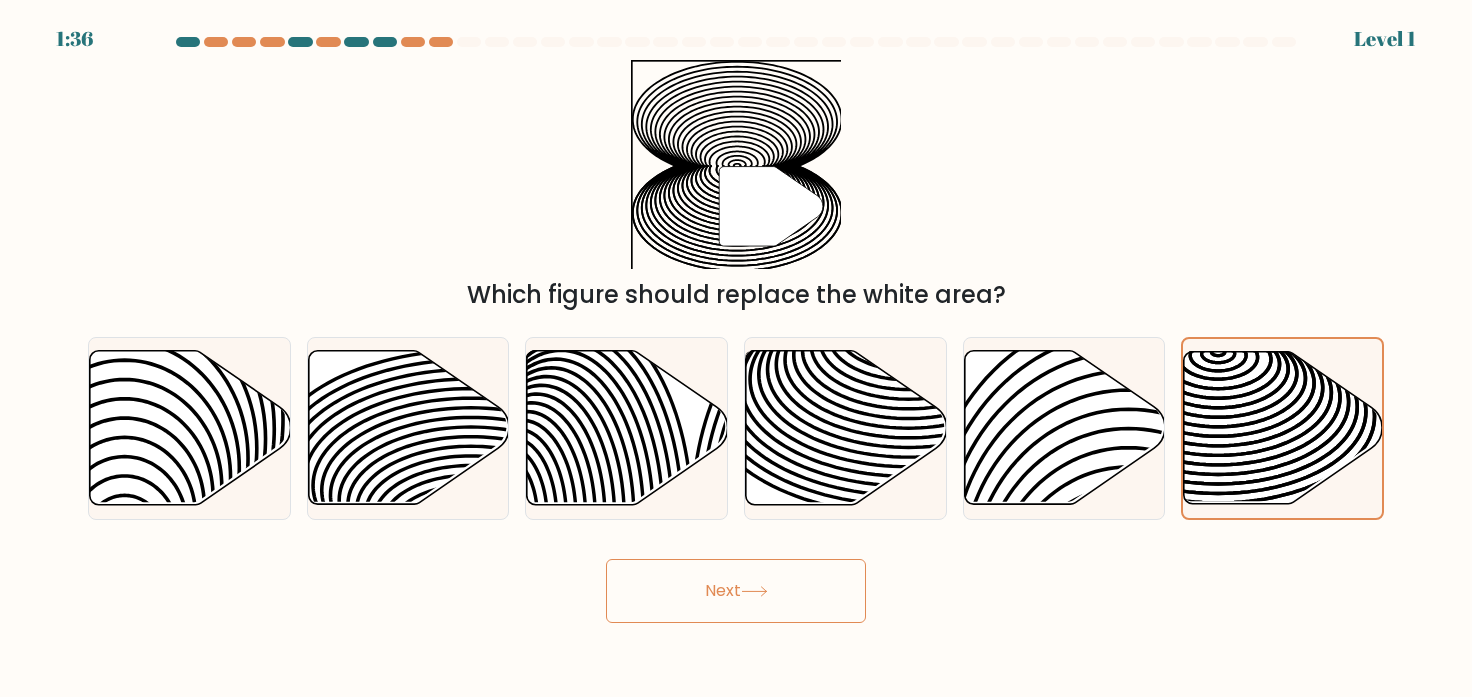 click 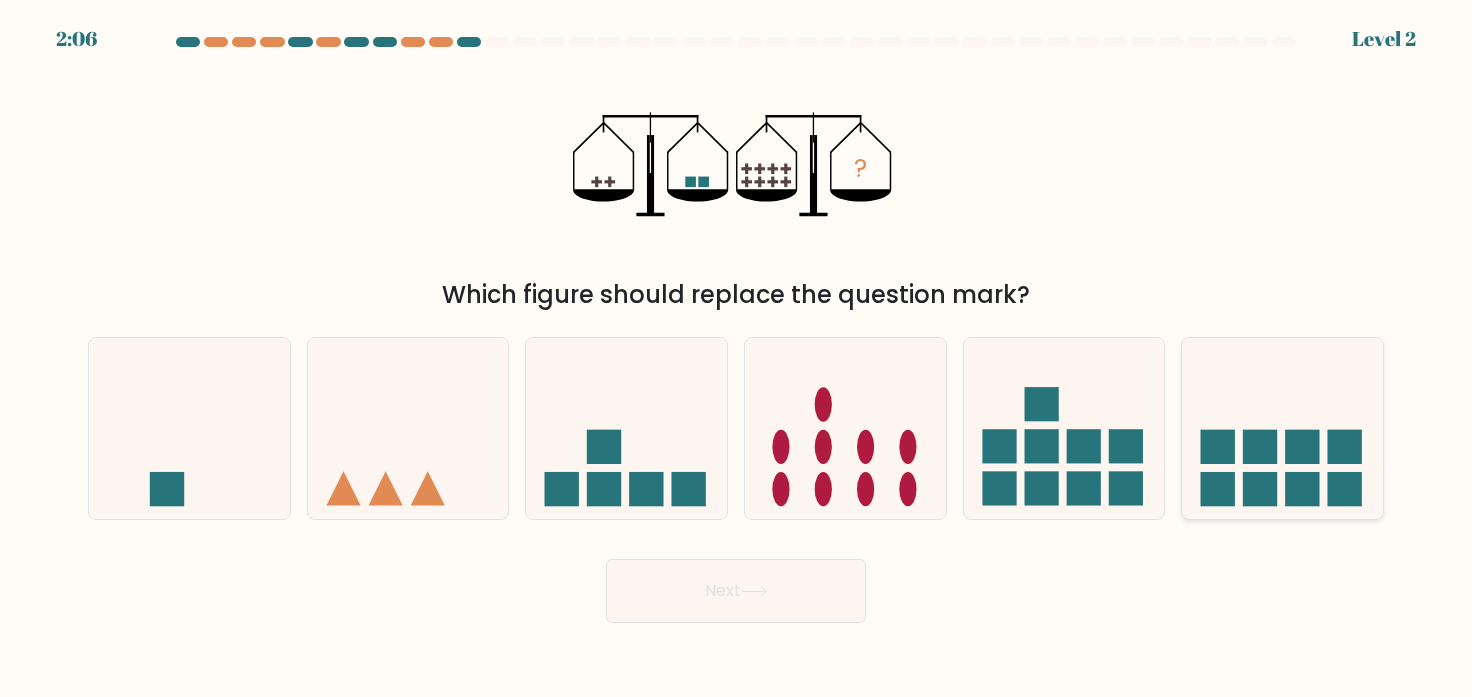 click 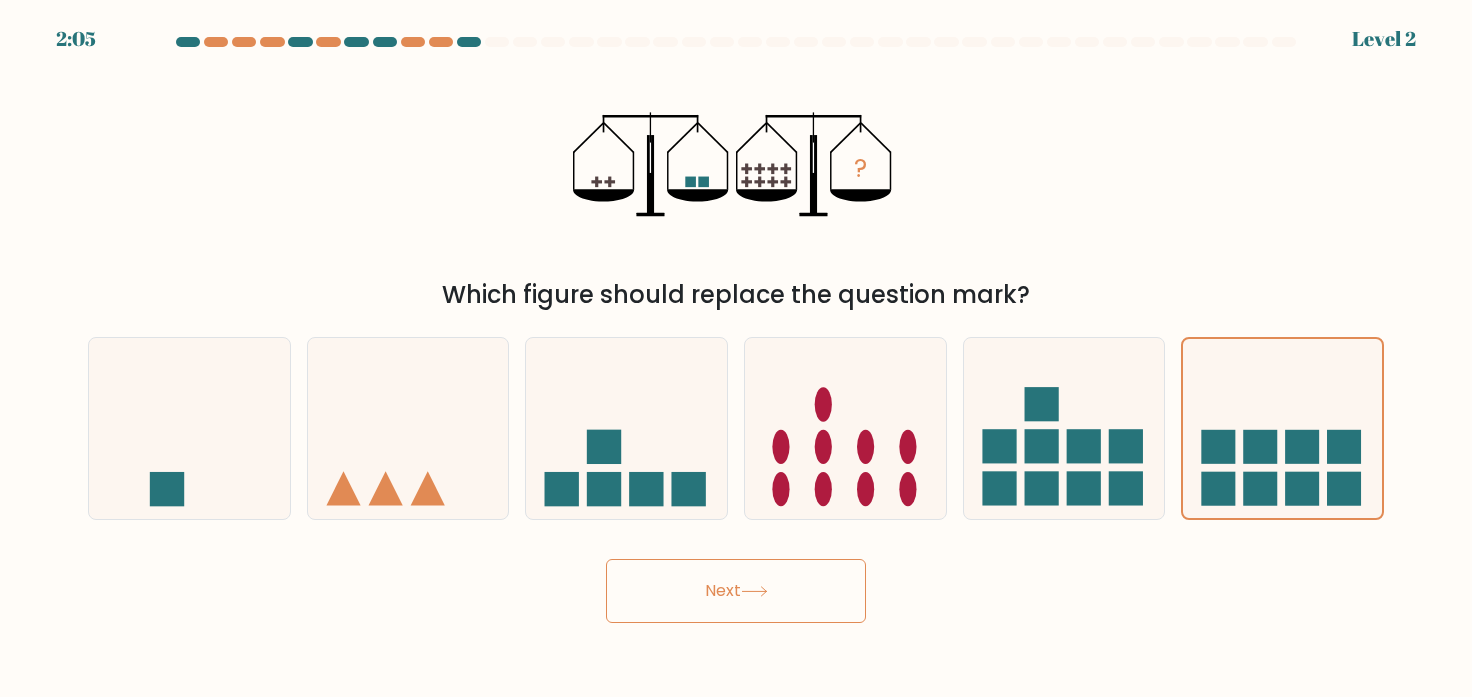 click on "Next" at bounding box center [736, 591] 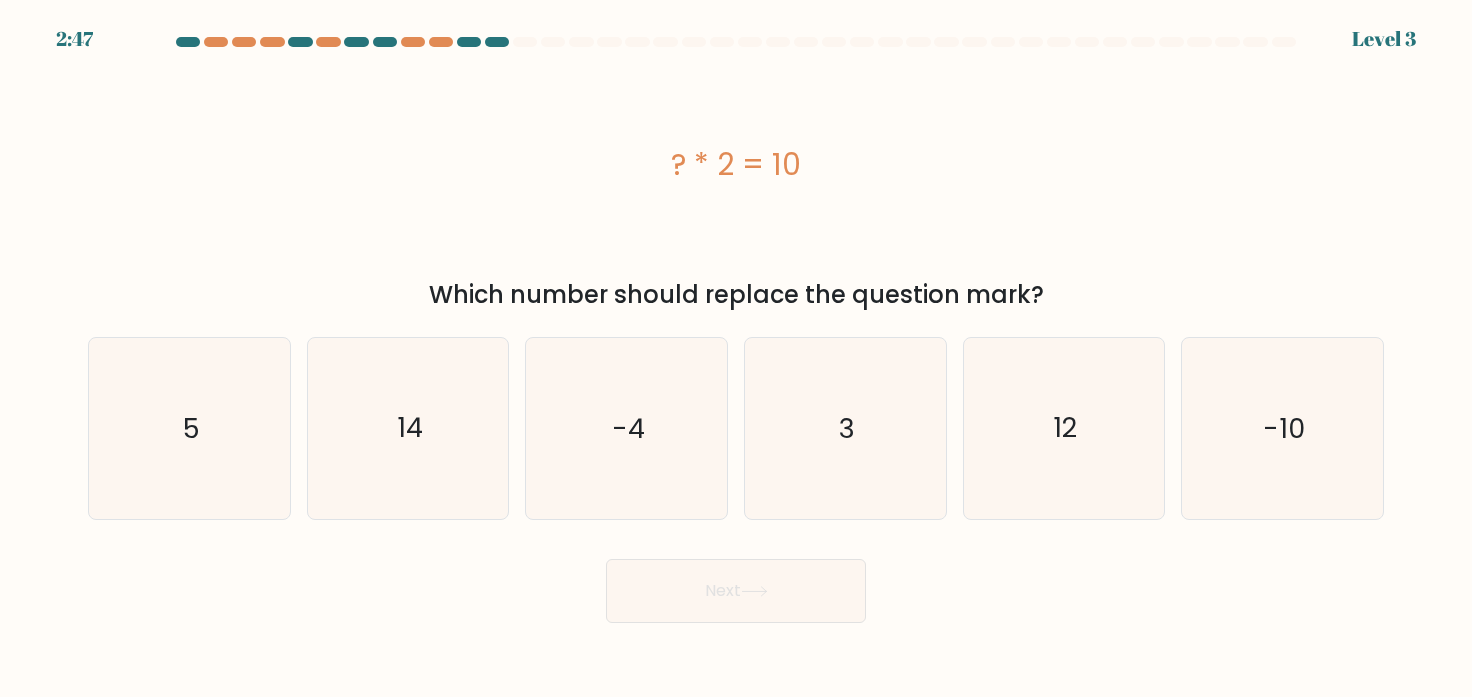 drag, startPoint x: 669, startPoint y: 150, endPoint x: 1139, endPoint y: 314, distance: 497.7911 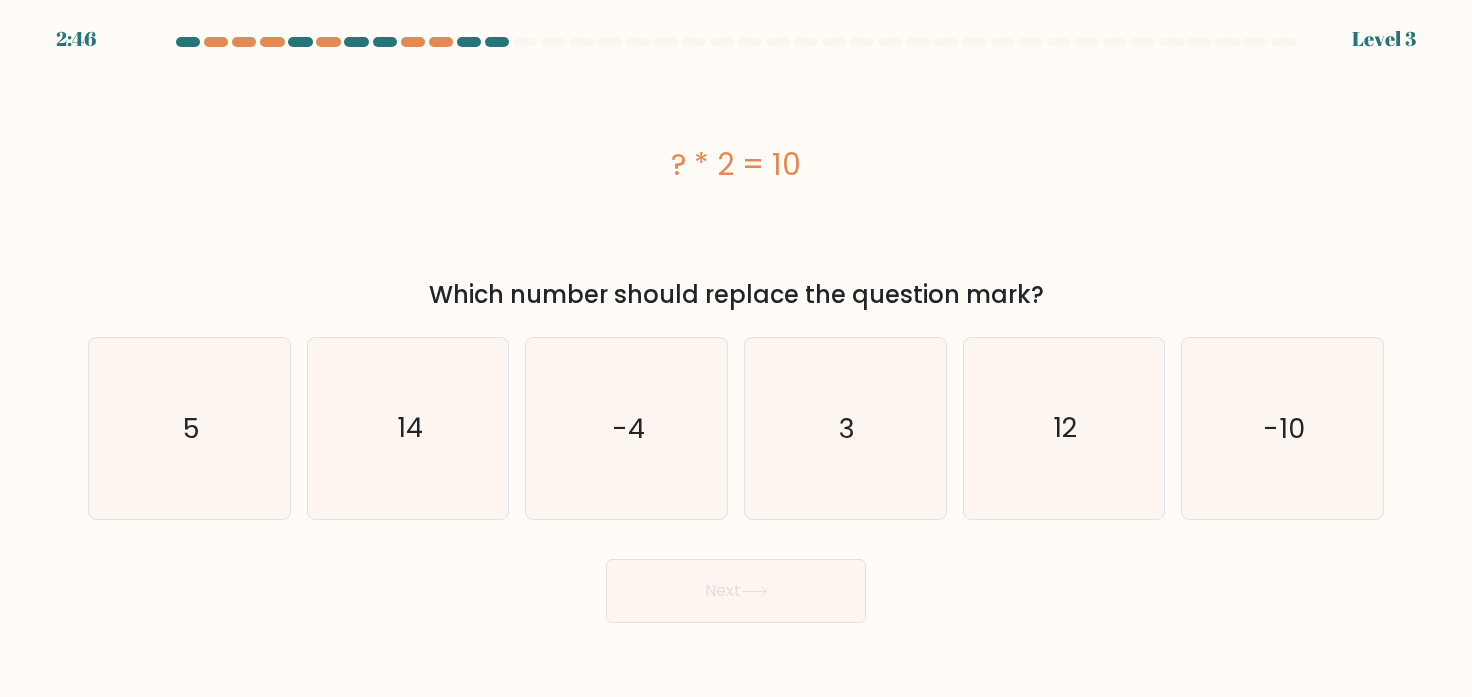 copy on "? * 2 = 10
Which number should replace the question mark?" 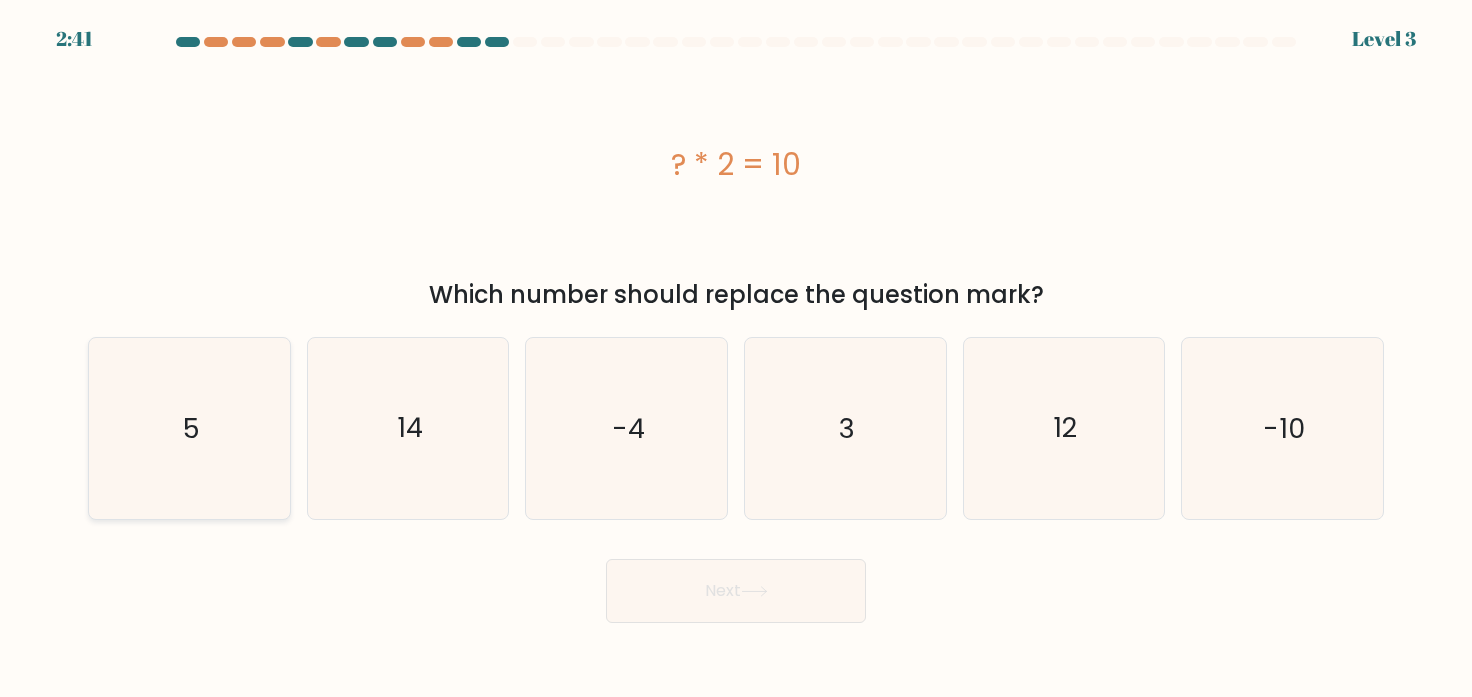 click on "5" 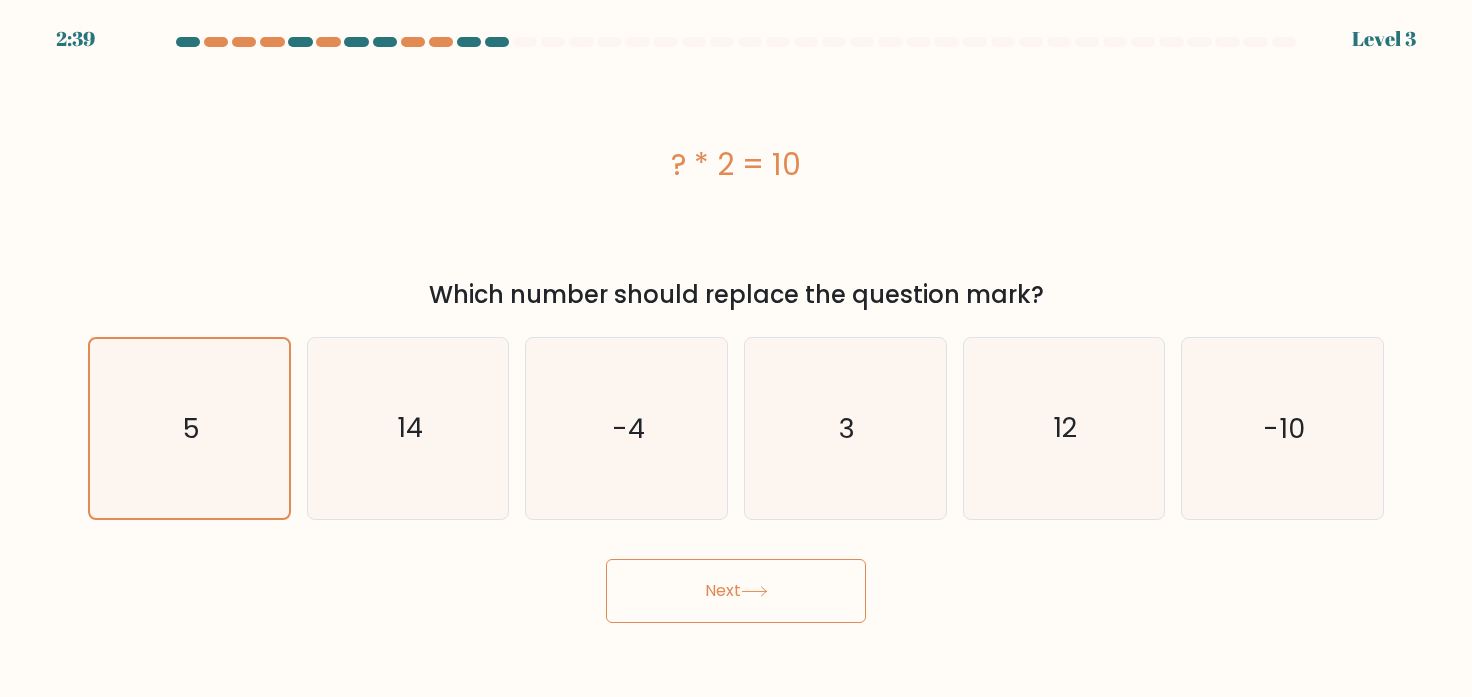 click on "Next" at bounding box center [736, 591] 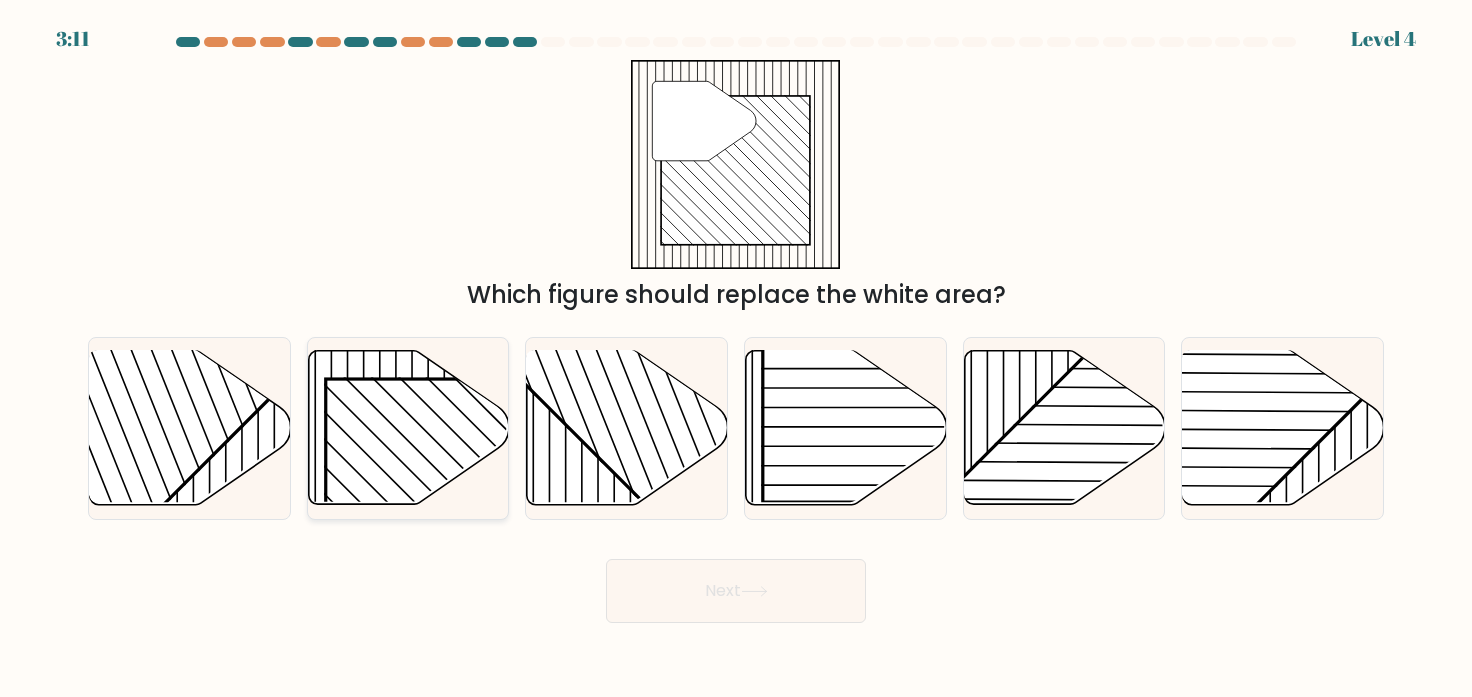 click 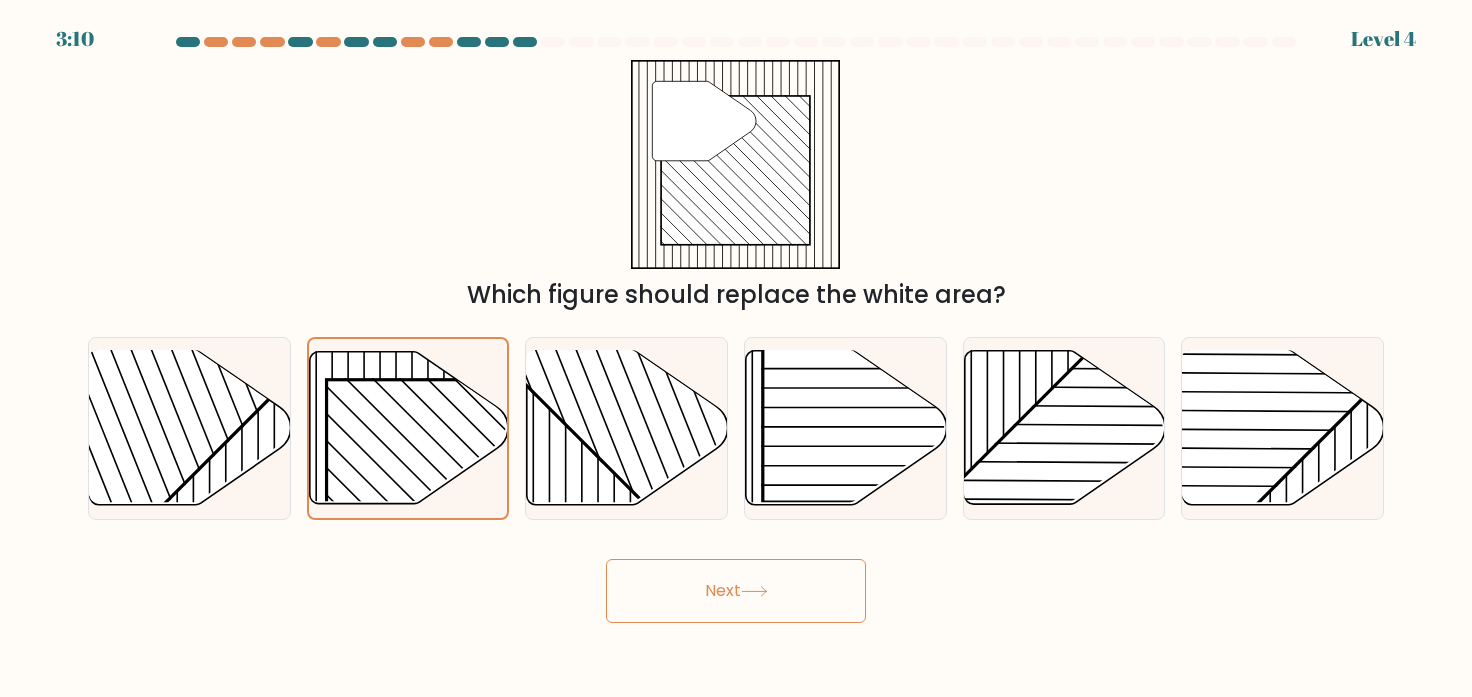 click on "Next" at bounding box center (736, 591) 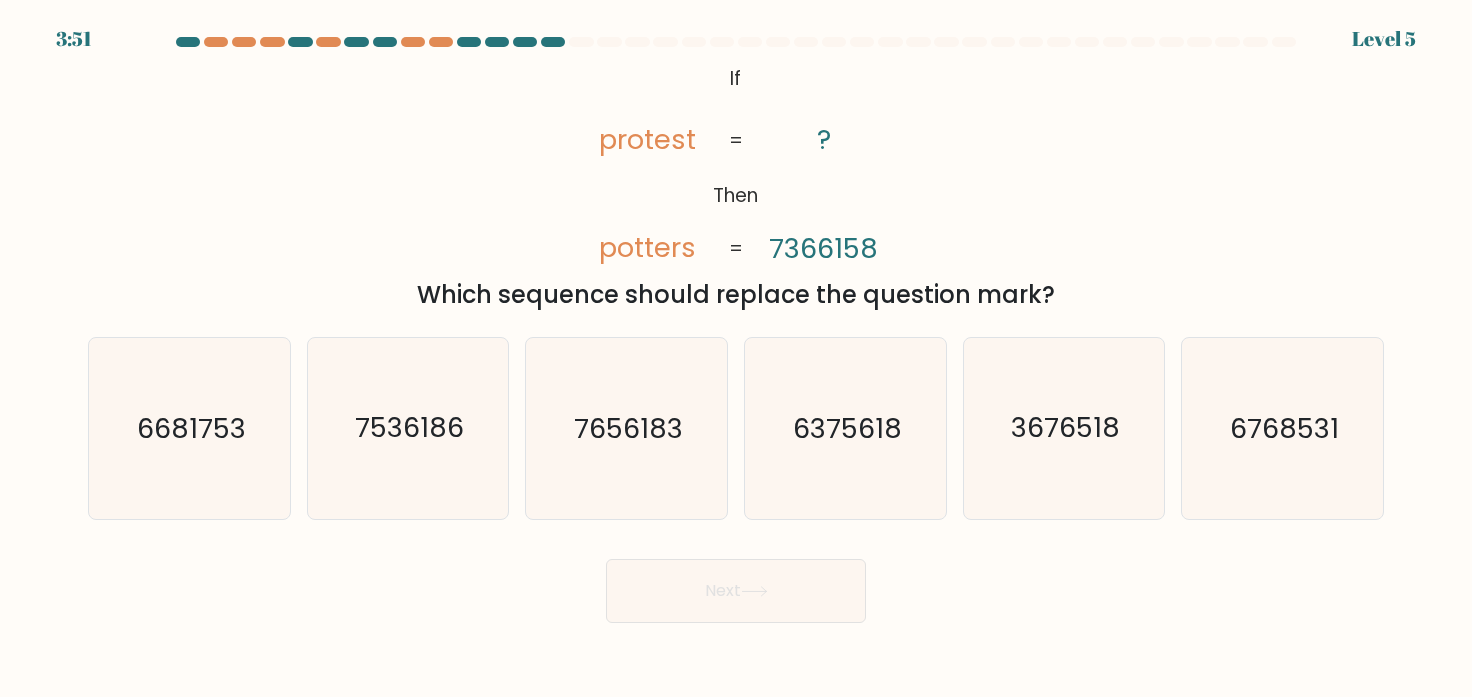 drag, startPoint x: 721, startPoint y: 57, endPoint x: 1096, endPoint y: 306, distance: 450.13998 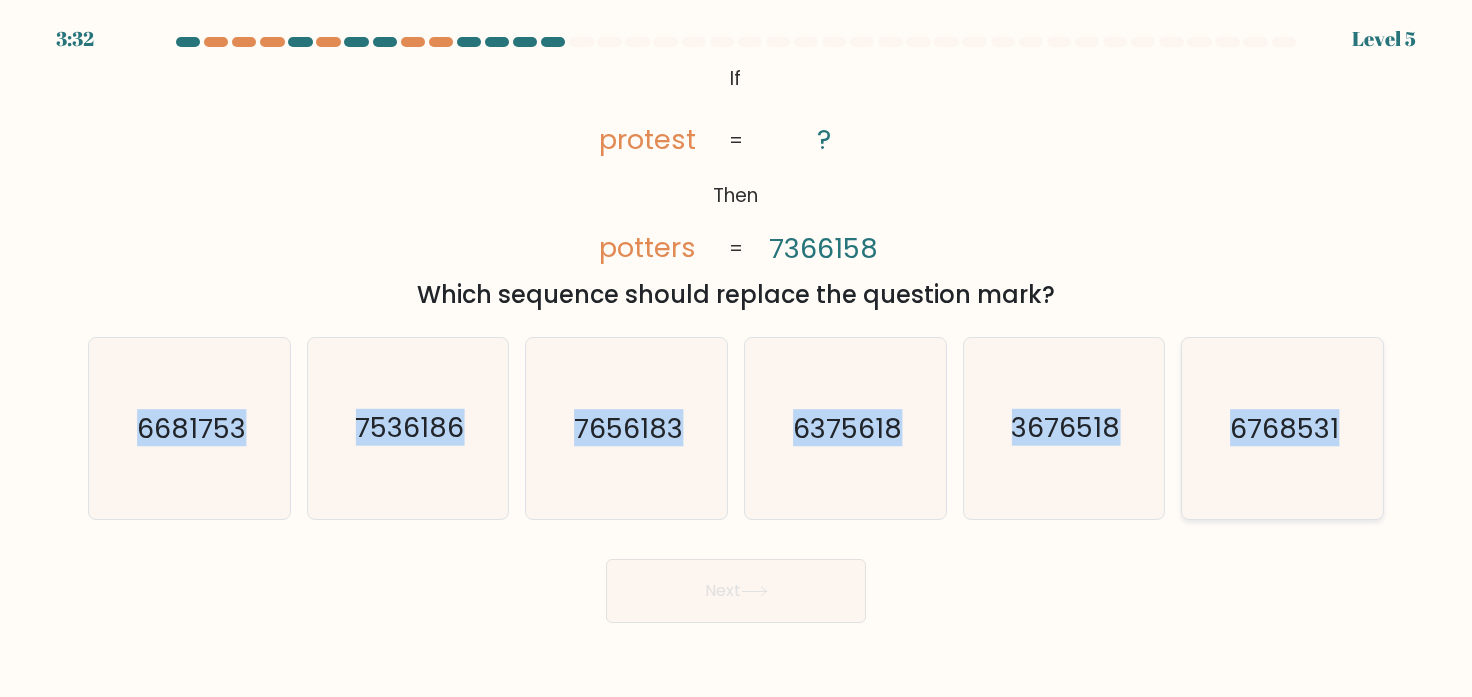 drag, startPoint x: 107, startPoint y: 439, endPoint x: 1383, endPoint y: 403, distance: 1276.5077 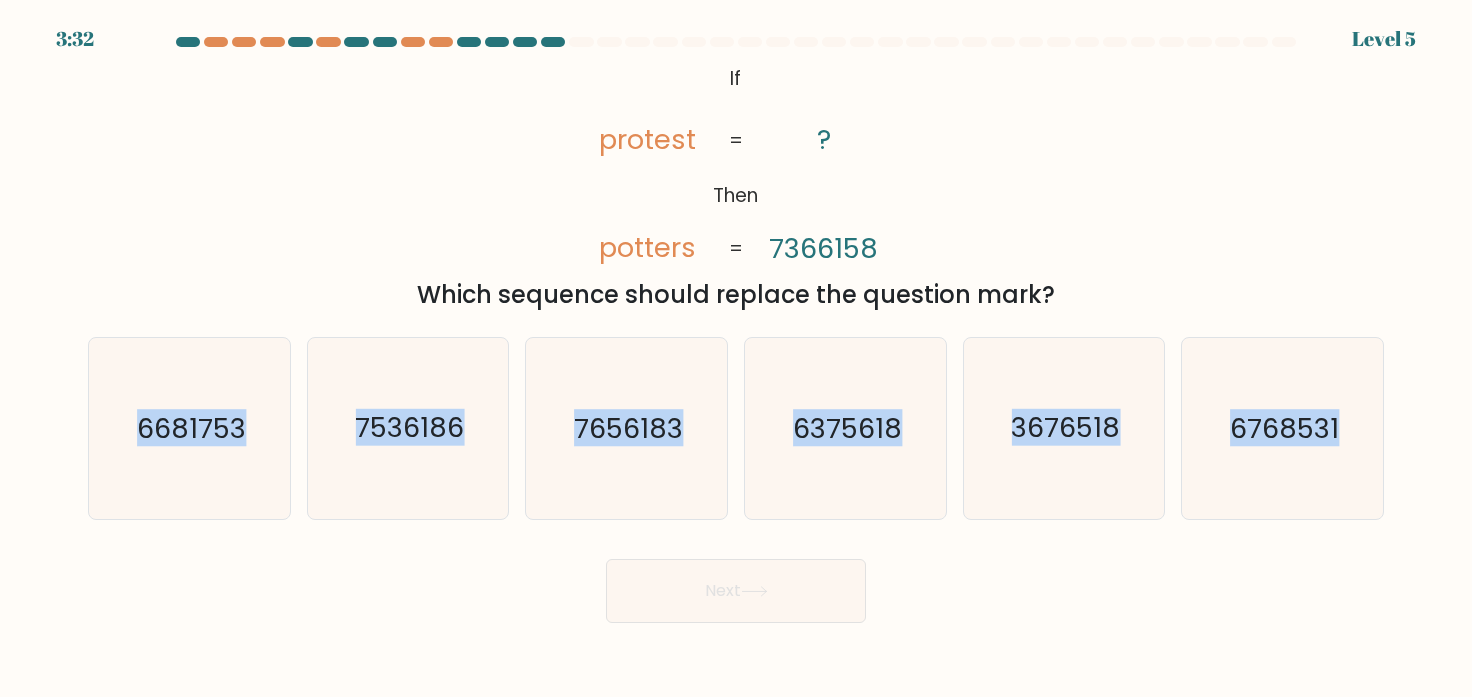 copy on "6681753
b.
7536186
c.
7656183
d.
6375618
e.
3676518
f.
6768531" 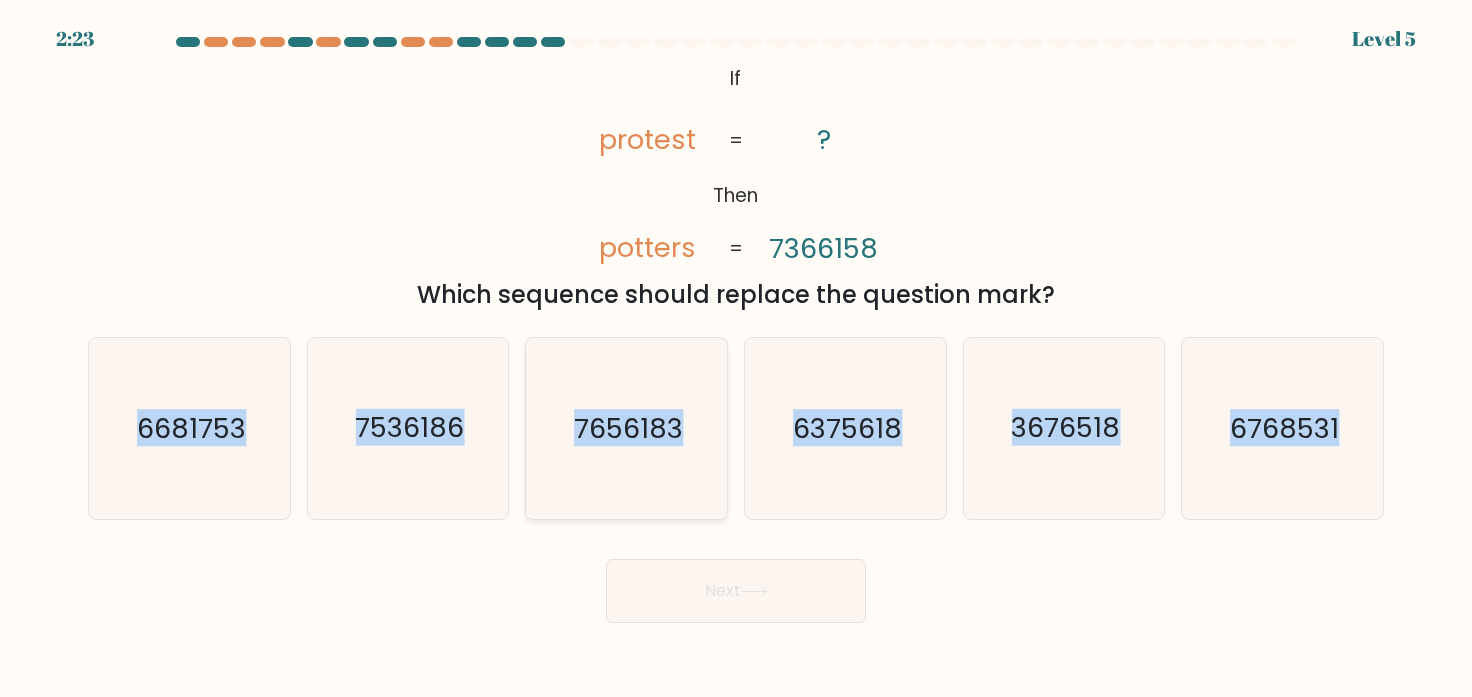 click on "7656183" 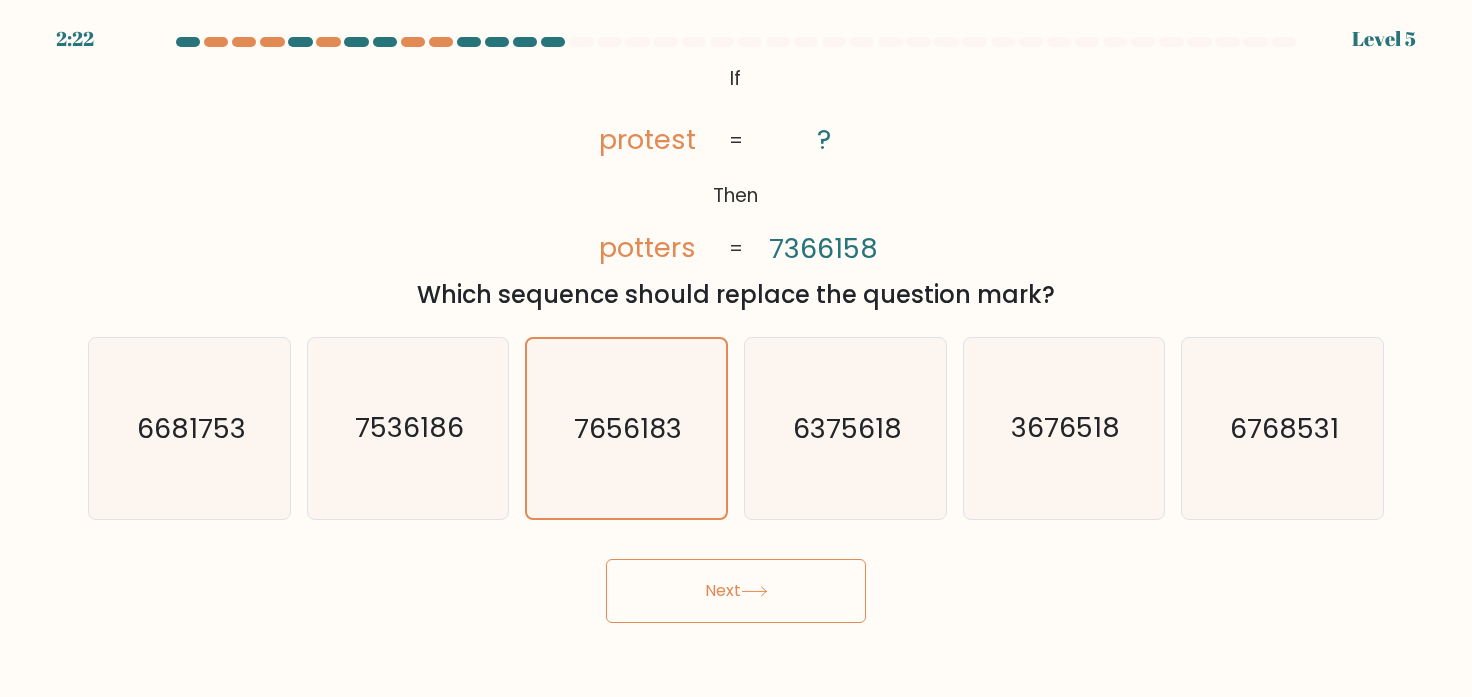 click on "Next" at bounding box center (736, 591) 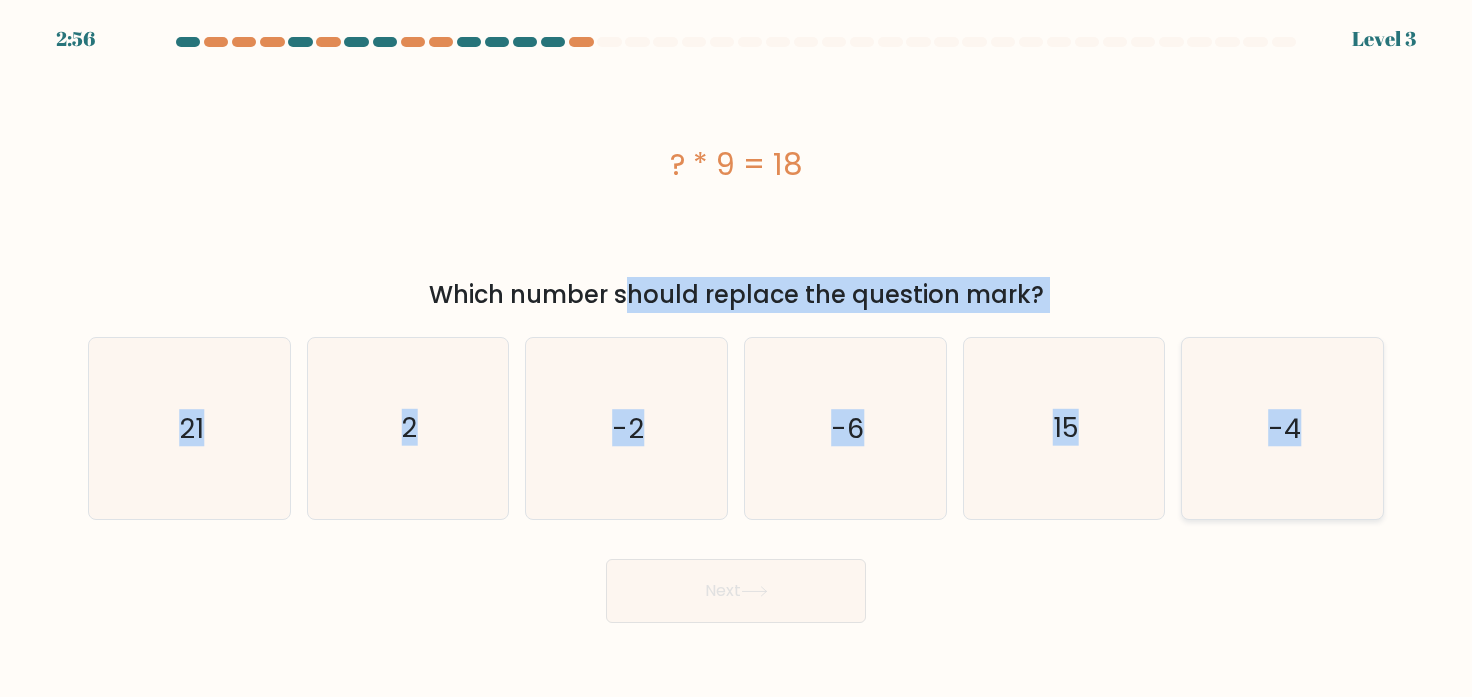 drag, startPoint x: 438, startPoint y: 296, endPoint x: 1183, endPoint y: 352, distance: 747.10175 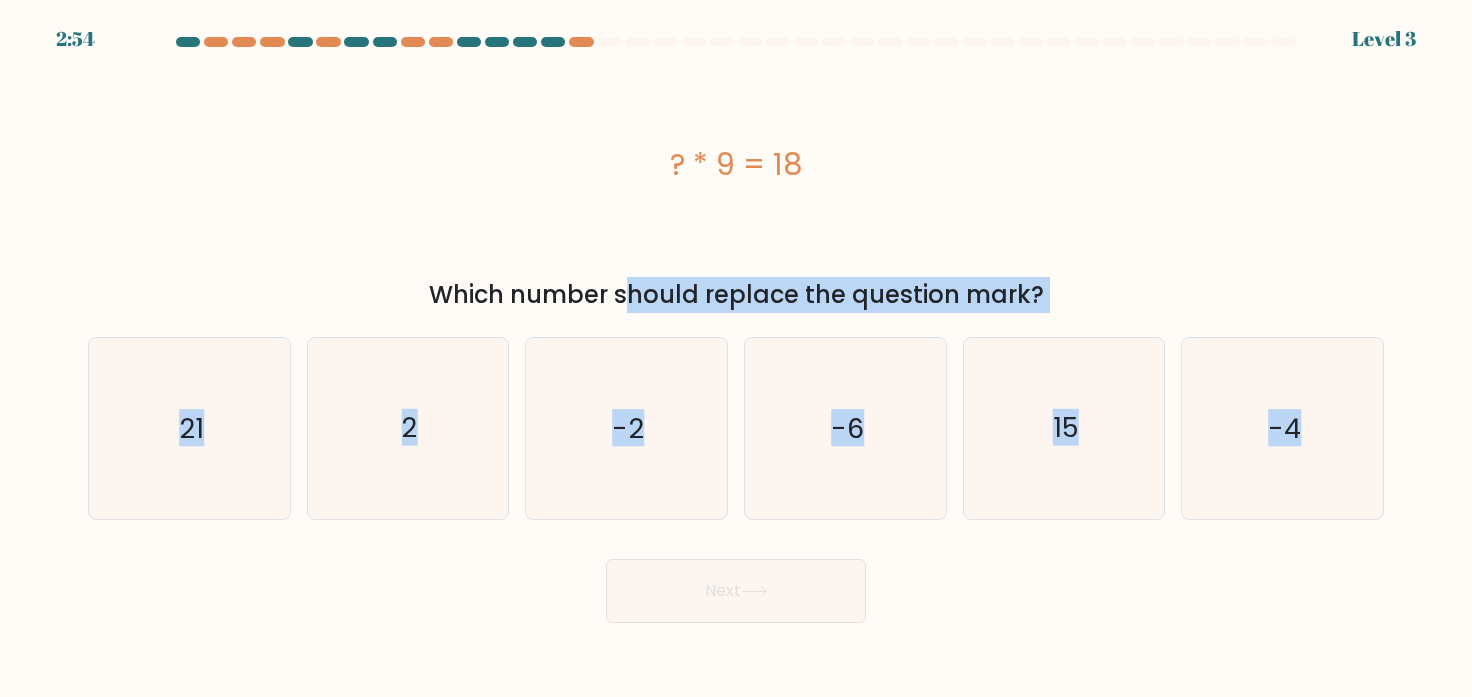 drag, startPoint x: 687, startPoint y: 144, endPoint x: 1184, endPoint y: 259, distance: 510.13135 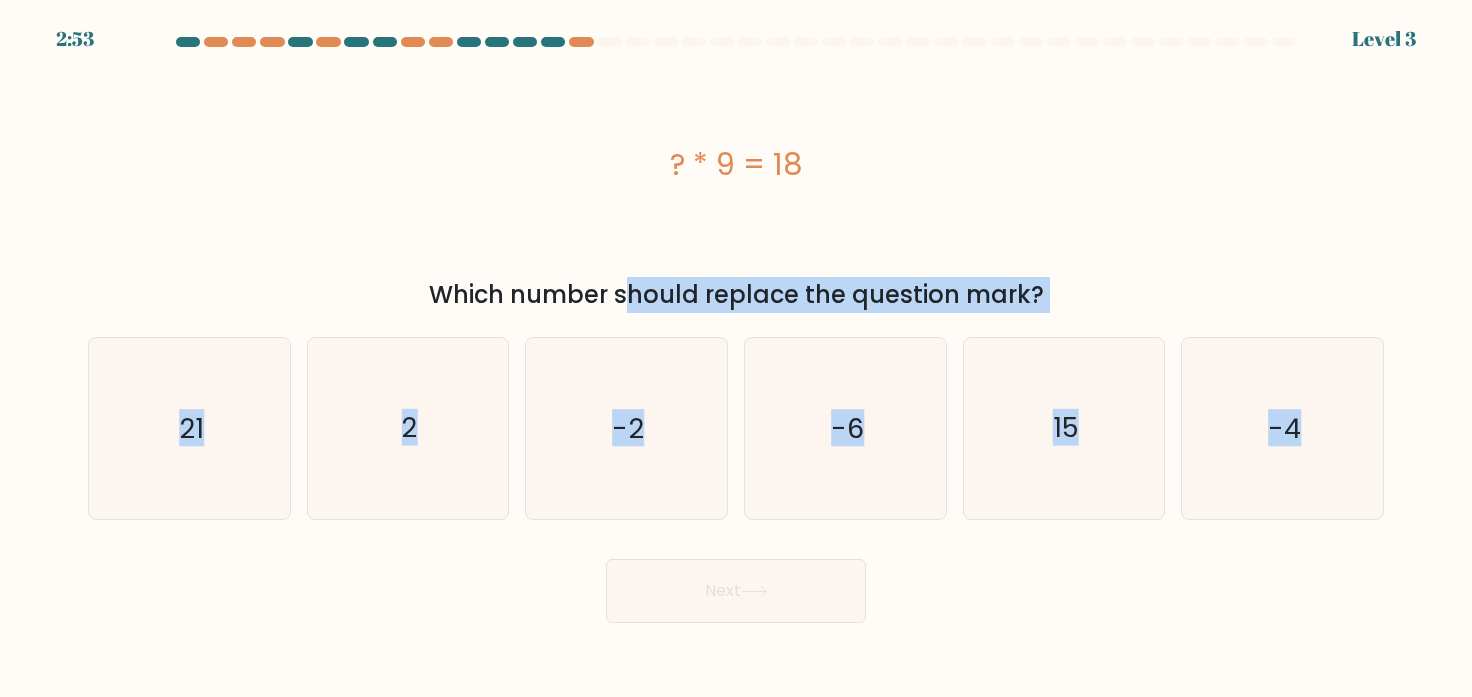 copy on "? * 9 = 18" 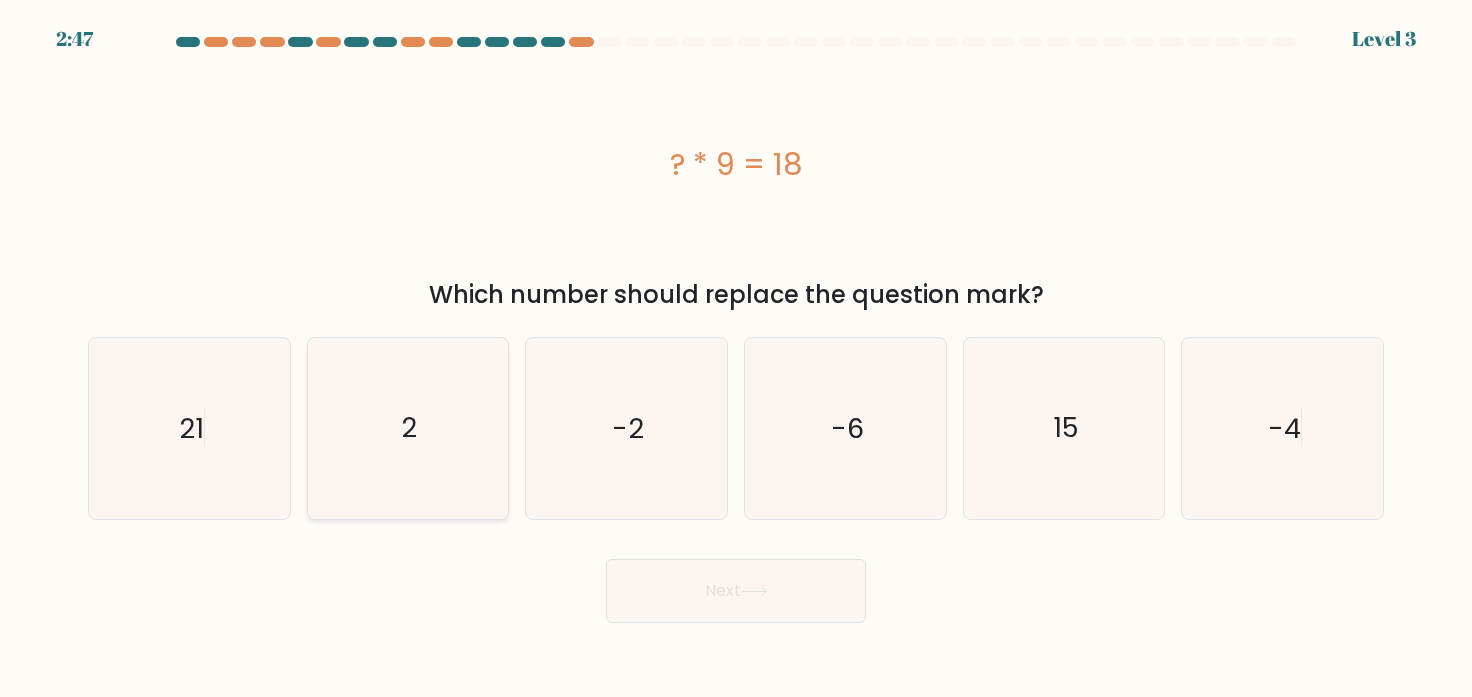click on "2" 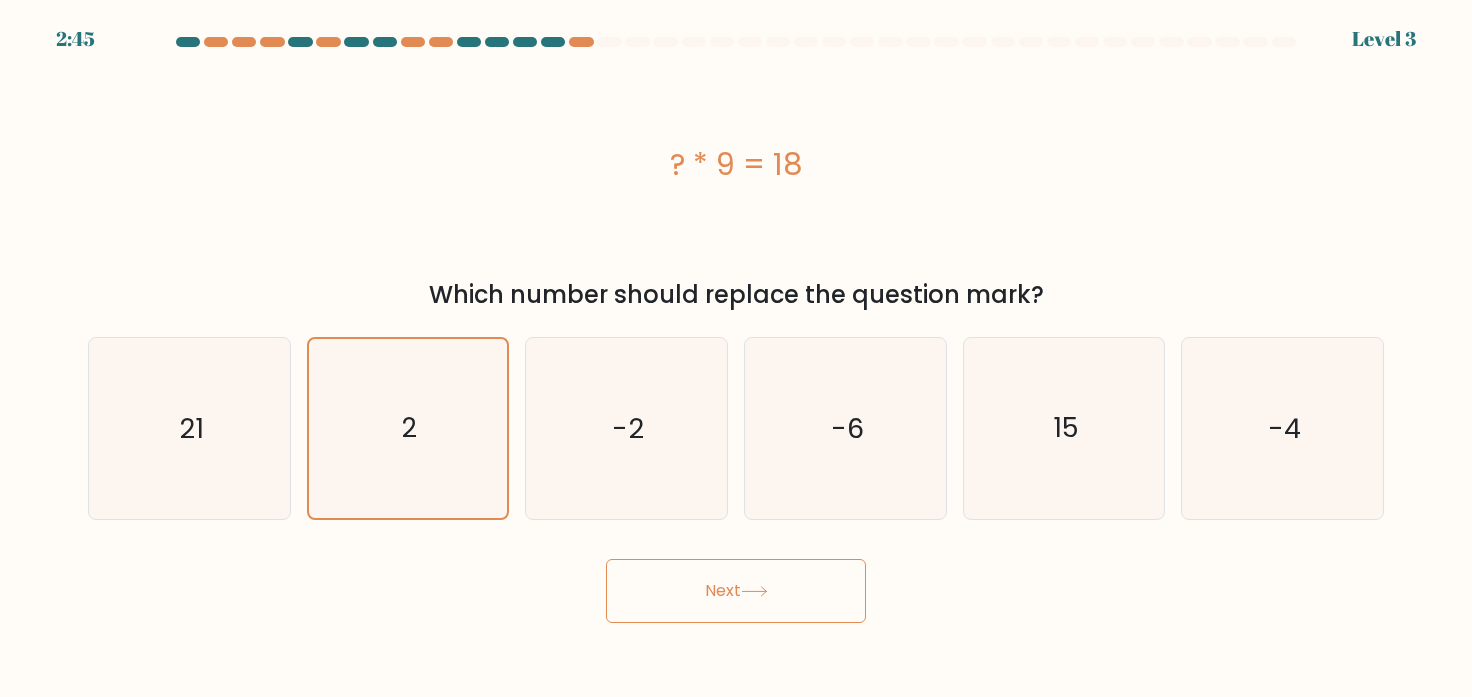 click on "Next" at bounding box center [736, 591] 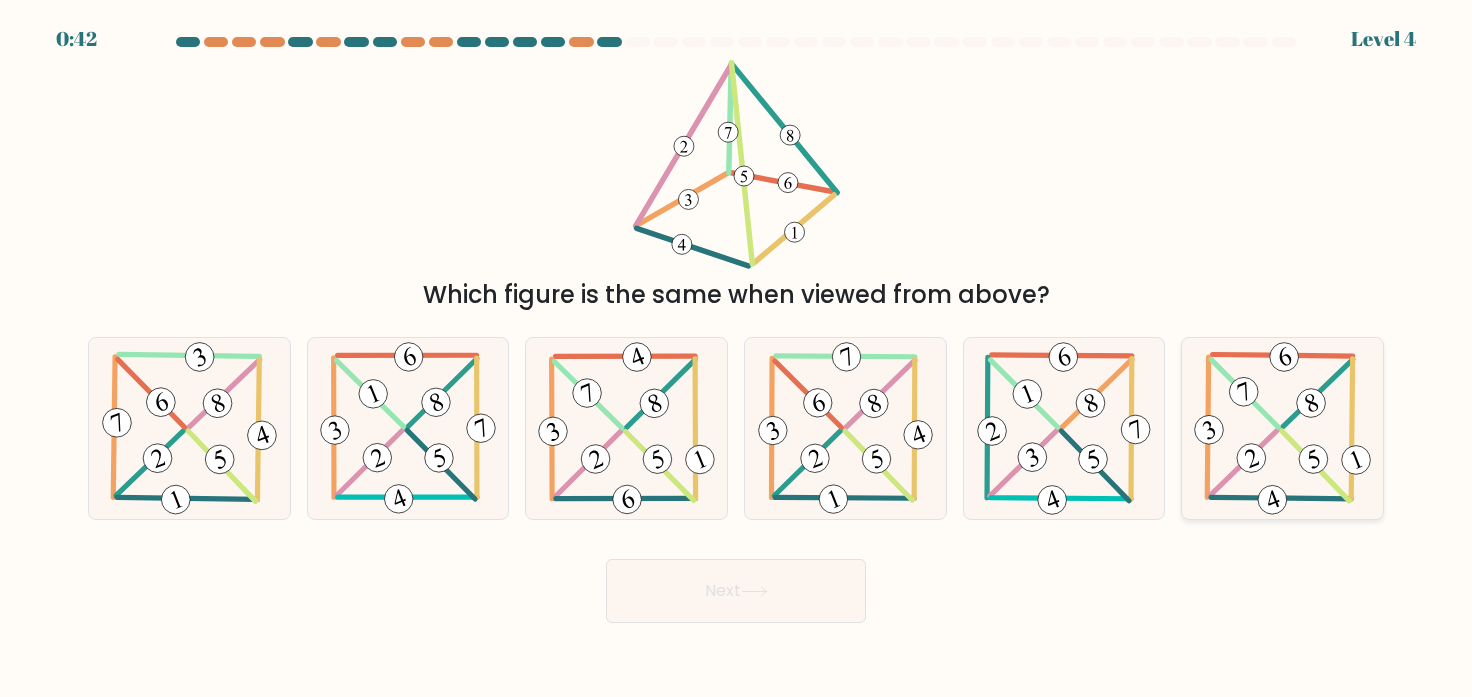drag, startPoint x: 1297, startPoint y: 414, endPoint x: 1371, endPoint y: 429, distance: 75.50497 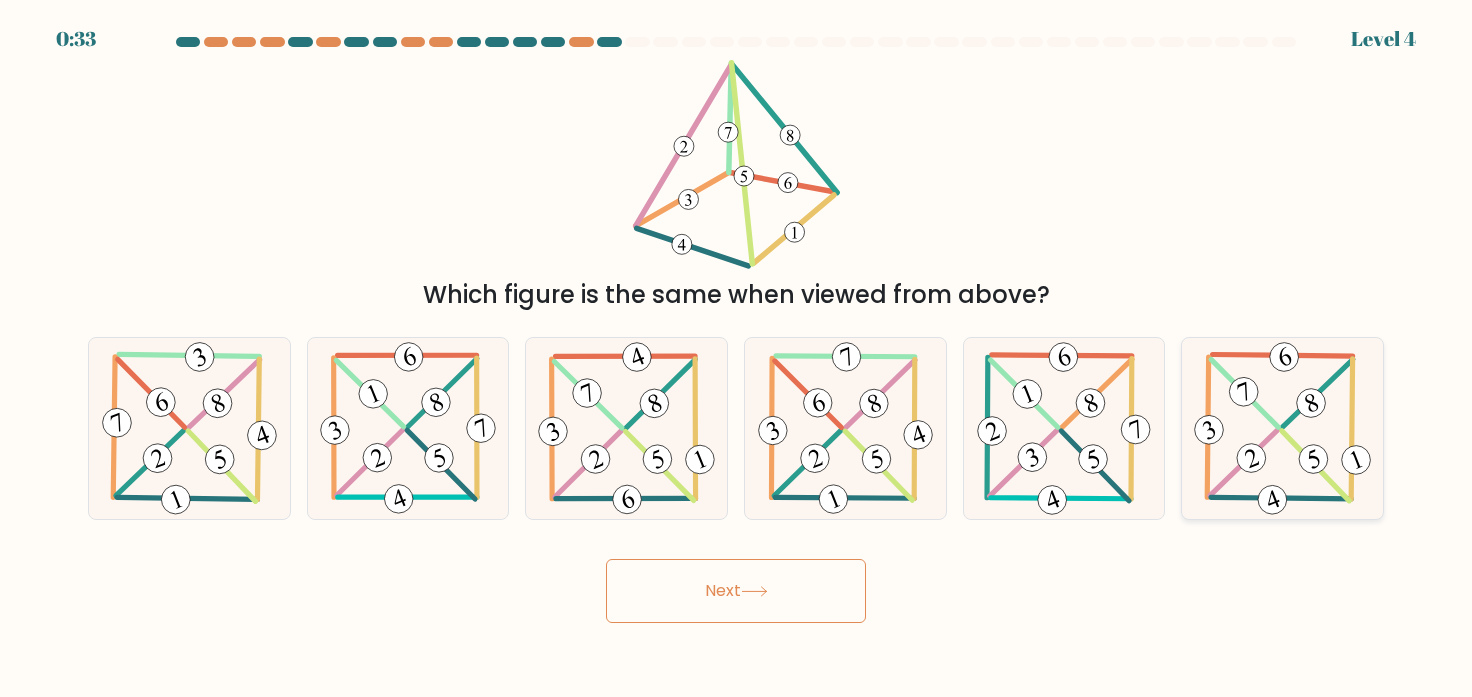 click 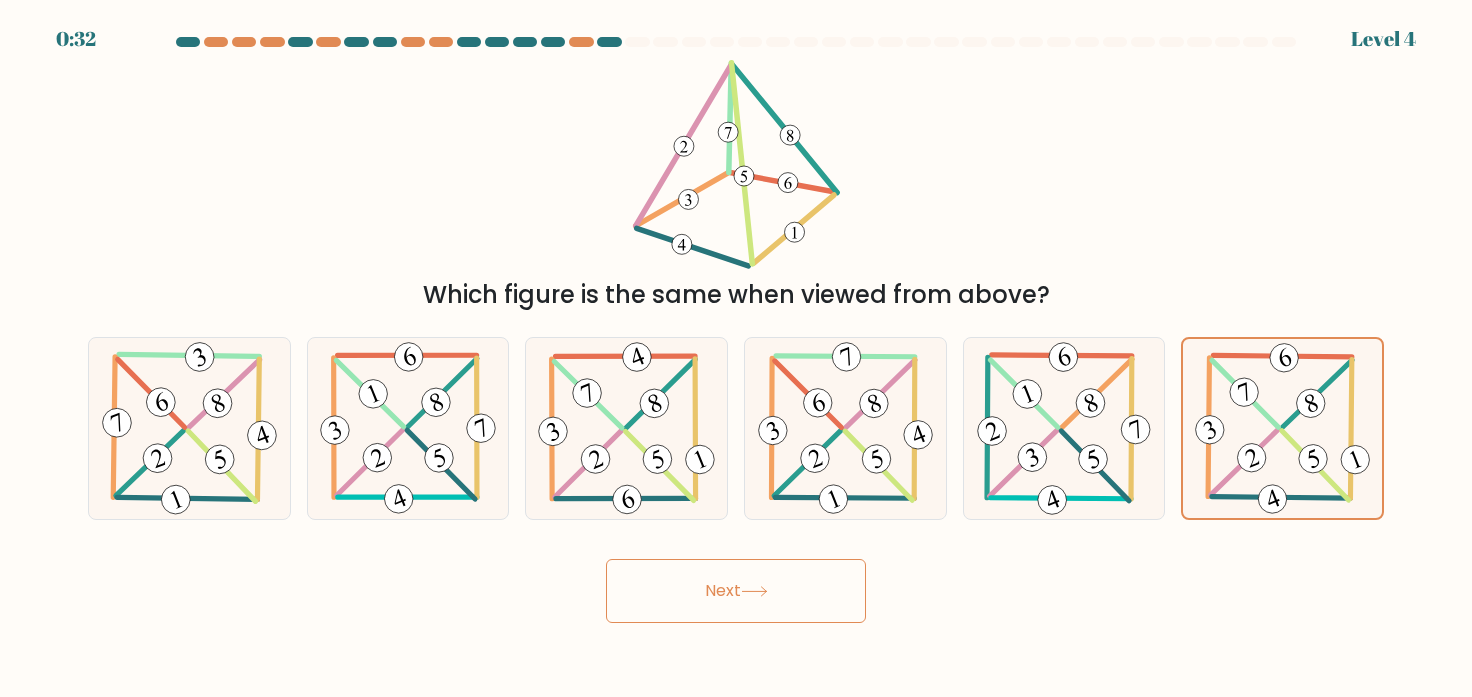 click on "Next" at bounding box center (736, 591) 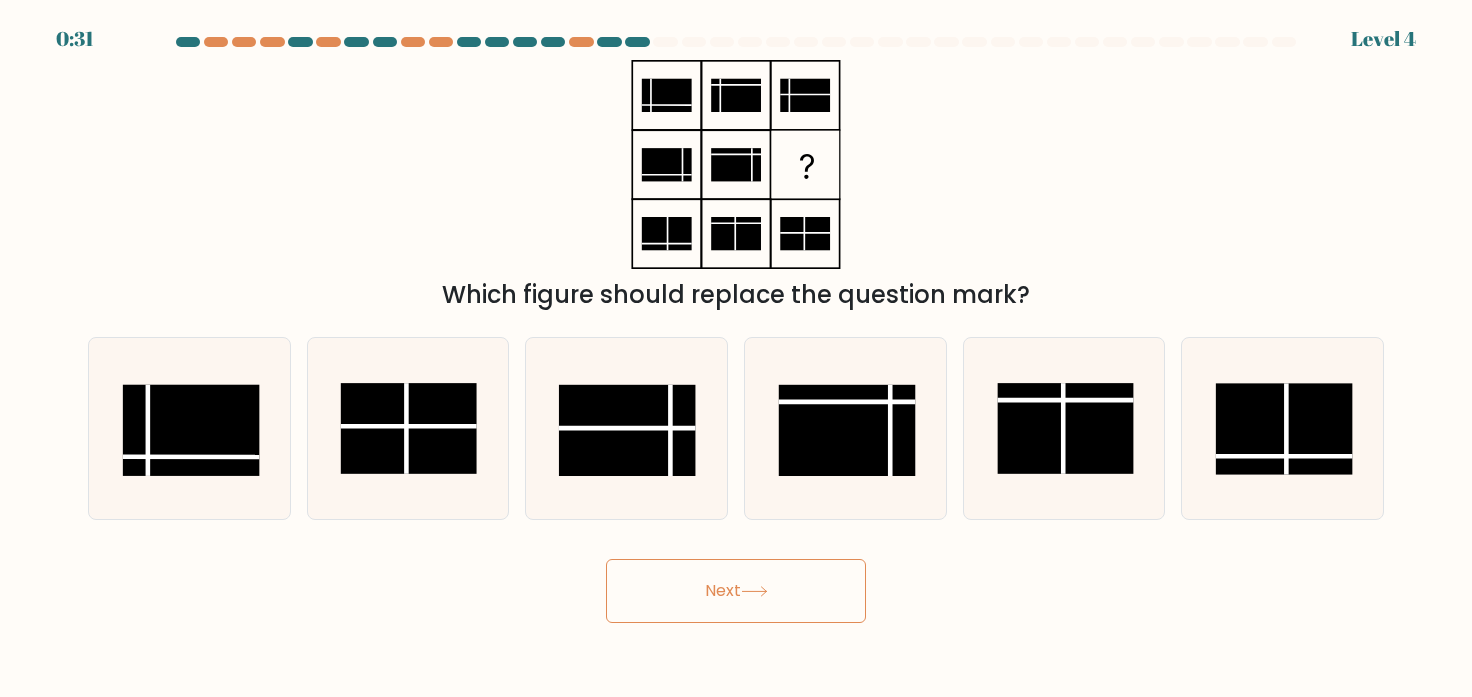 click on "Next" at bounding box center (736, 591) 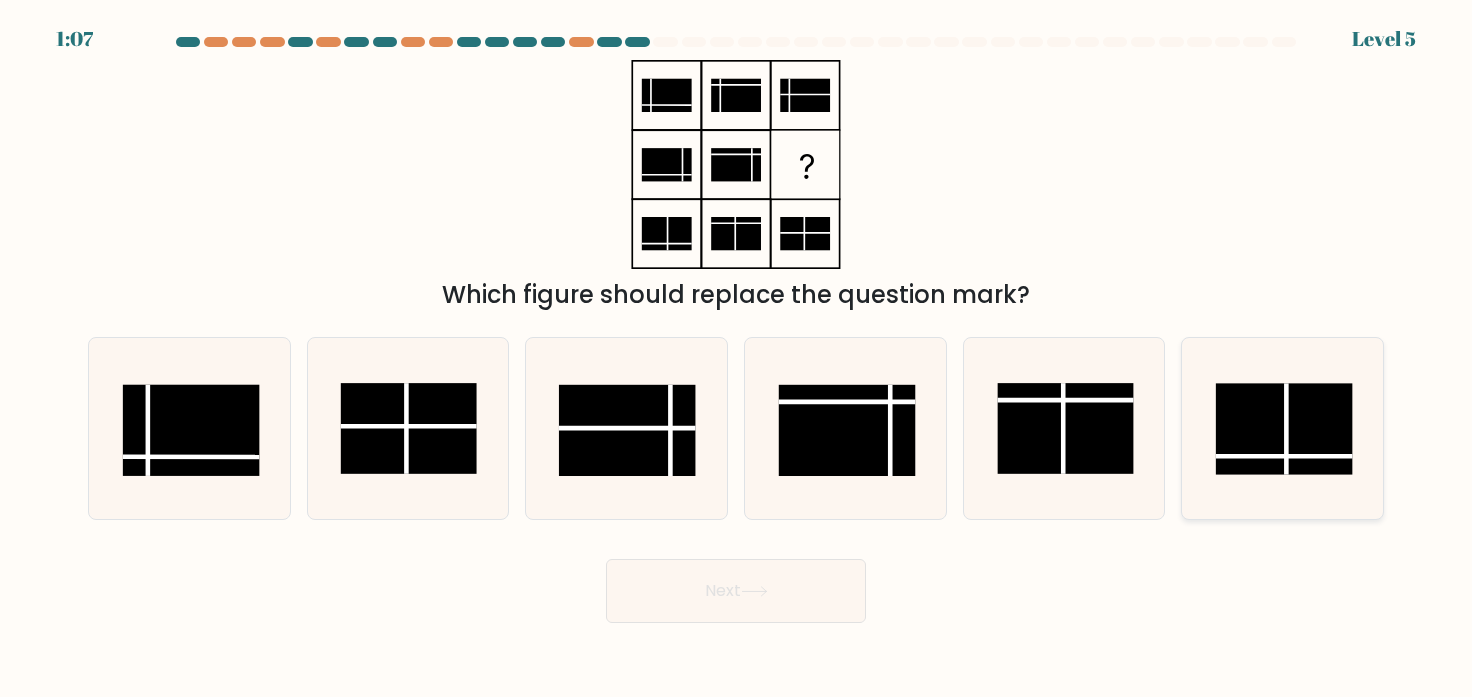 click 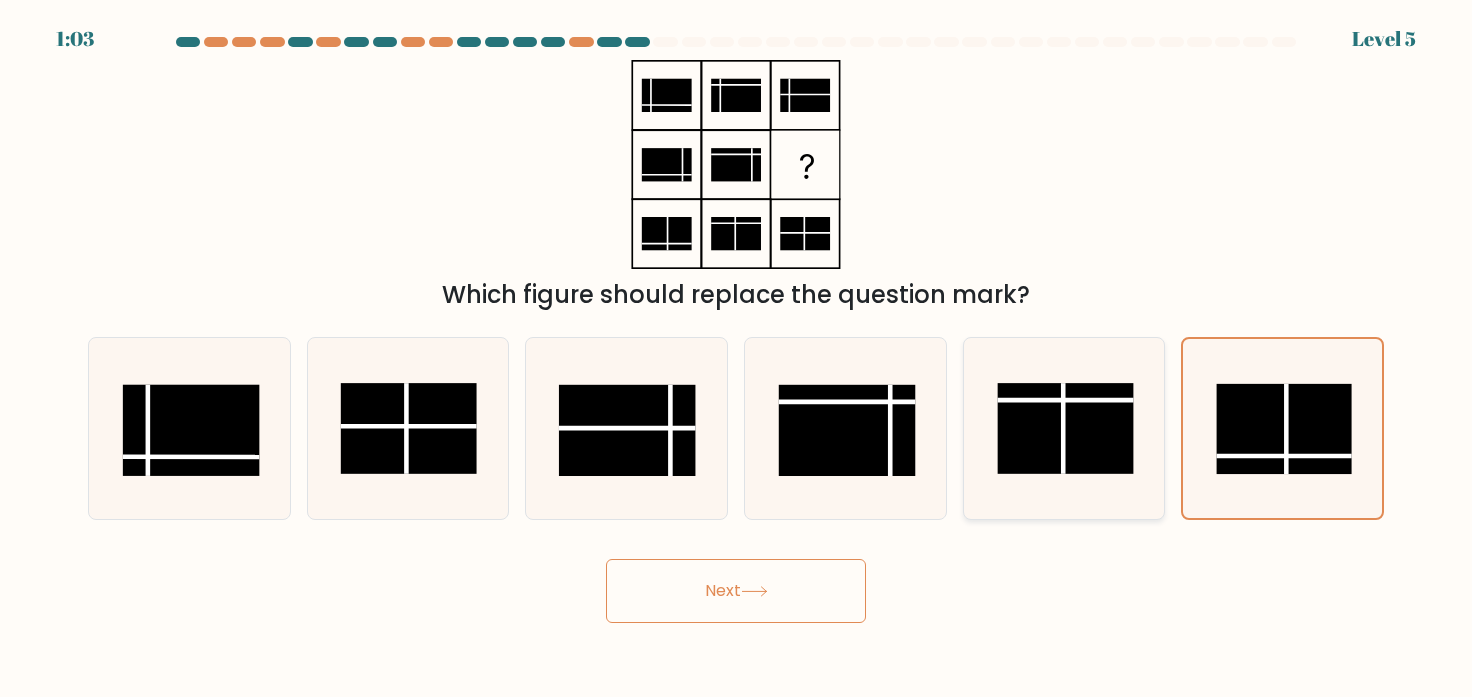 click 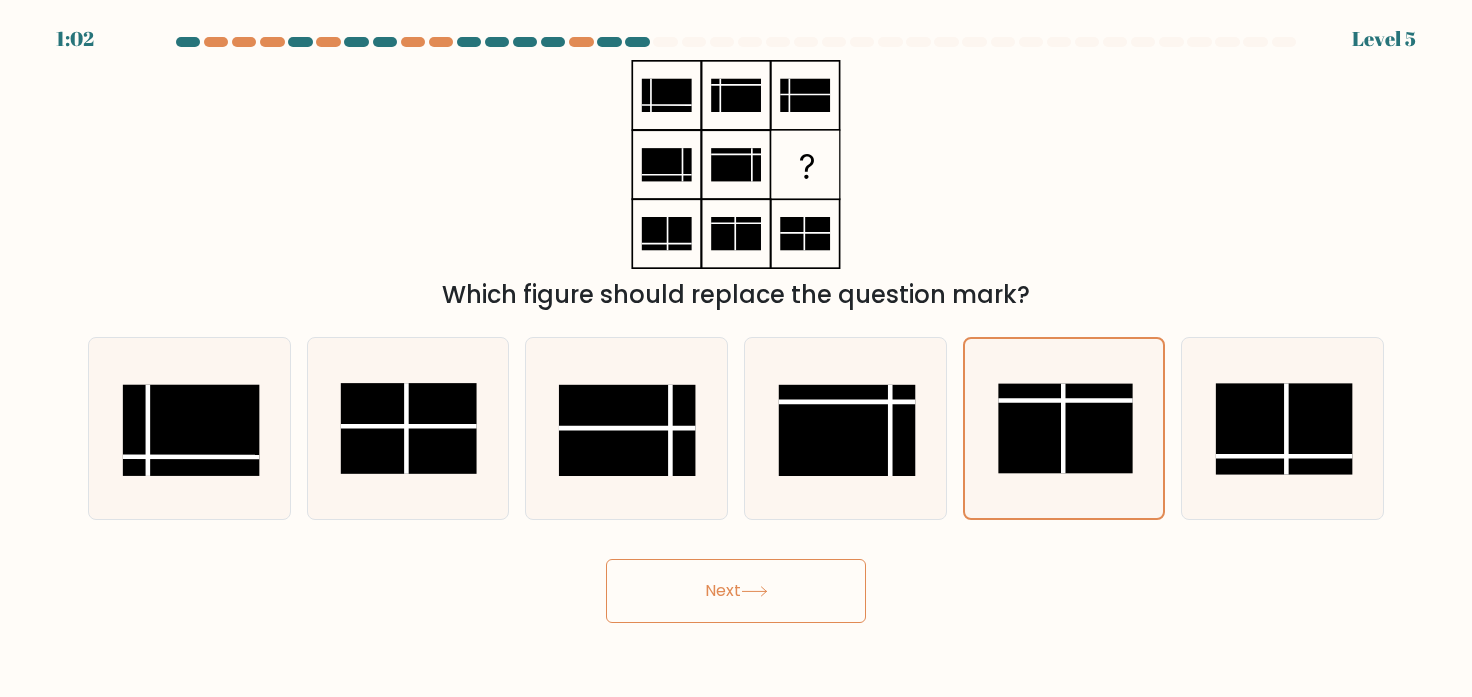 click on "Next" at bounding box center (736, 591) 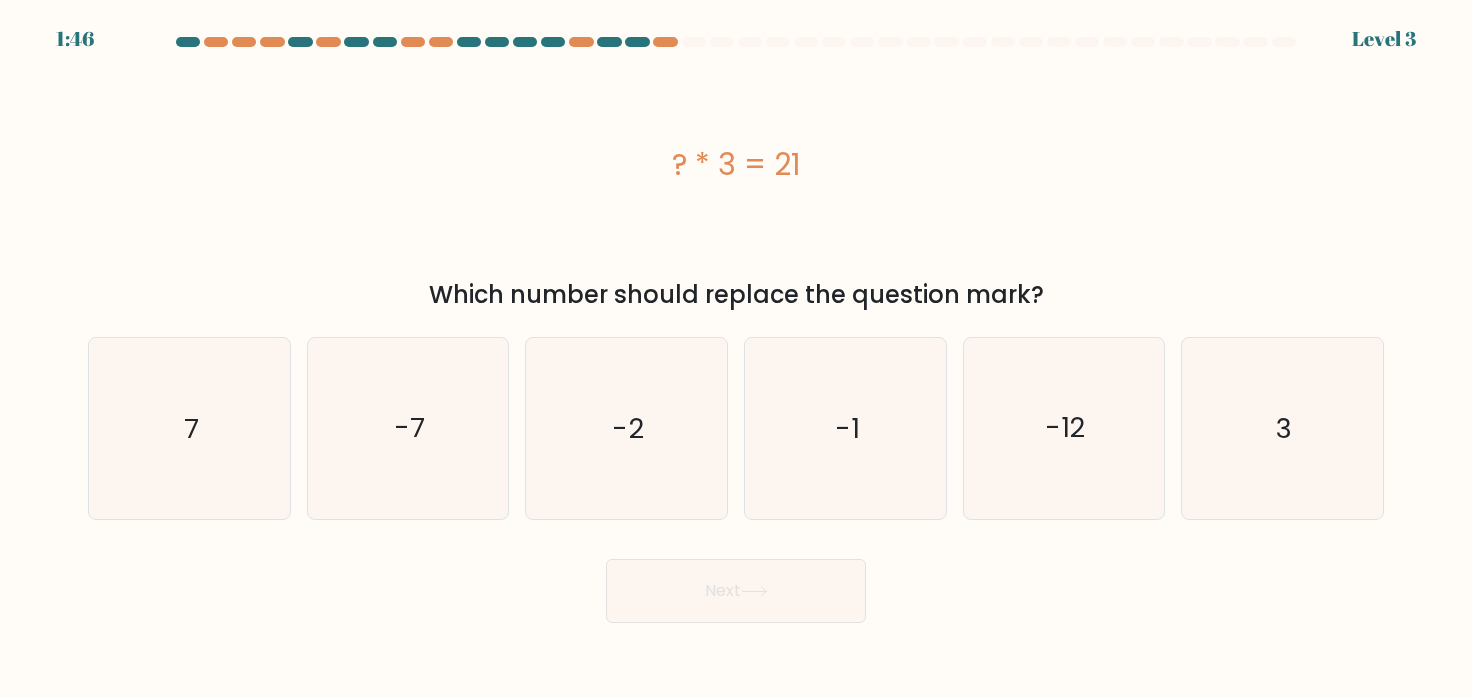 drag, startPoint x: 882, startPoint y: 122, endPoint x: 902, endPoint y: 119, distance: 20.22375 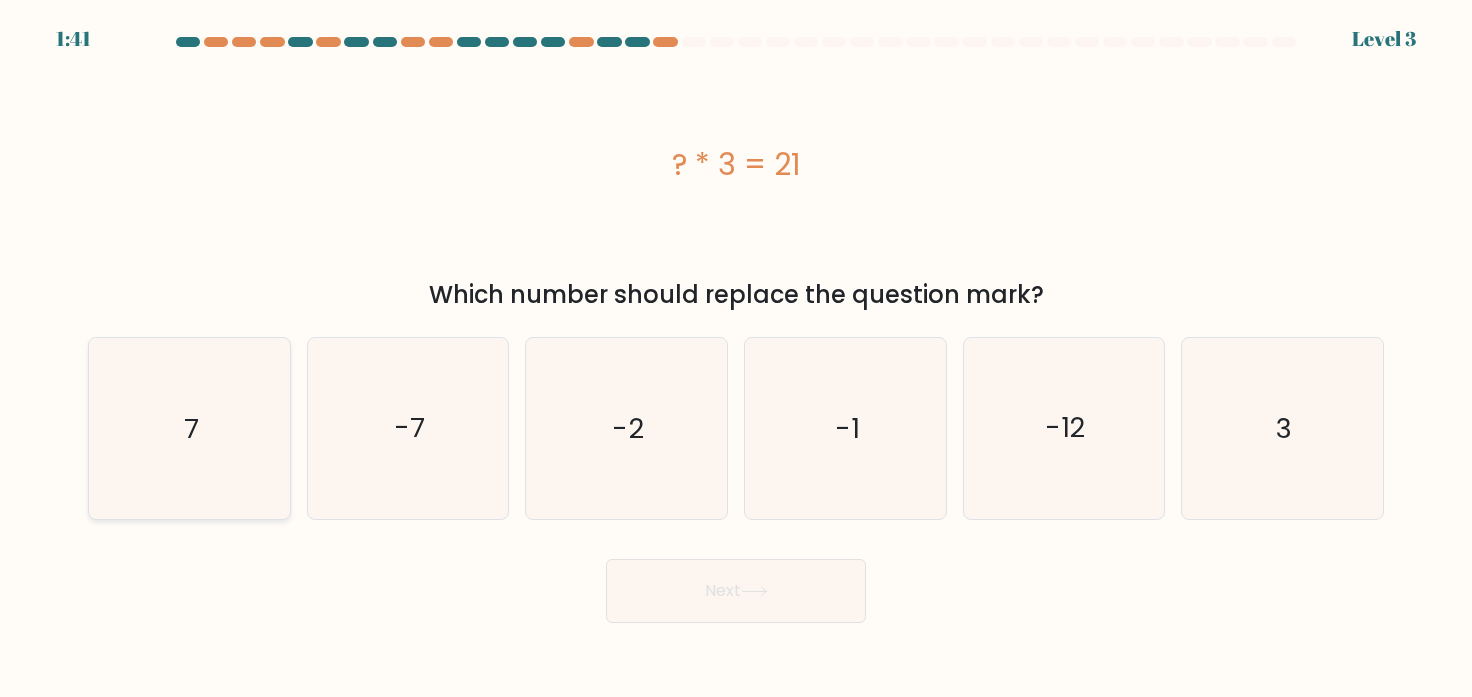 drag, startPoint x: 179, startPoint y: 414, endPoint x: 182, endPoint y: 399, distance: 15.297058 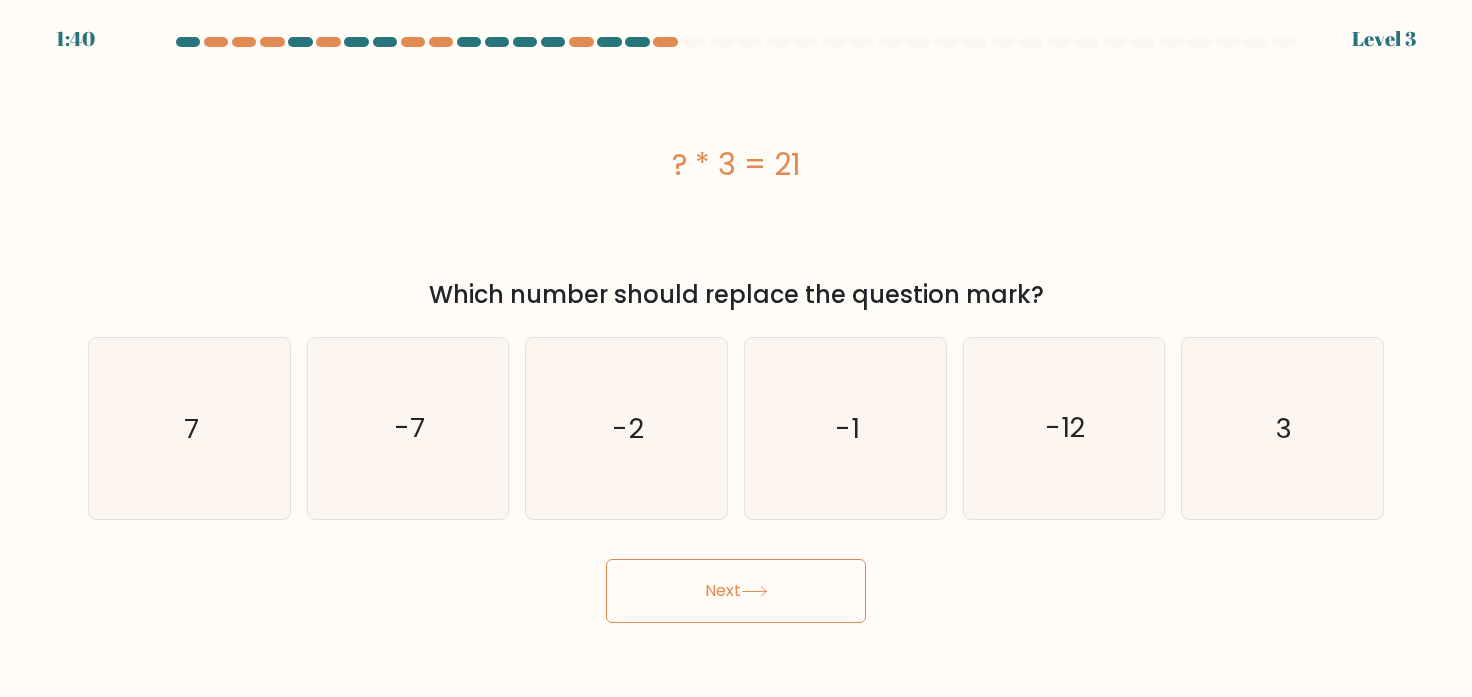 drag, startPoint x: 866, startPoint y: 163, endPoint x: 772, endPoint y: 21, distance: 170.29387 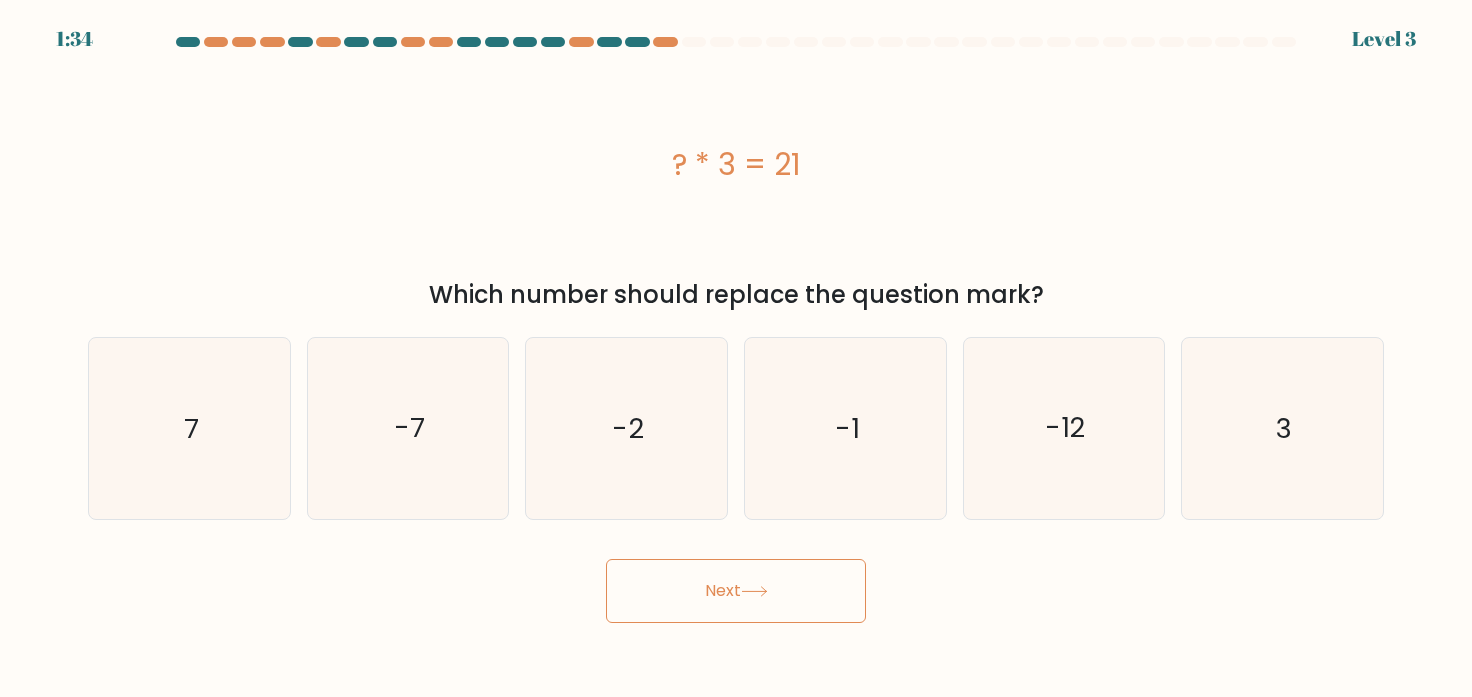 click on "a.
7" at bounding box center (189, 428) 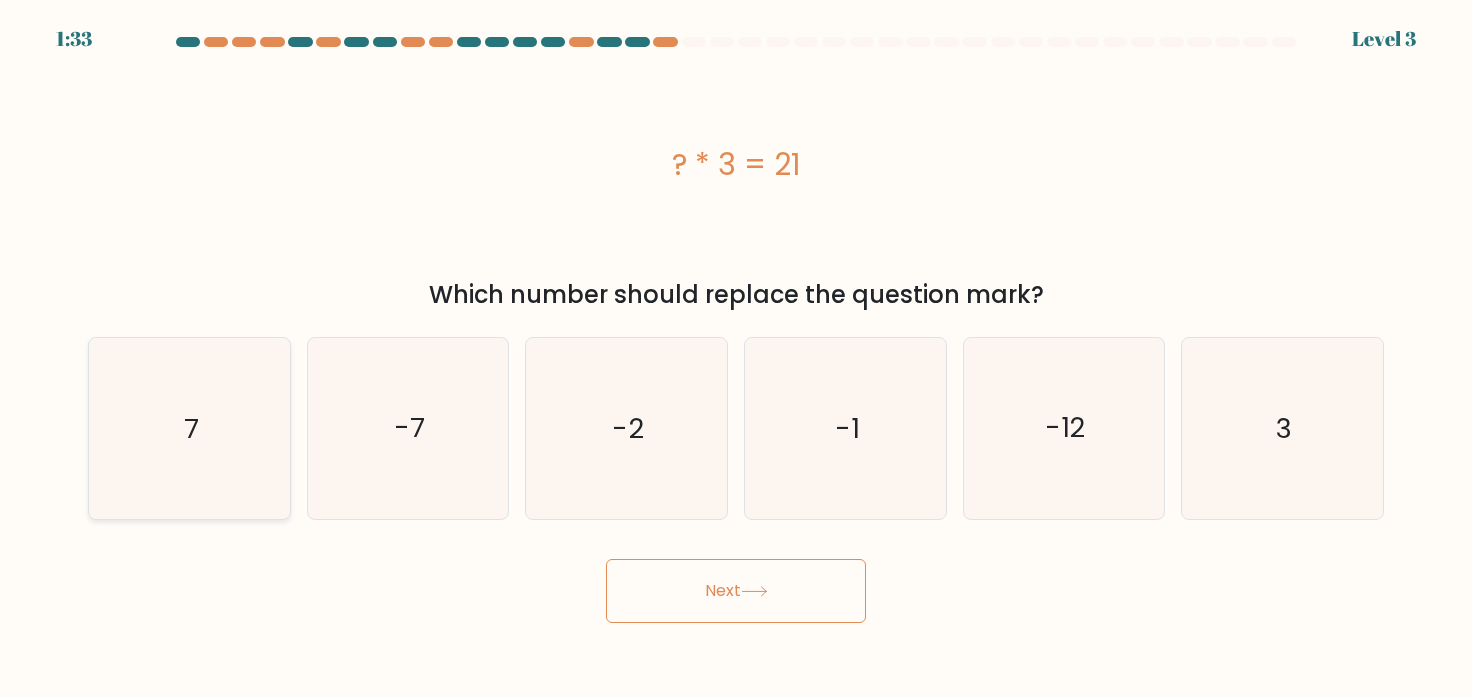 click on "7" 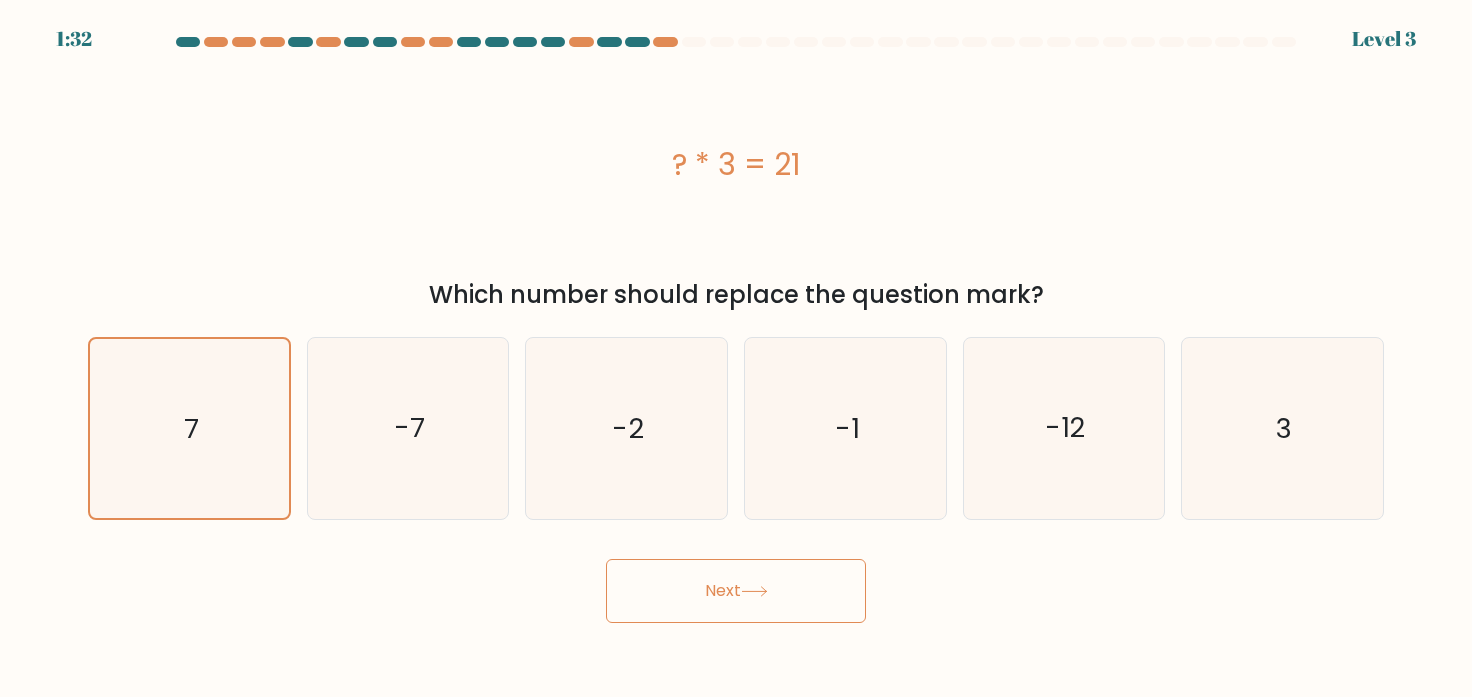 click on "Next" at bounding box center (736, 591) 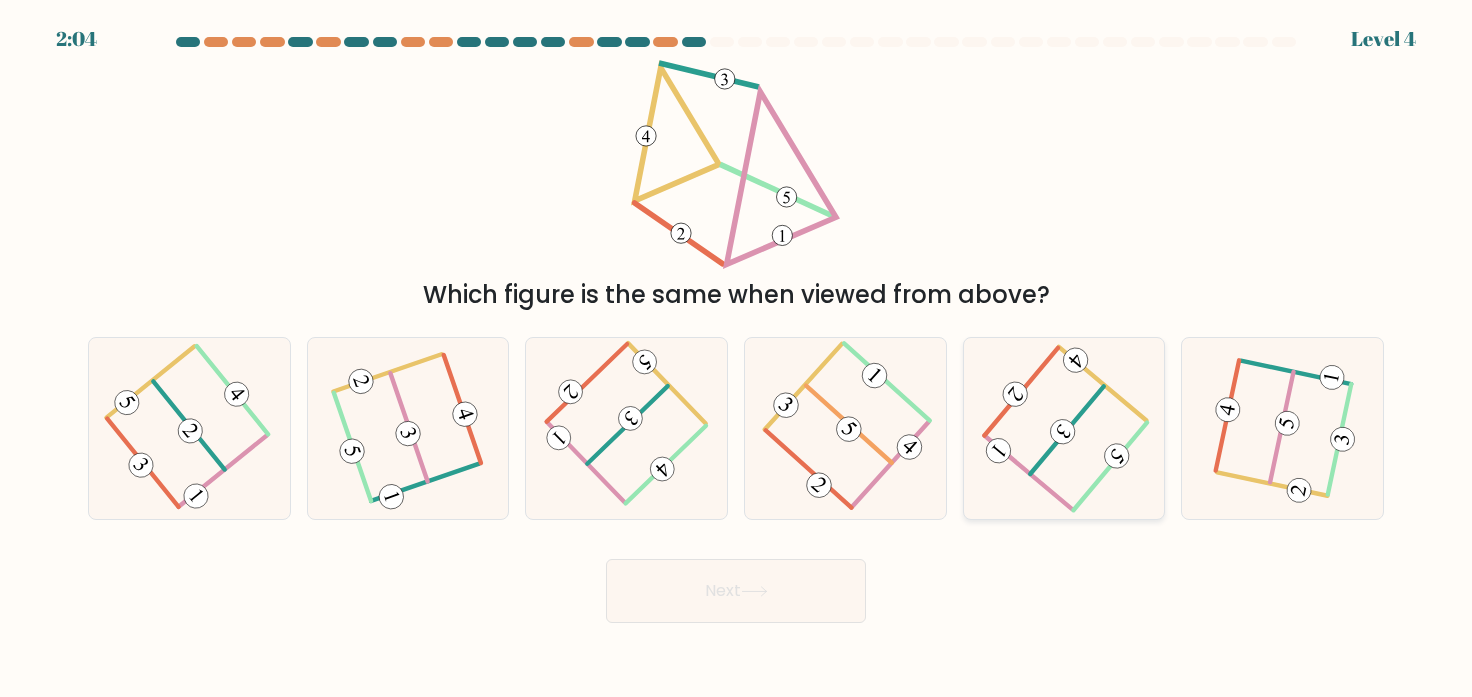 click 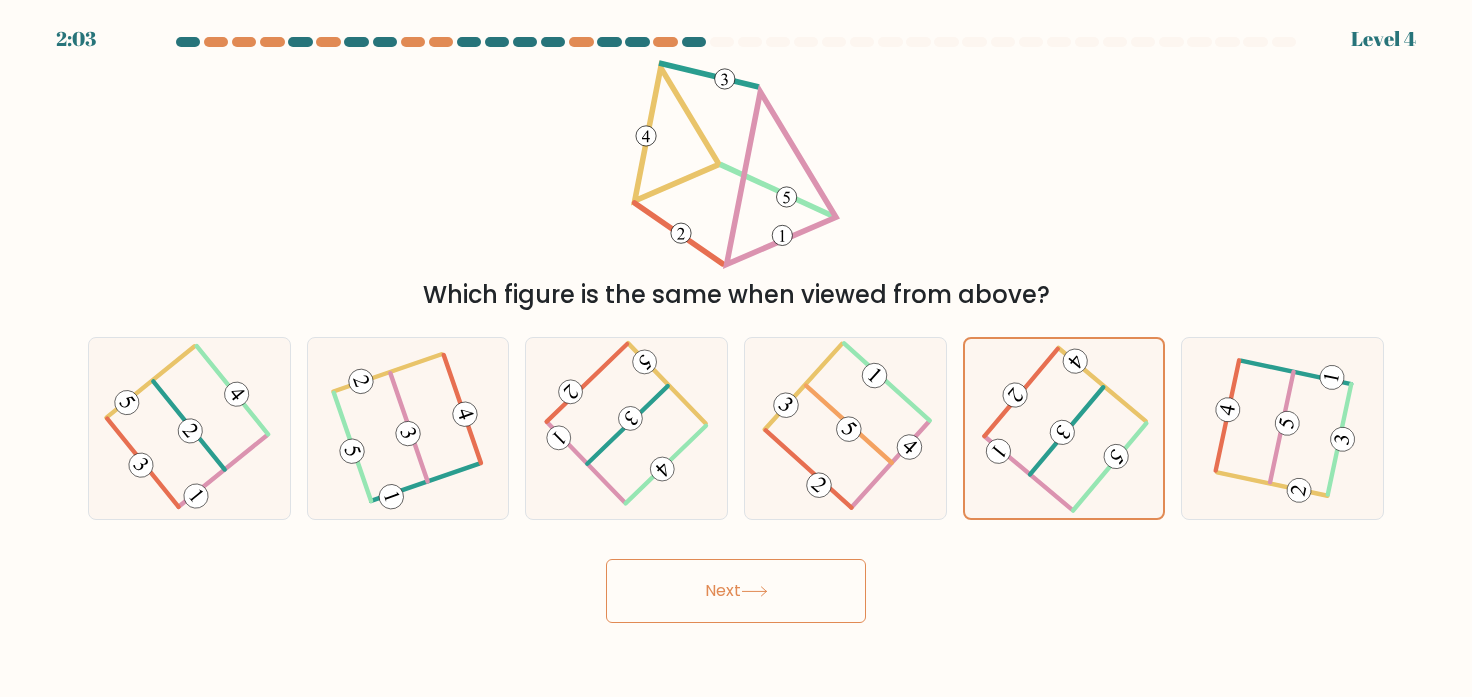 click 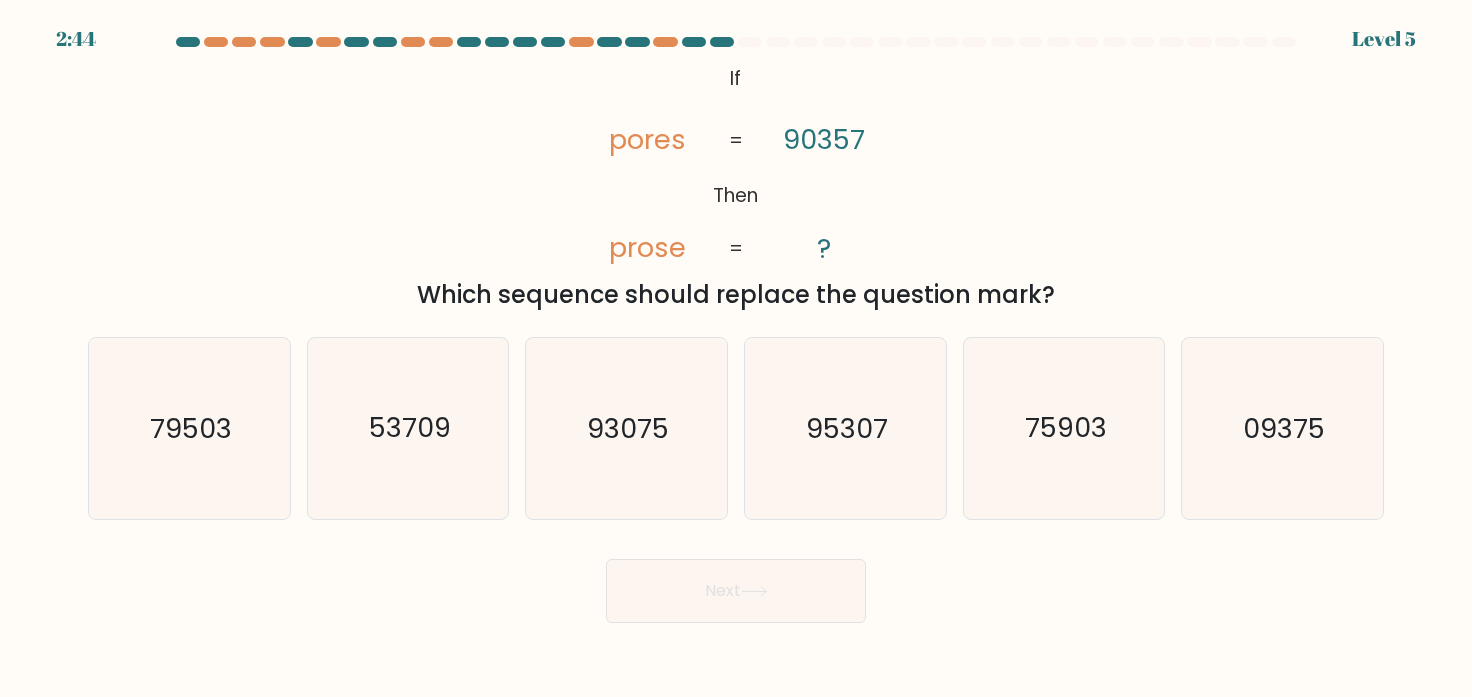 drag, startPoint x: 692, startPoint y: 75, endPoint x: 1000, endPoint y: 290, distance: 375.61816 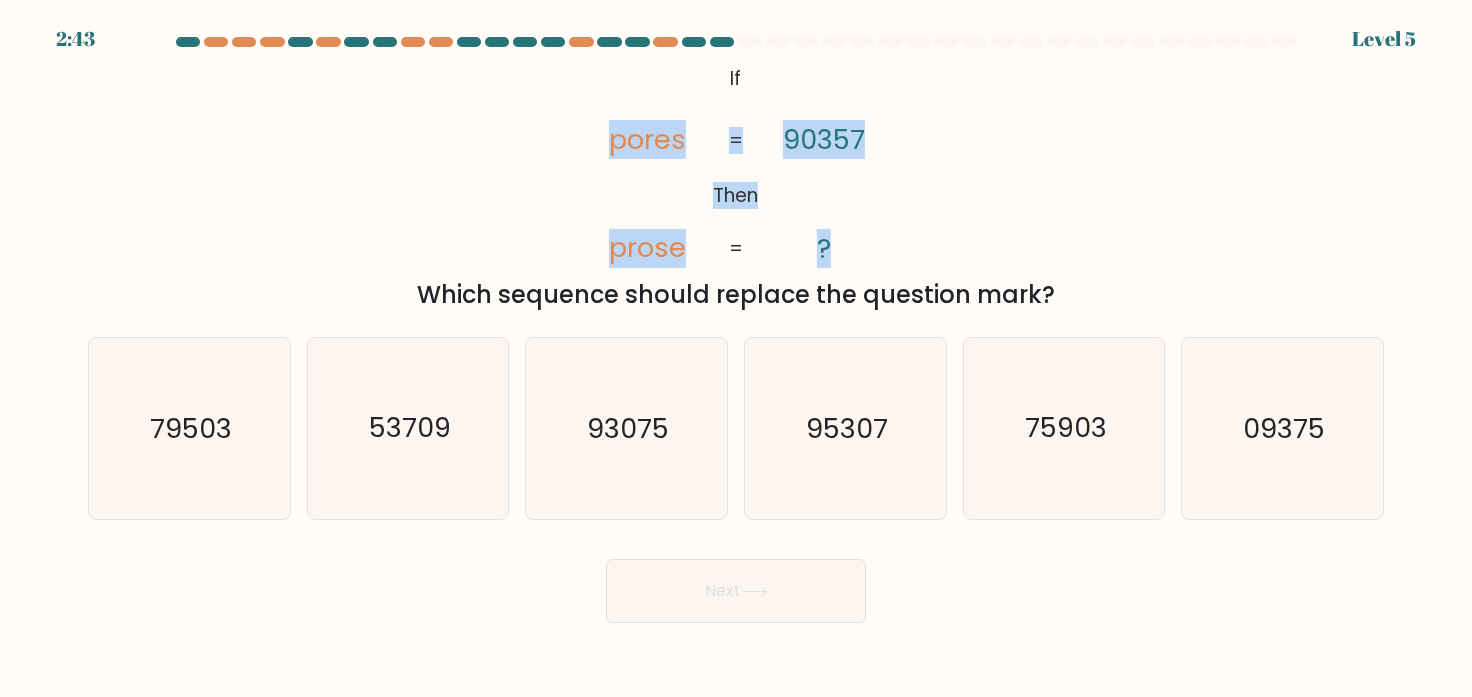 click on "@import url('https://fonts.googleapis.com/css?family=Abril+Fatface:400,100,100italic,300,300italic,400italic,500,500italic,700,700italic,900,900italic');           If       Then       pores       prose       90357       ?       =       =
Which sequence should replace the question mark?" at bounding box center [736, 186] 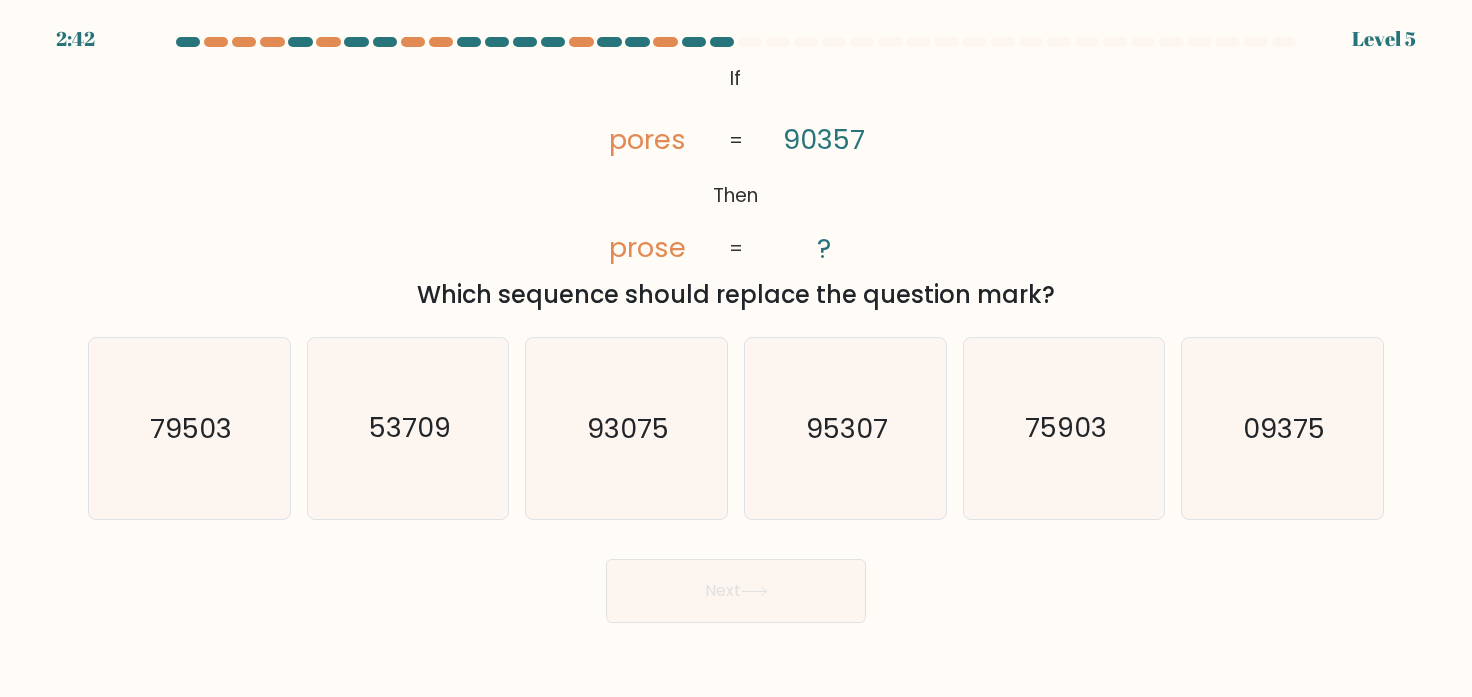 click on "@import url('https://fonts.googleapis.com/css?family=Abril+Fatface:400,100,100italic,300,300italic,400italic,500,500italic,700,700italic,900,900italic');           If       Then       pores       prose       90357       ?       =       =
Which sequence should replace the question mark?" at bounding box center [736, 186] 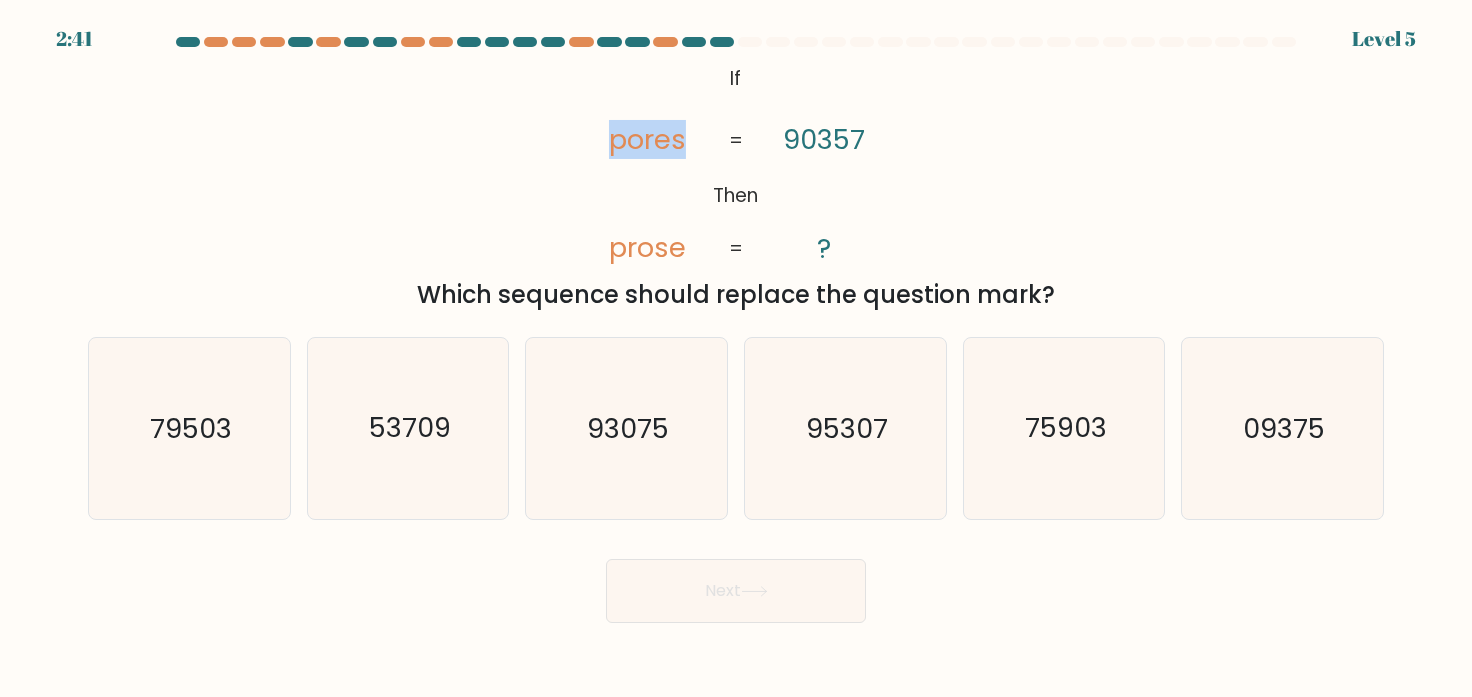 drag, startPoint x: 588, startPoint y: 121, endPoint x: 646, endPoint y: 92, distance: 64.84597 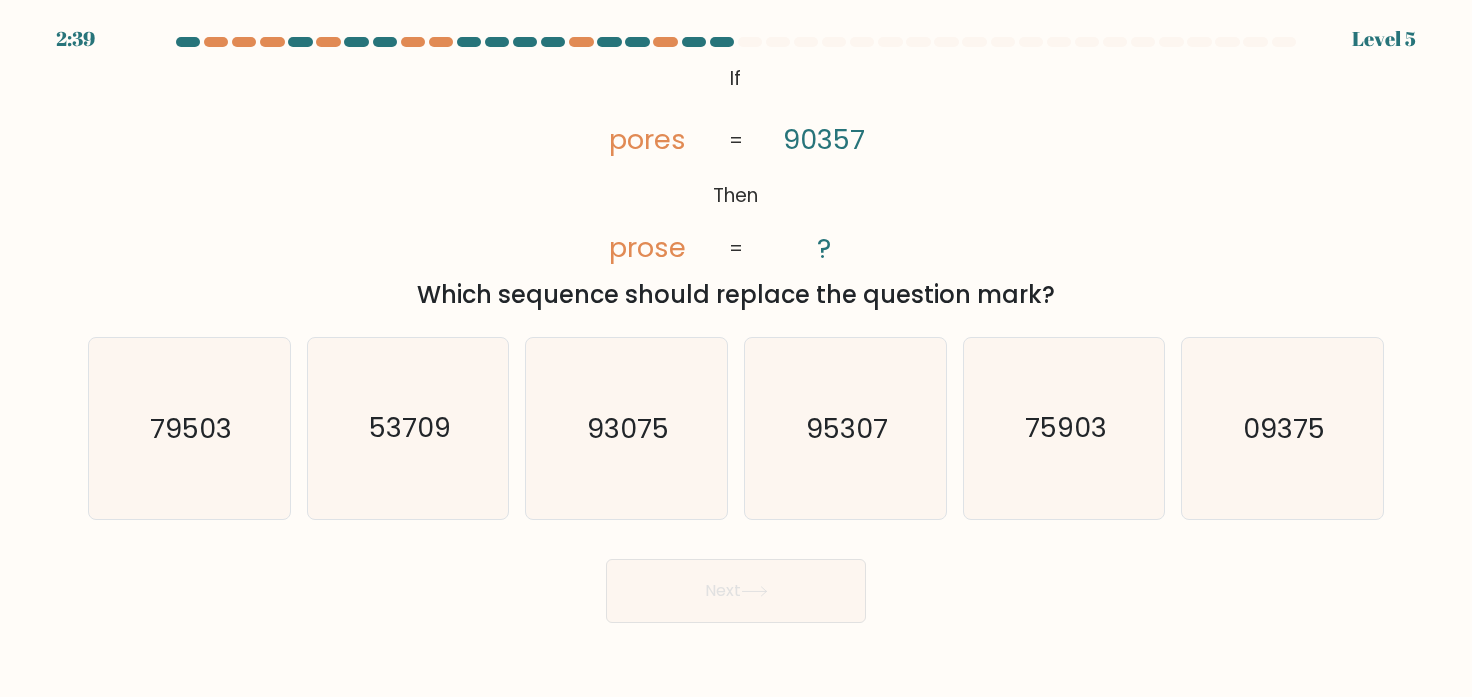 drag, startPoint x: 691, startPoint y: 63, endPoint x: 1023, endPoint y: 249, distance: 380.55222 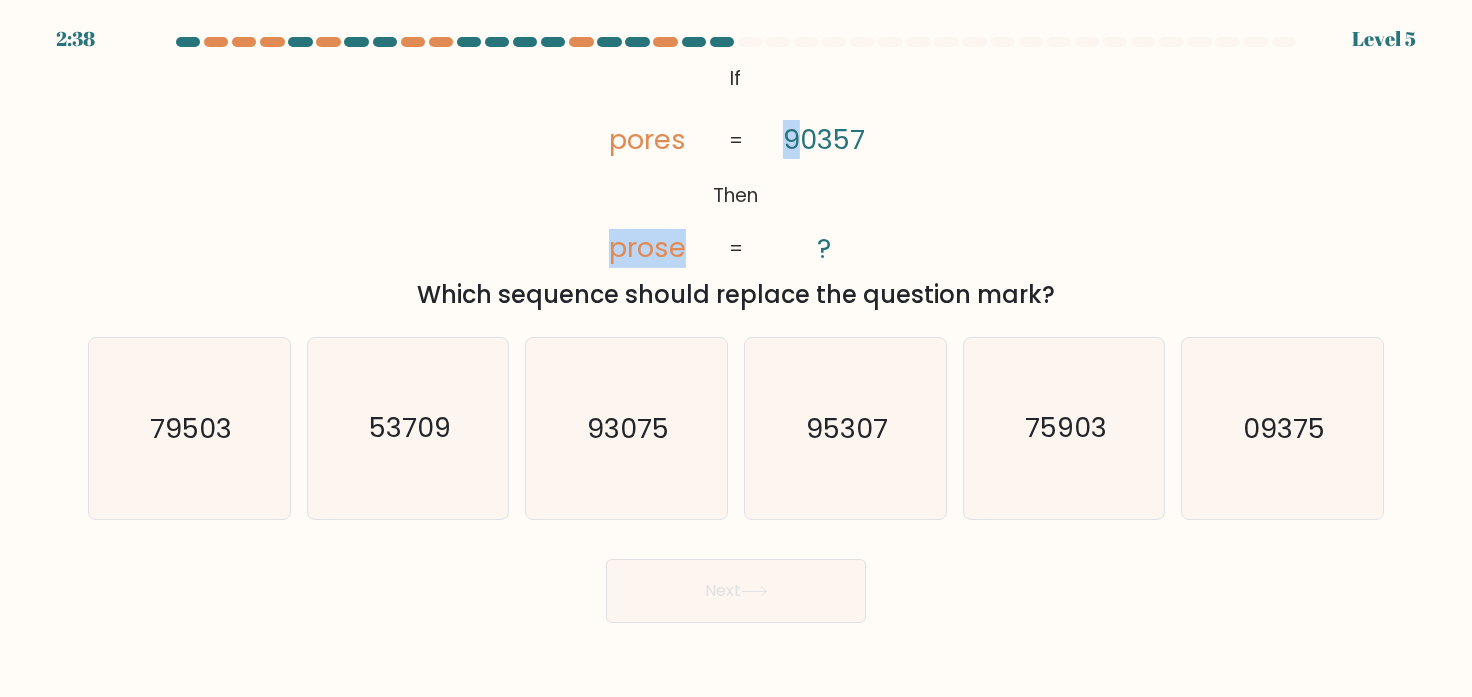 drag, startPoint x: 730, startPoint y: 74, endPoint x: 784, endPoint y: 106, distance: 62.76942 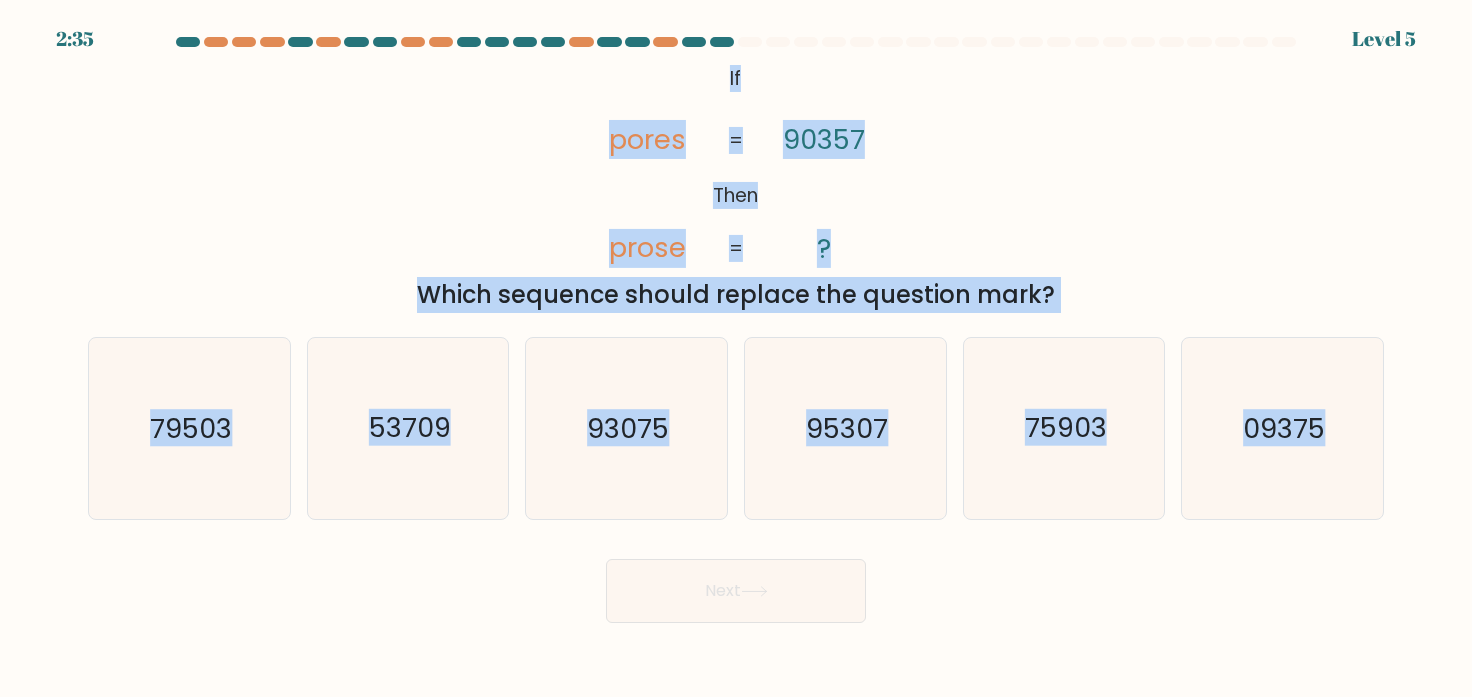 drag, startPoint x: 679, startPoint y: 56, endPoint x: 1417, endPoint y: 460, distance: 841.3442 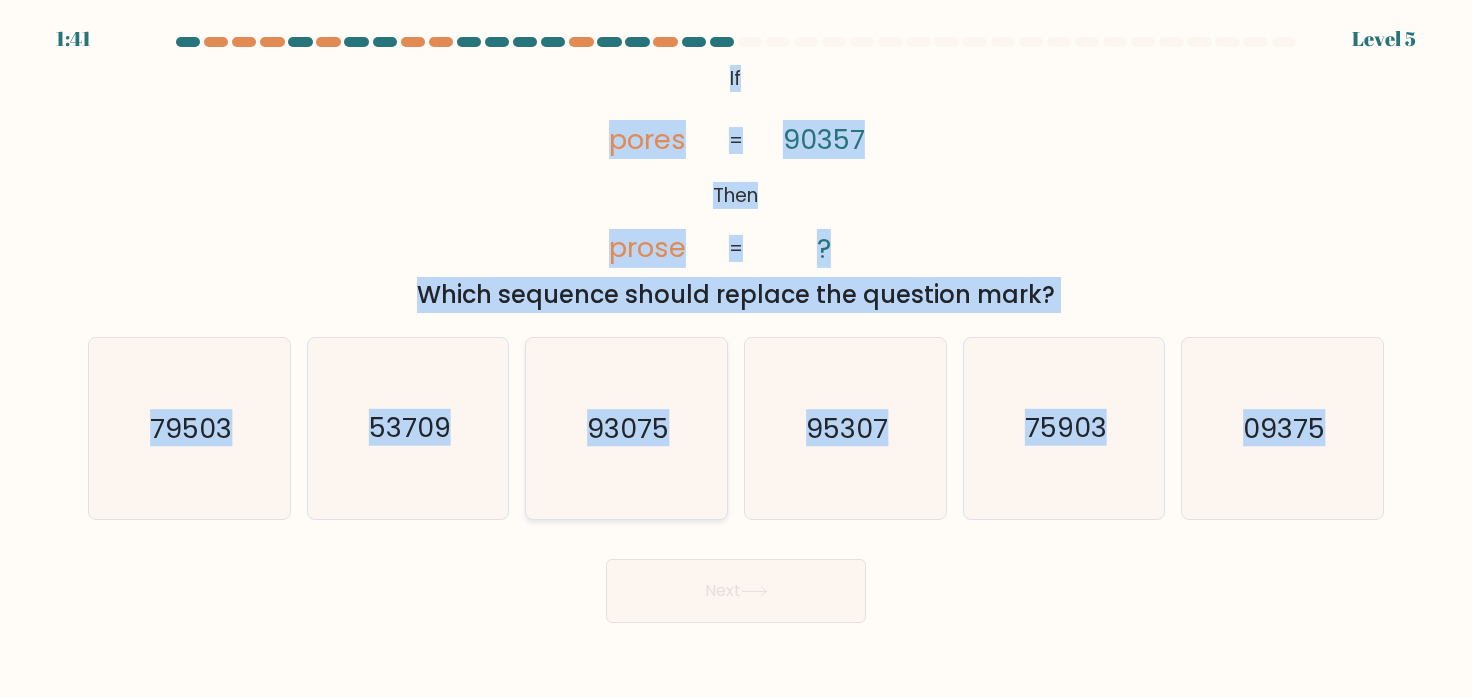 click on "93075" 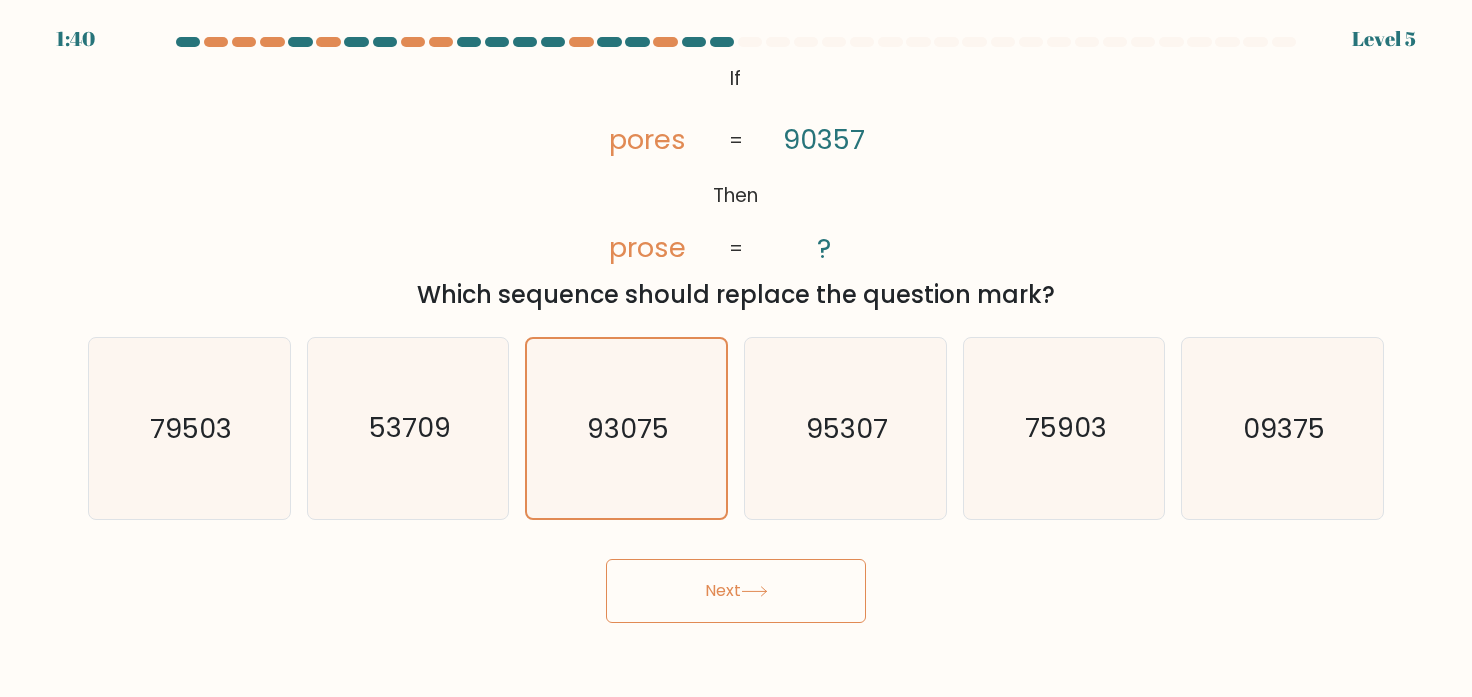 click on "Next" at bounding box center (736, 591) 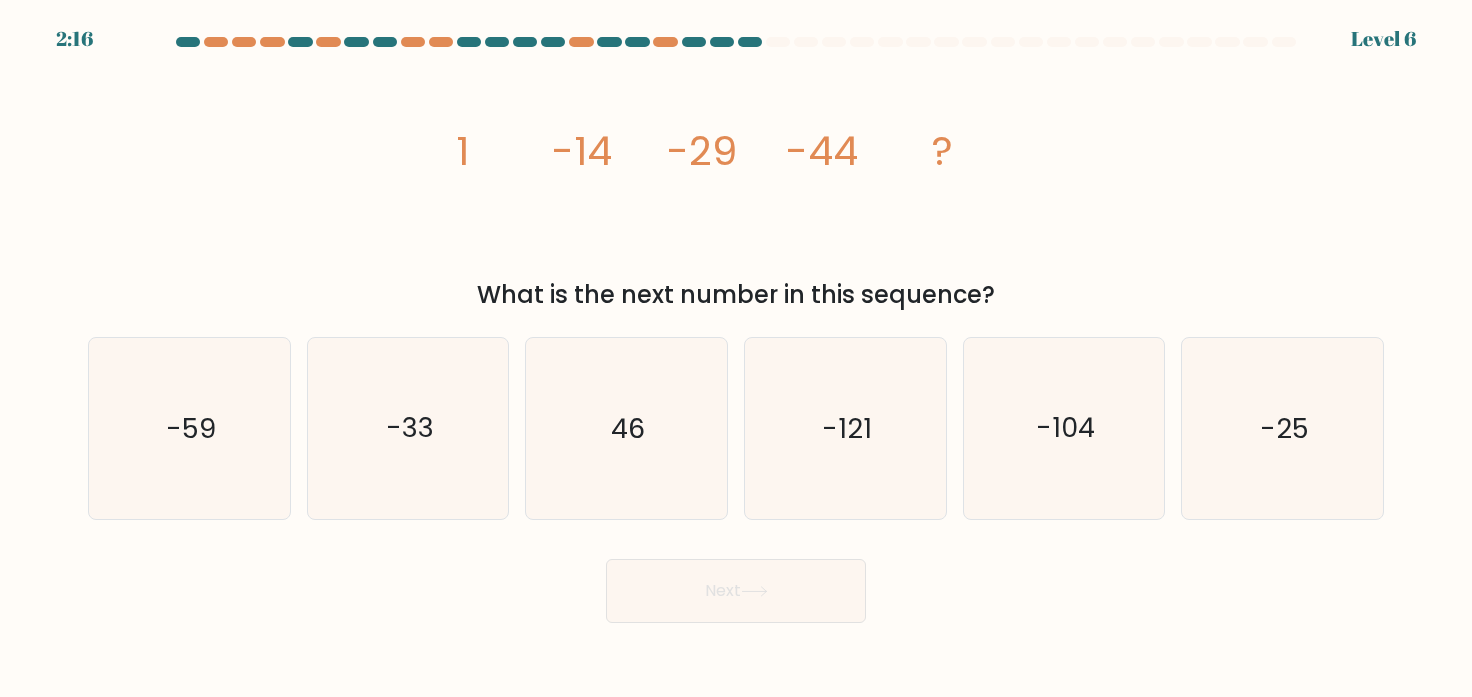 drag, startPoint x: 439, startPoint y: 136, endPoint x: 954, endPoint y: 117, distance: 515.35034 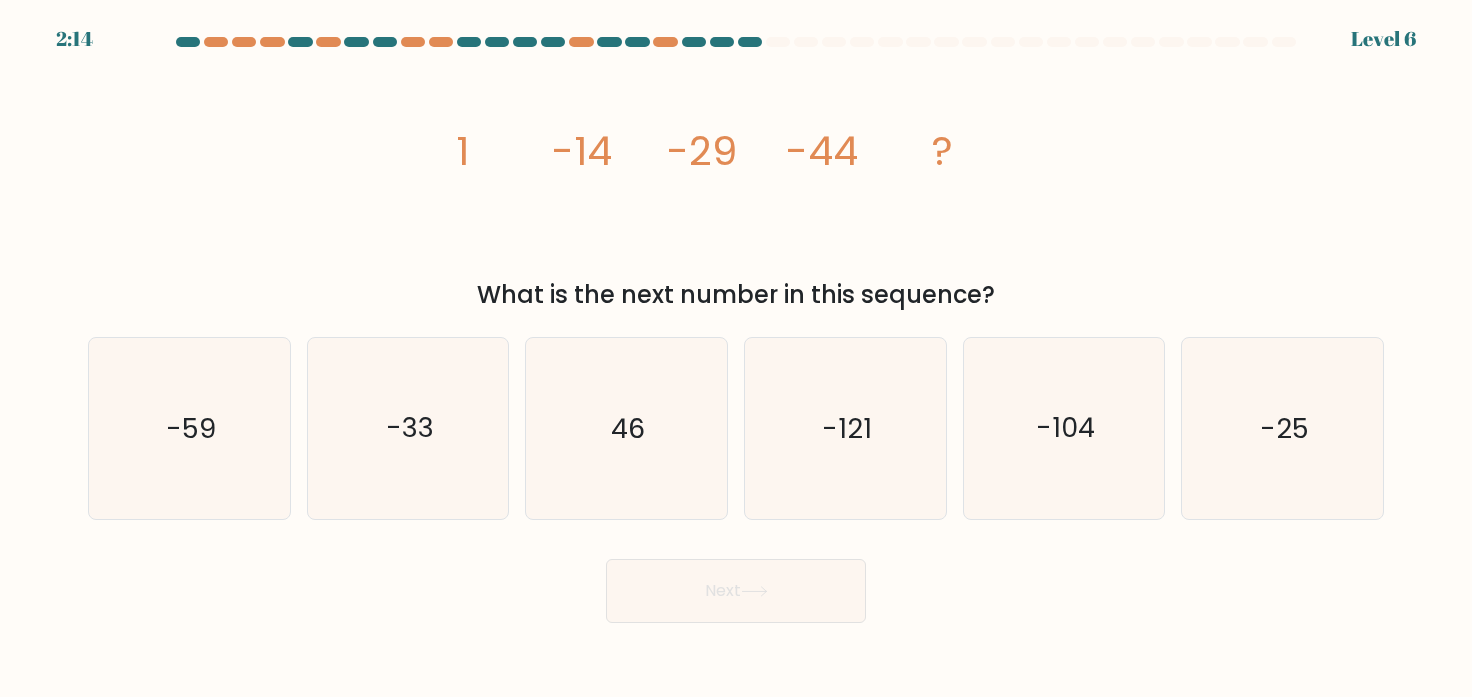 drag, startPoint x: 979, startPoint y: 154, endPoint x: 520, endPoint y: 142, distance: 459.15683 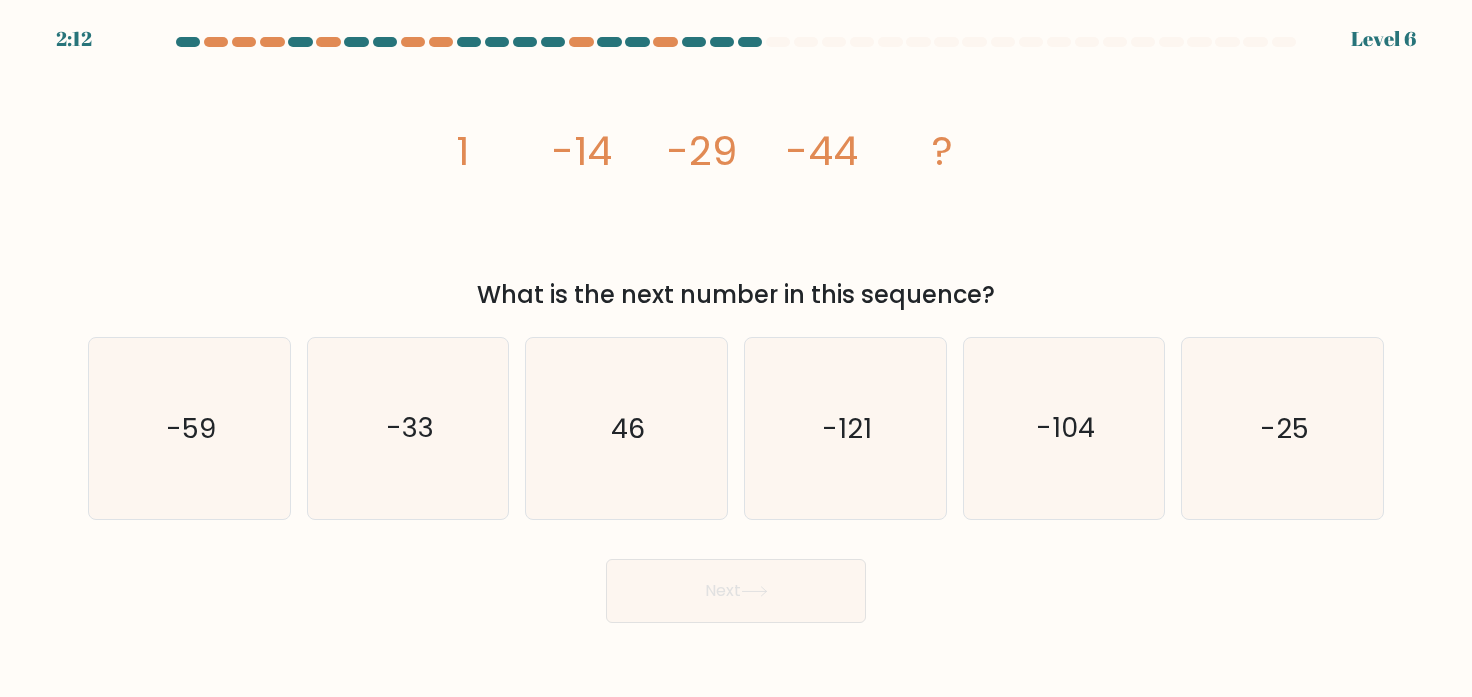 drag, startPoint x: 465, startPoint y: 151, endPoint x: 968, endPoint y: 150, distance: 503.001 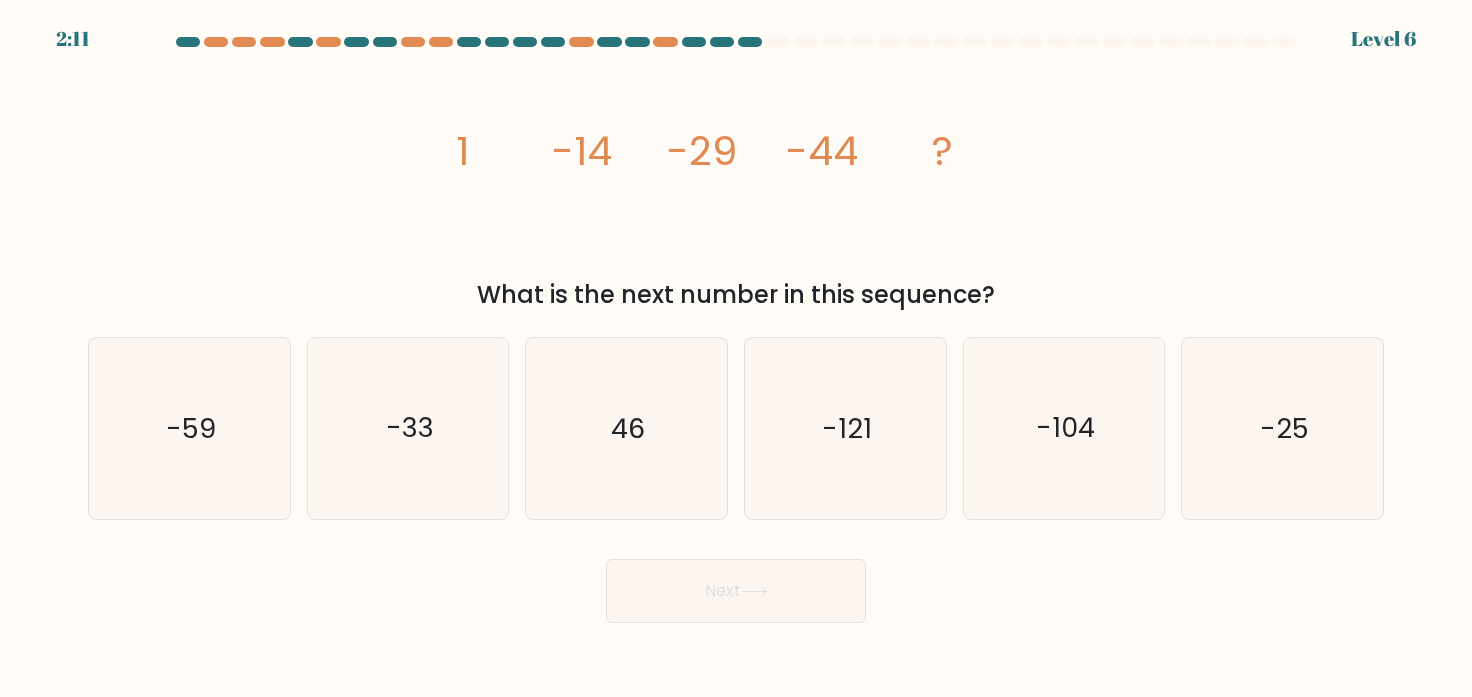 drag, startPoint x: 968, startPoint y: 149, endPoint x: 654, endPoint y: 153, distance: 314.02548 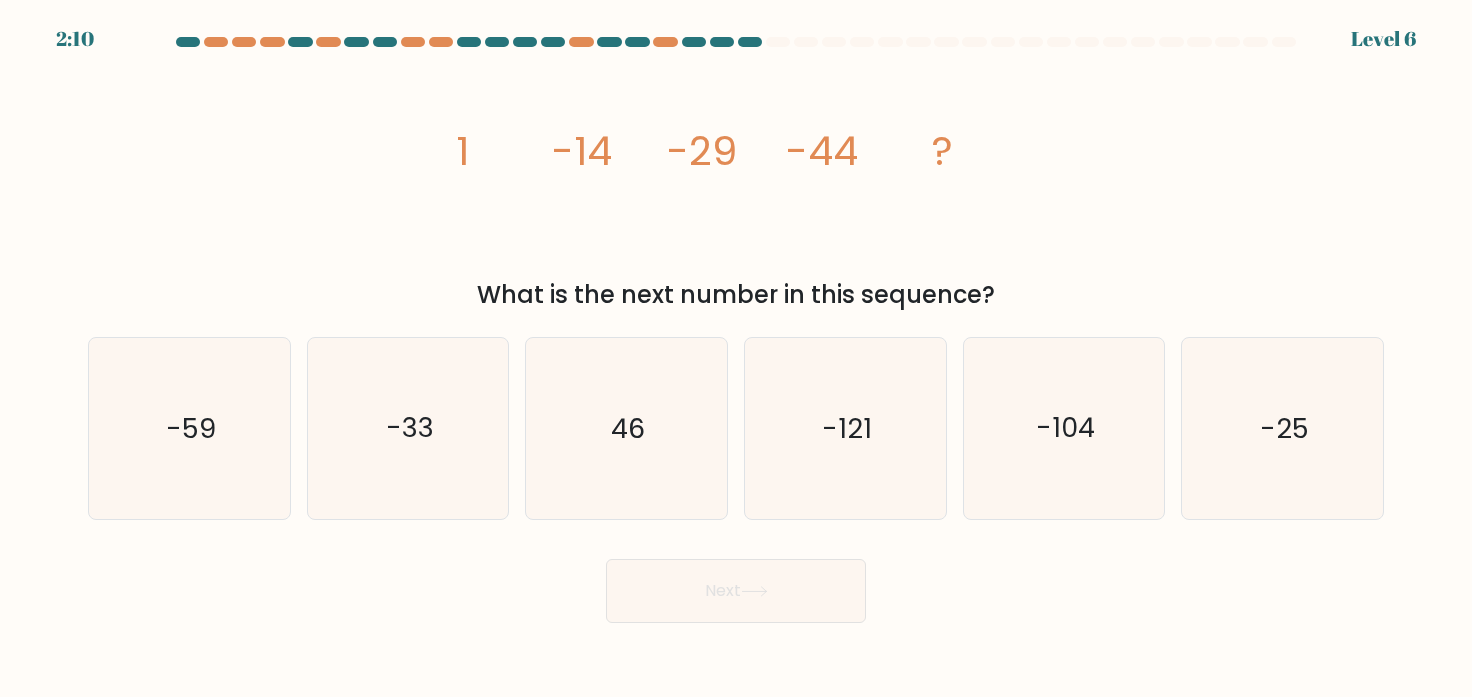 click on "1" 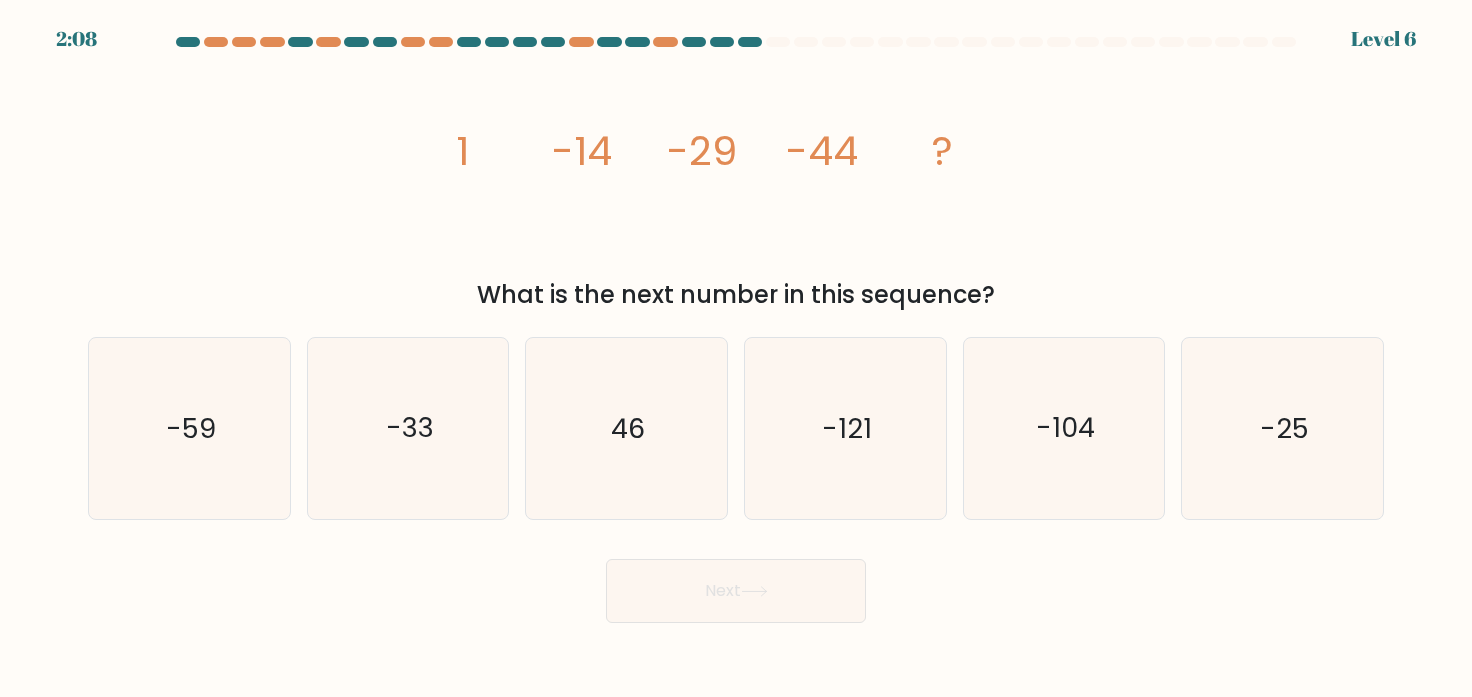 drag, startPoint x: 449, startPoint y: 147, endPoint x: 955, endPoint y: 142, distance: 506.0247 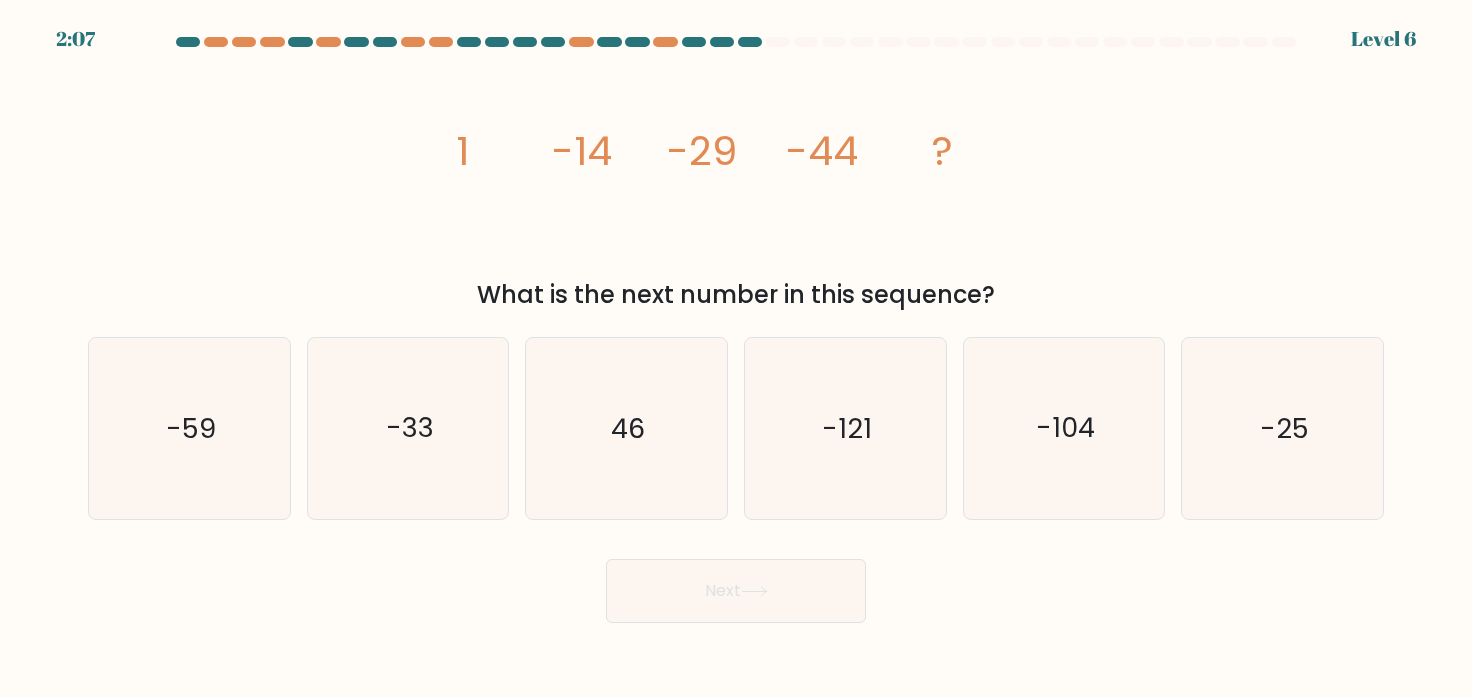 drag, startPoint x: 968, startPoint y: 146, endPoint x: 429, endPoint y: 156, distance: 539.0928 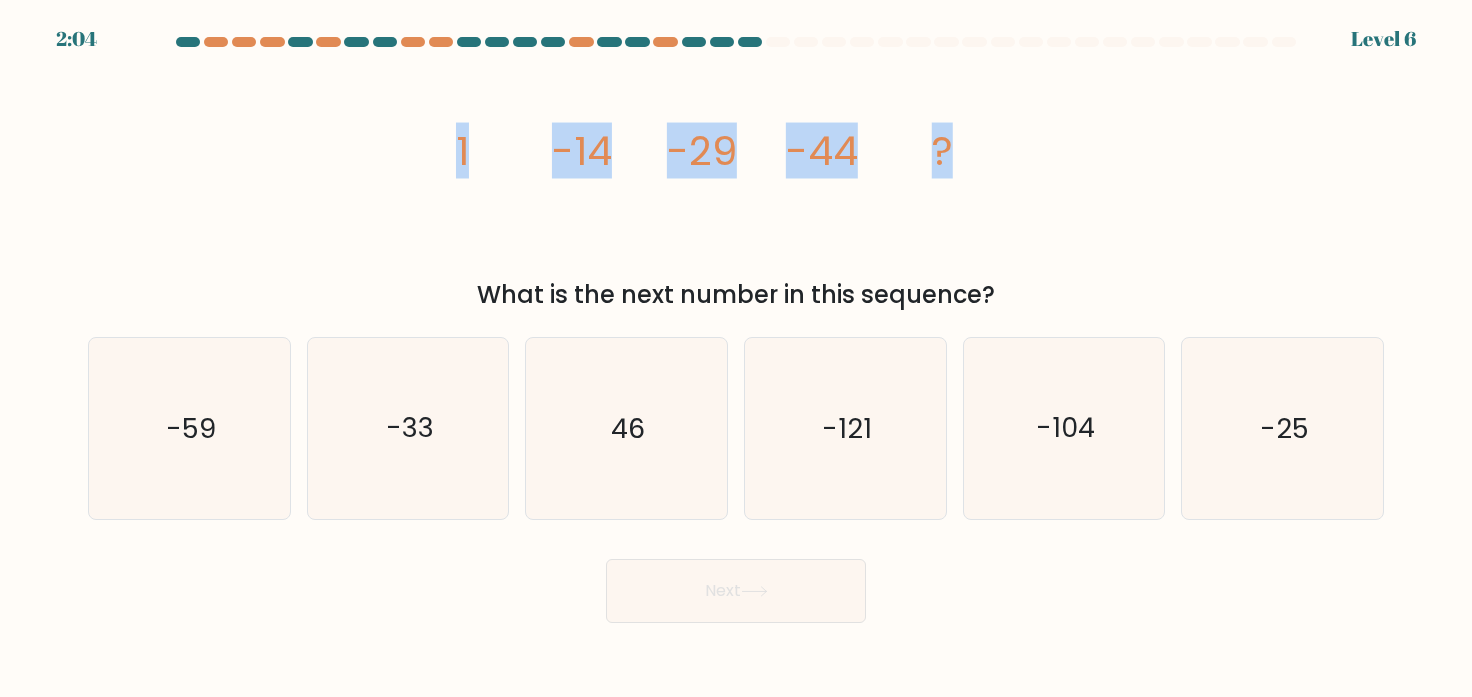 drag, startPoint x: 449, startPoint y: 142, endPoint x: 946, endPoint y: 148, distance: 497.03622 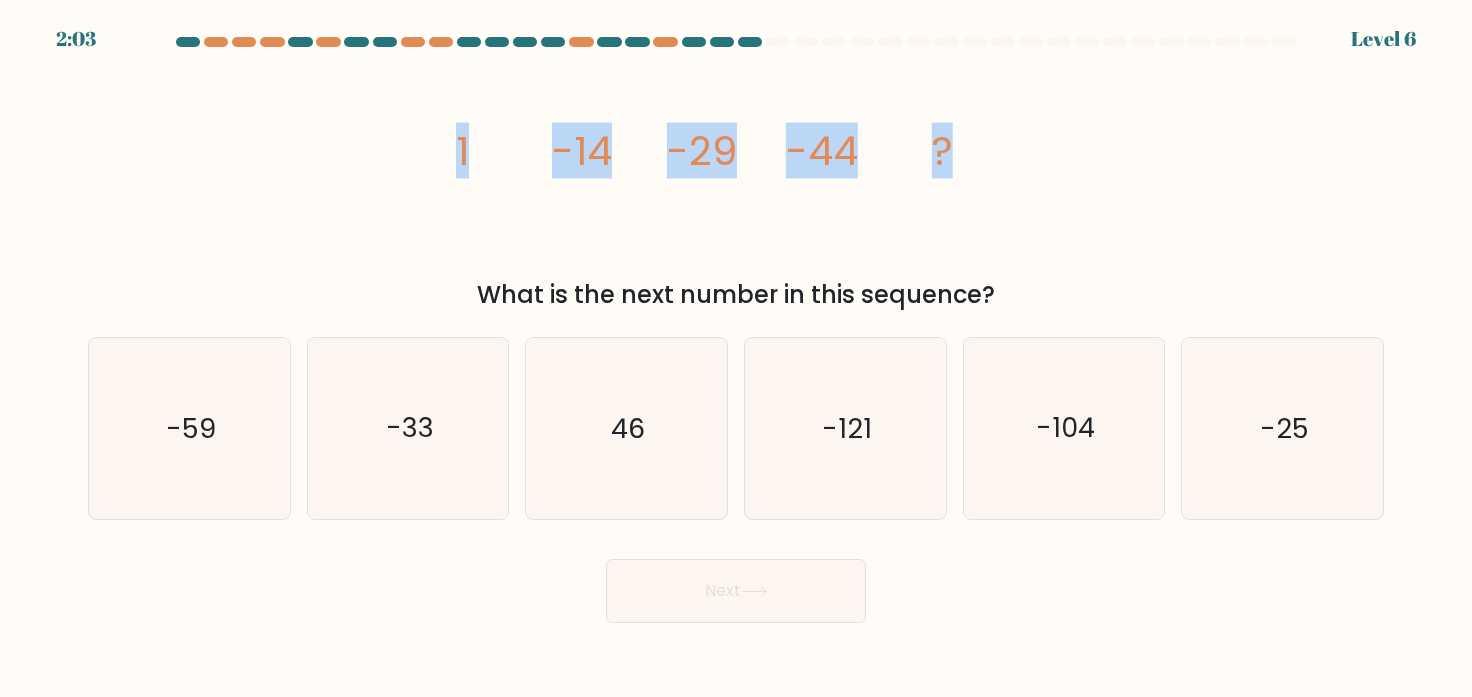 copy on "image/svg+xml
1
-14
-29
-44
?" 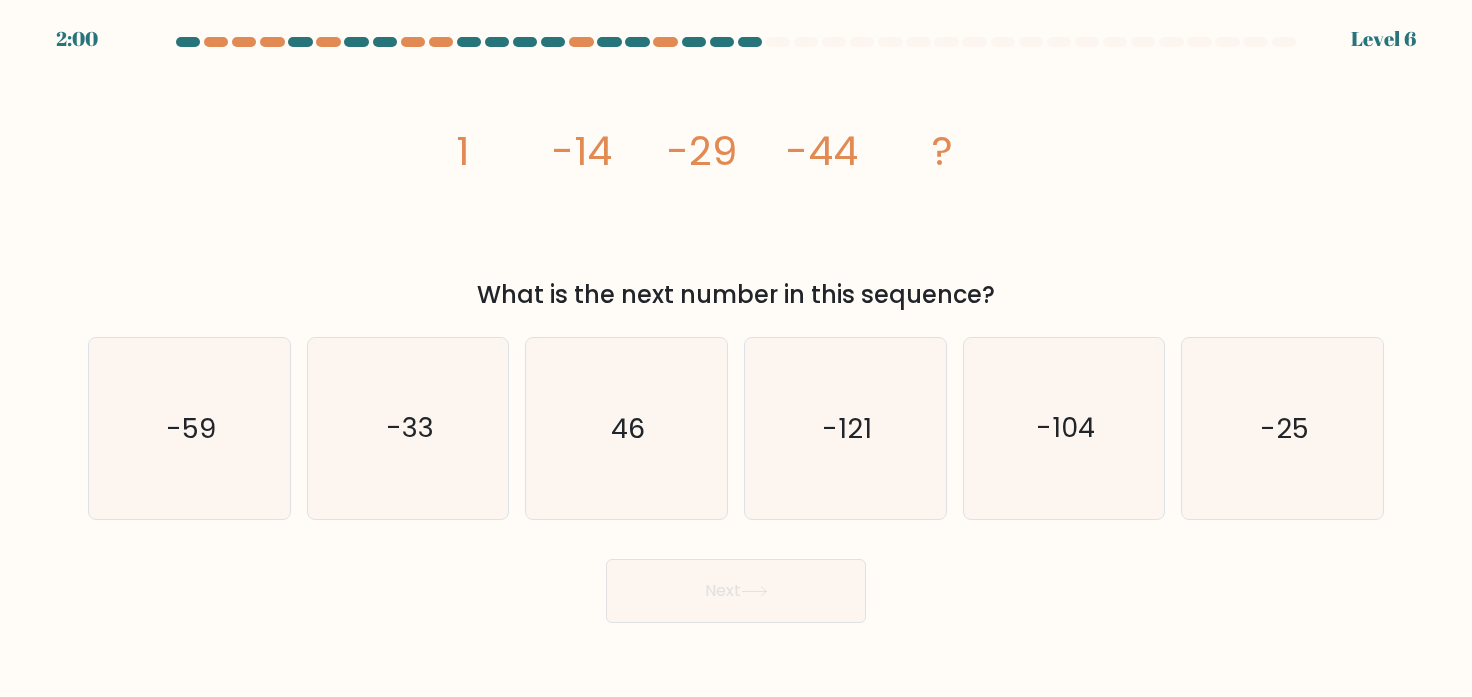 click on "image/svg+xml
1
-14
-29
-44
?
What is the next number in this sequence?" at bounding box center (736, 186) 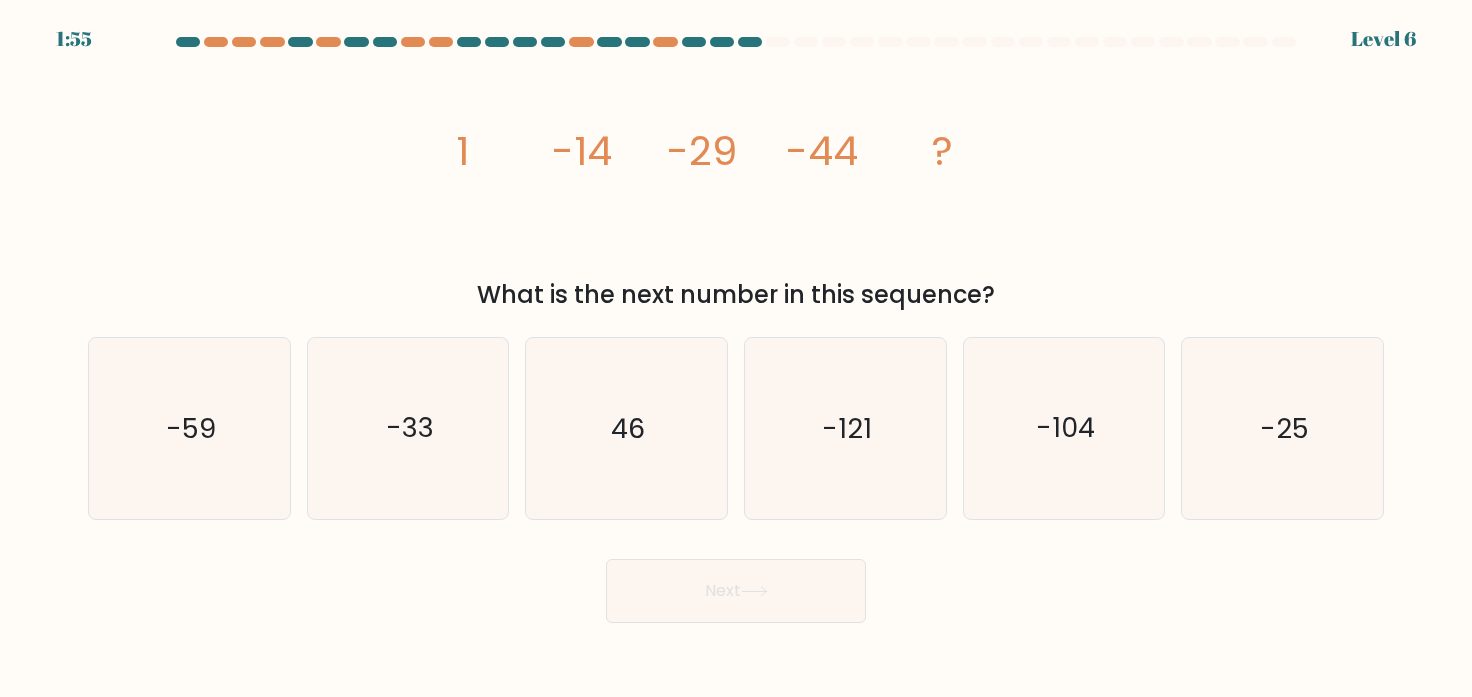 drag, startPoint x: 165, startPoint y: 430, endPoint x: 77, endPoint y: 411, distance: 90.02777 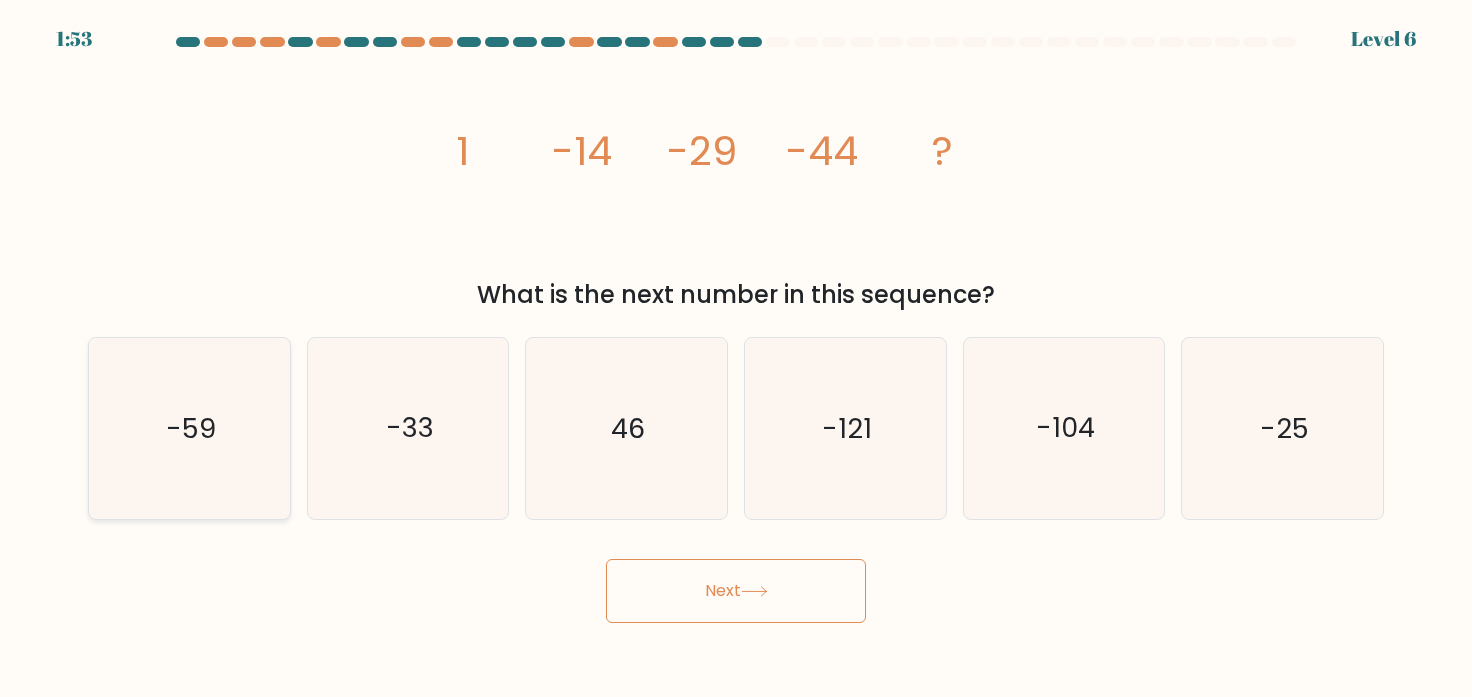 click on "-59" 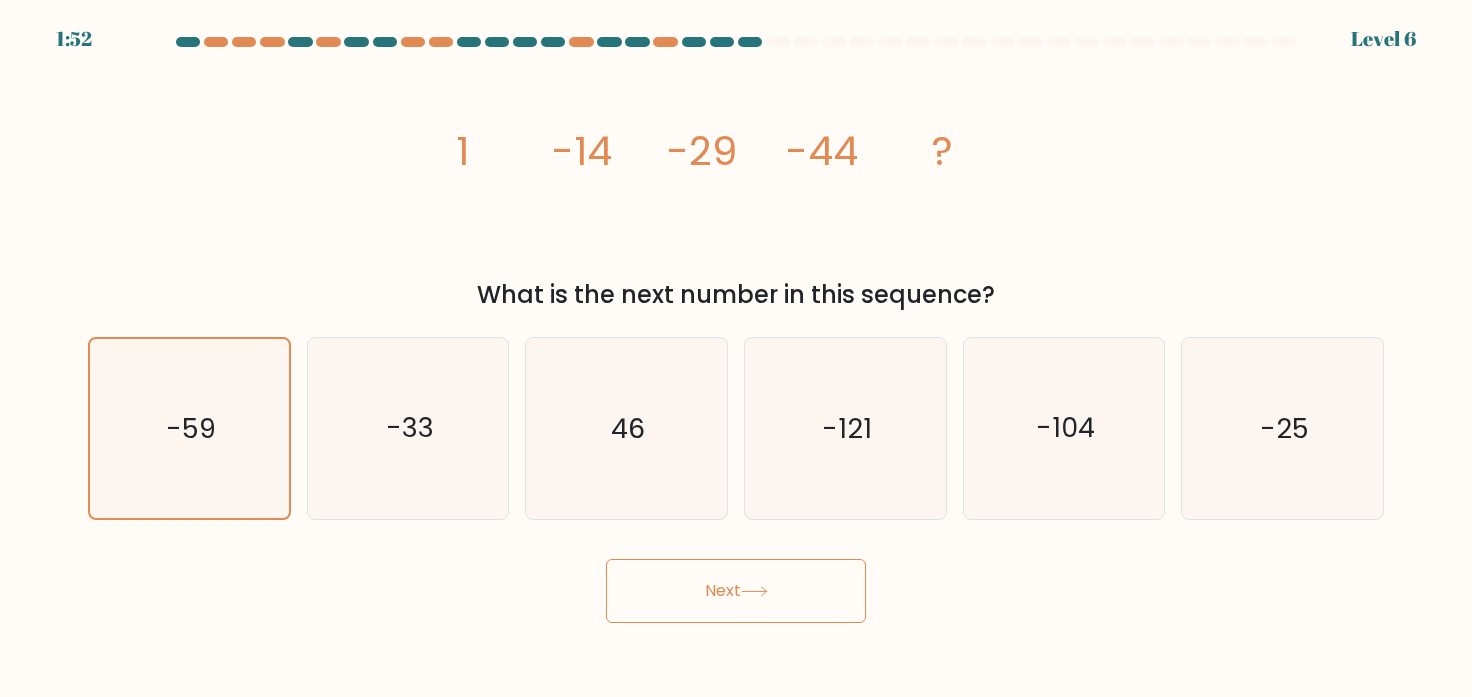click on "Next" at bounding box center [736, 591] 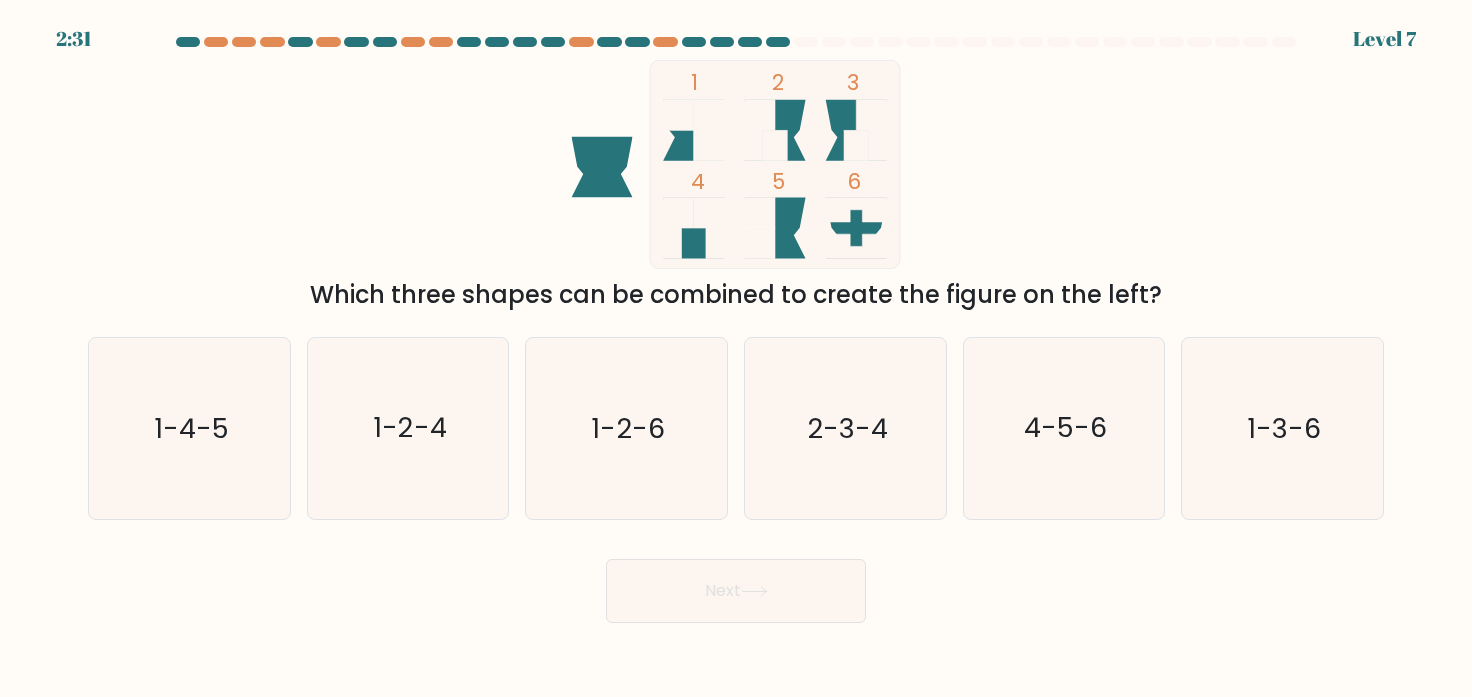 drag, startPoint x: 518, startPoint y: 90, endPoint x: 1195, endPoint y: 296, distance: 707.6475 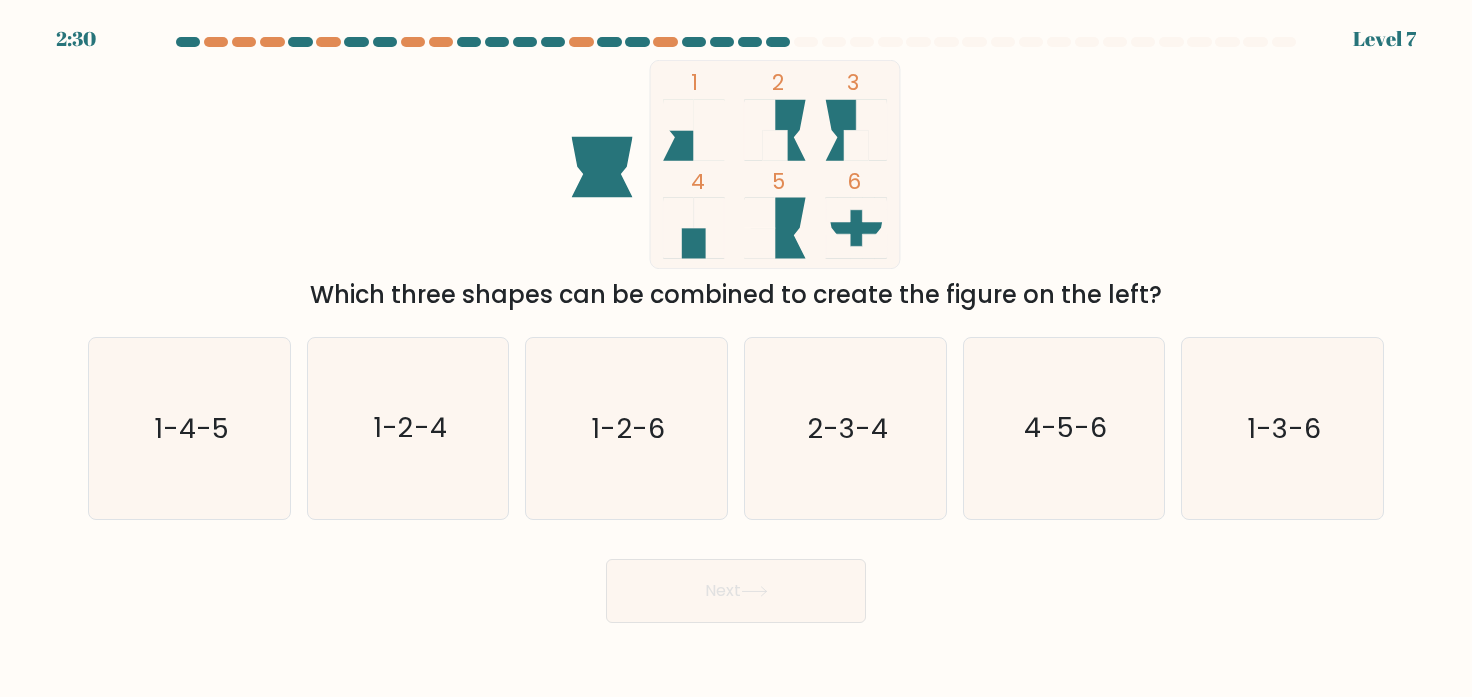 copy on "1
2
3
4
5
6
Which three shapes can be combined to create the figure on the left?" 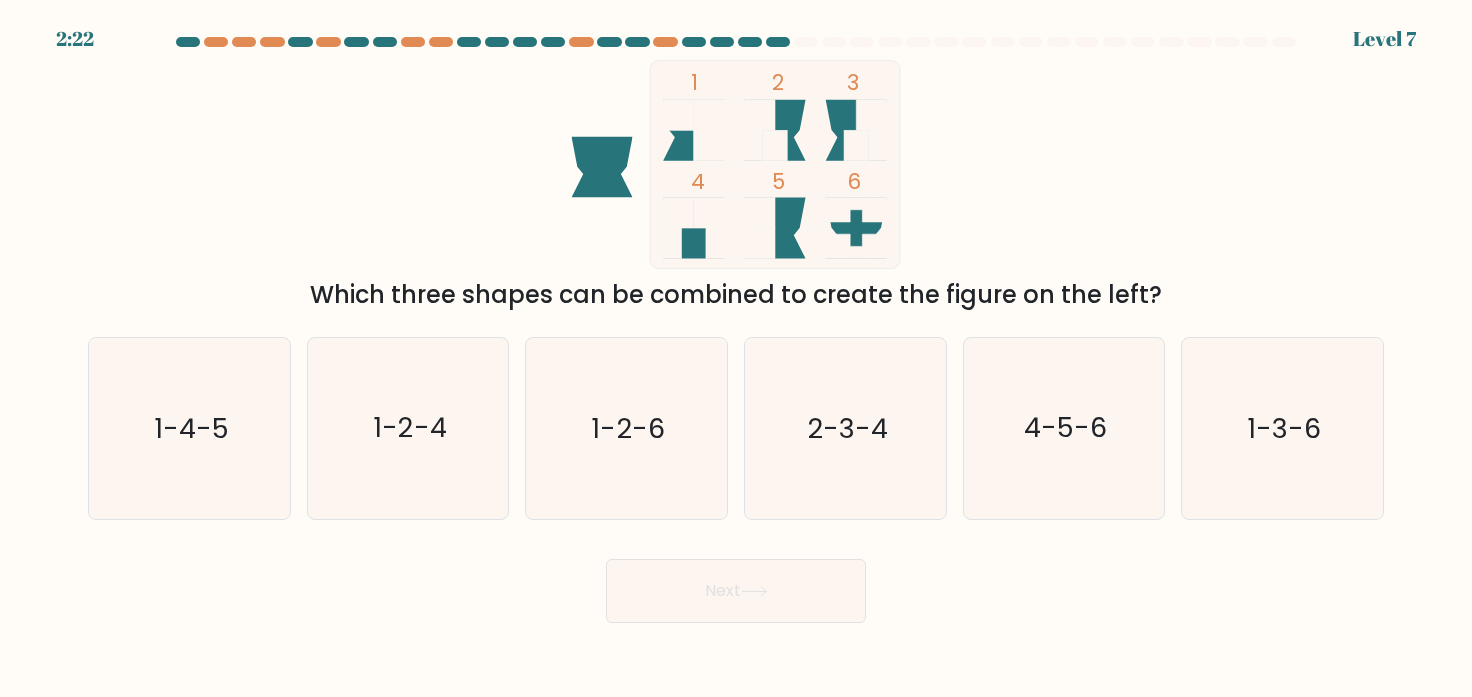 click on "1
2
3
4
5
6
Which three shapes can be combined to create the figure on the left?" at bounding box center [736, 186] 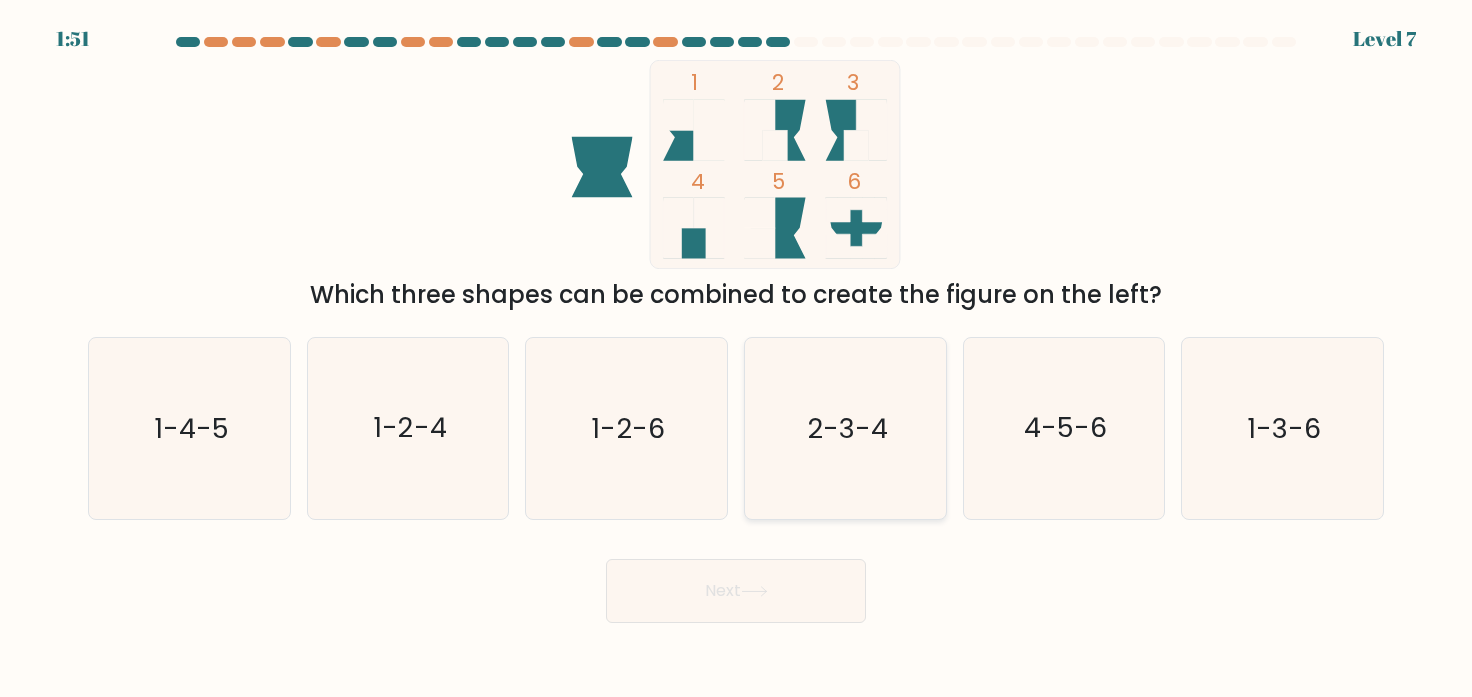 click on "2-3-4" 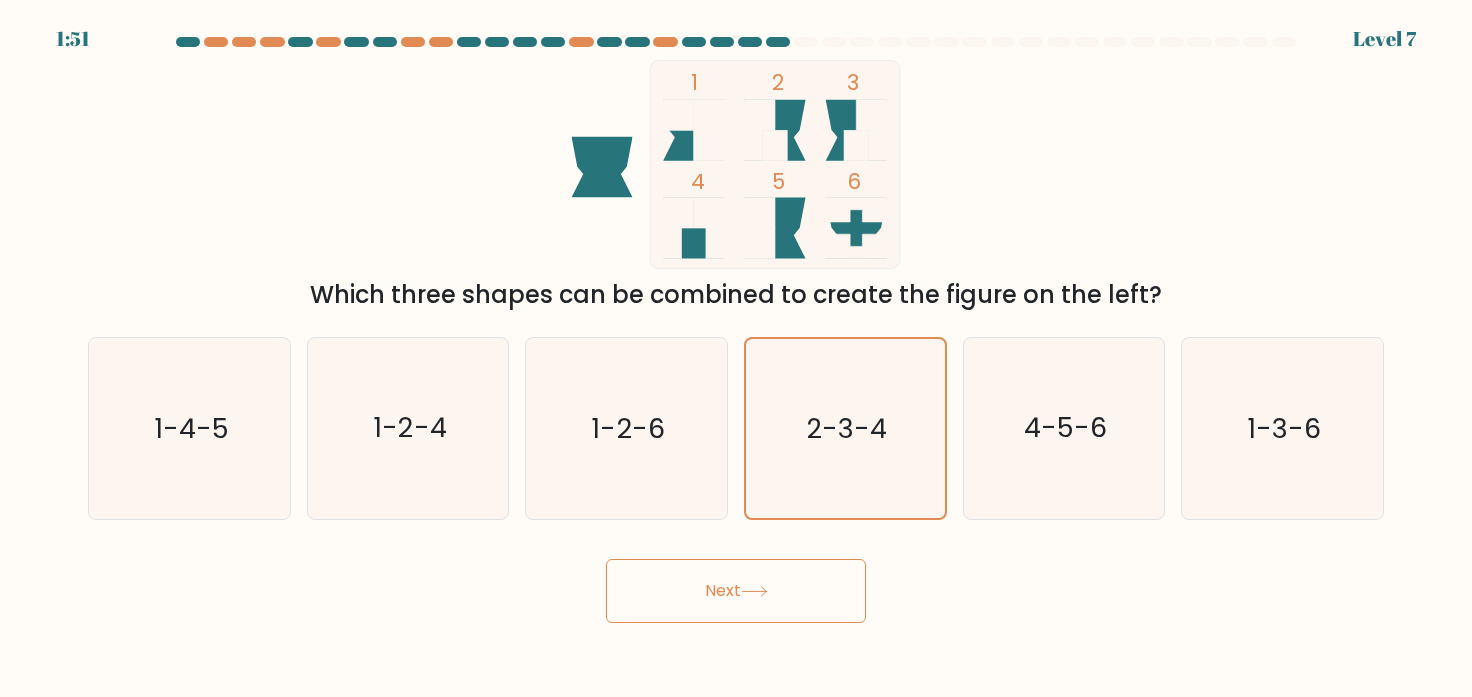 click on "Next" at bounding box center [736, 591] 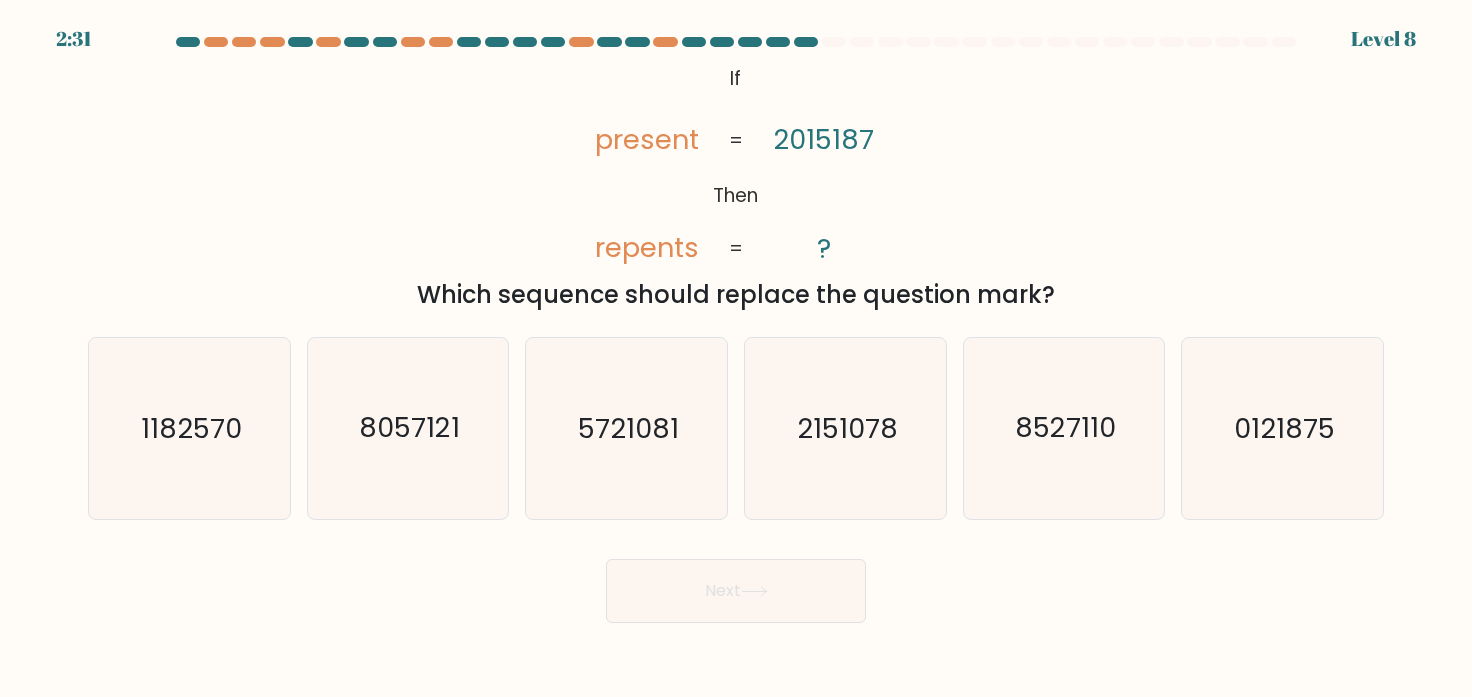 drag, startPoint x: 710, startPoint y: 74, endPoint x: 1066, endPoint y: 307, distance: 425.47034 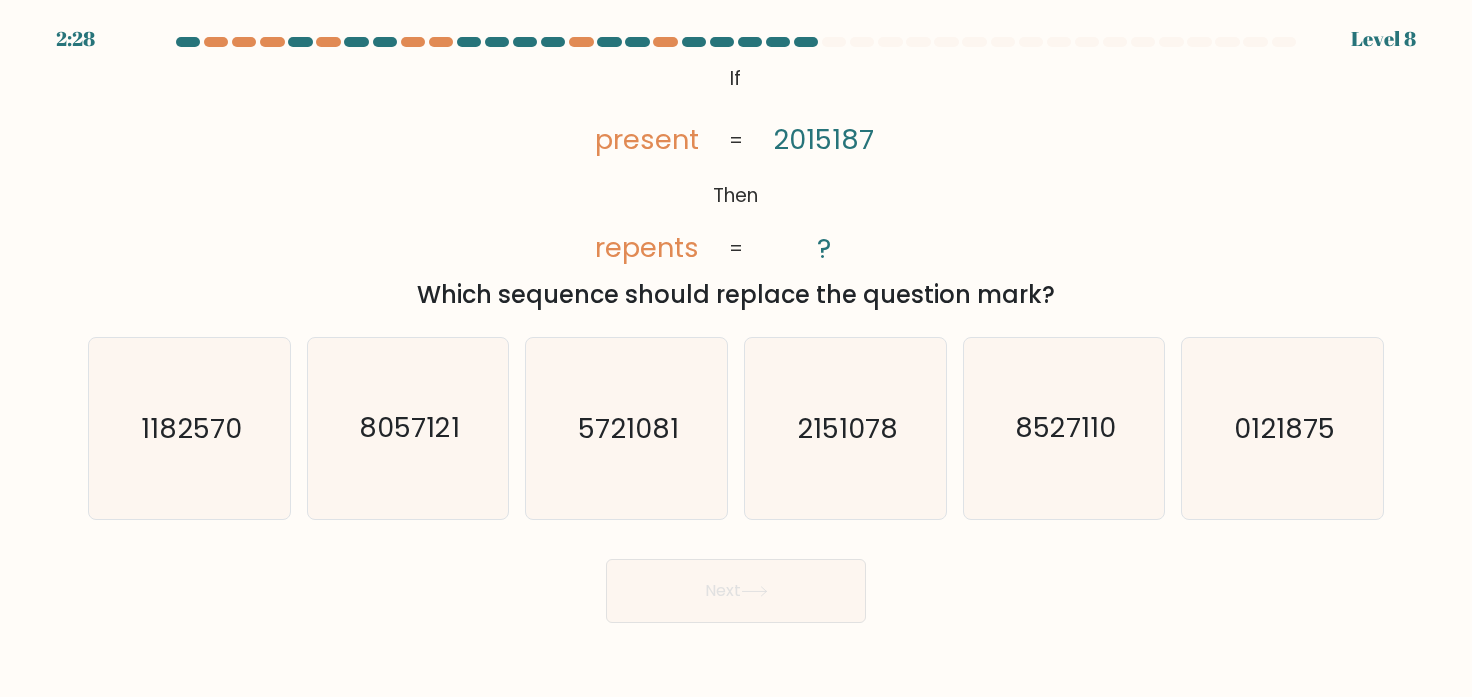 drag, startPoint x: 699, startPoint y: 74, endPoint x: 762, endPoint y: 145, distance: 94.92102 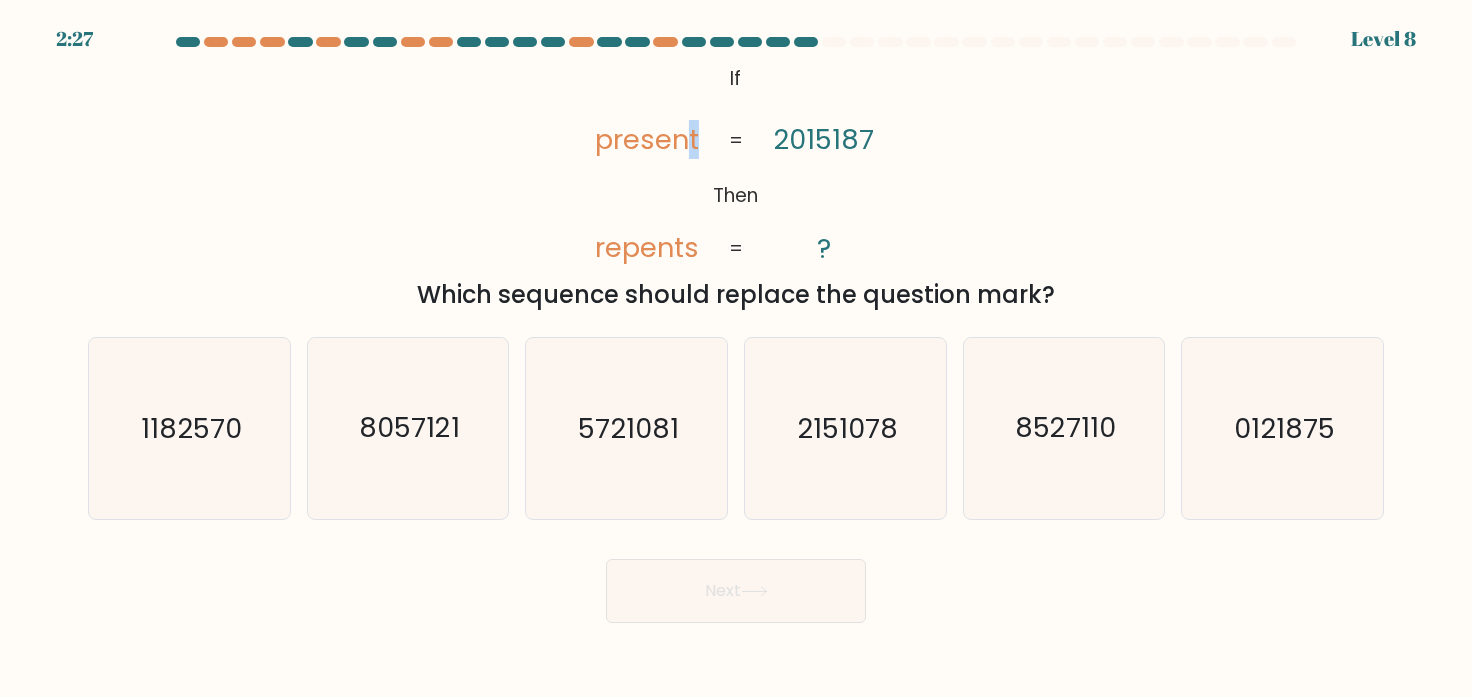 drag, startPoint x: 690, startPoint y: 73, endPoint x: 836, endPoint y: 169, distance: 174.73409 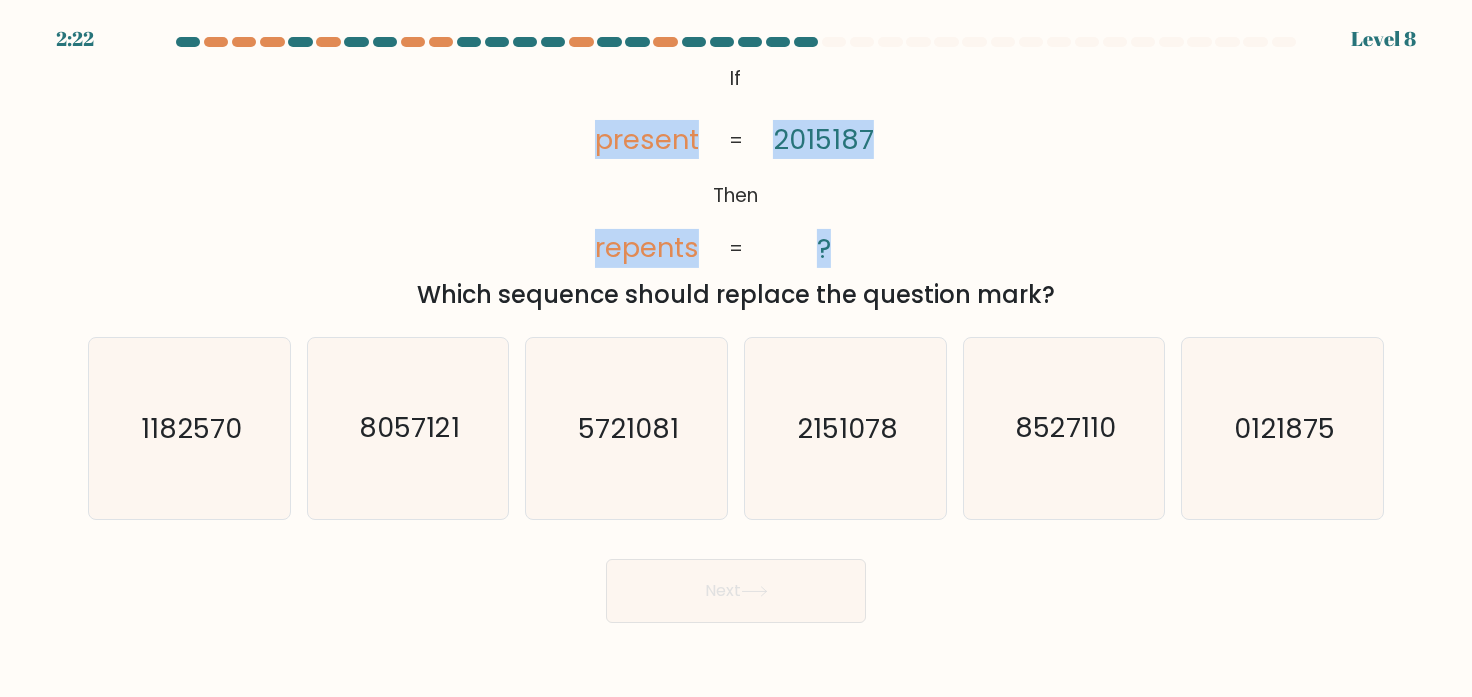 drag, startPoint x: 602, startPoint y: 140, endPoint x: 829, endPoint y: 245, distance: 250.10797 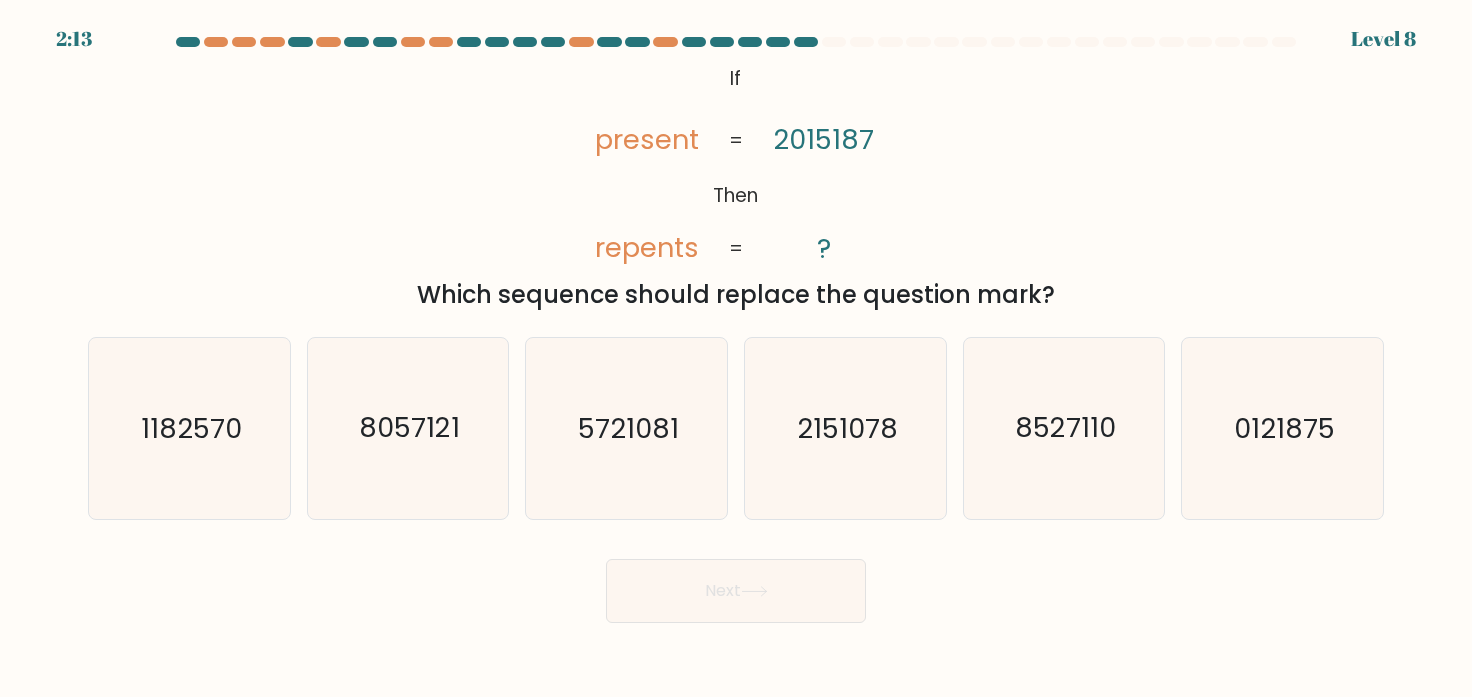click on "@import url('https://fonts.googleapis.com/css?family=Abril+Fatface:400,100,100italic,300,300italic,400italic,500,500italic,700,700italic,900,900italic');           If       Then       present       repents       2015187       ?       =       =
Which sequence should replace the question mark?" at bounding box center (736, 186) 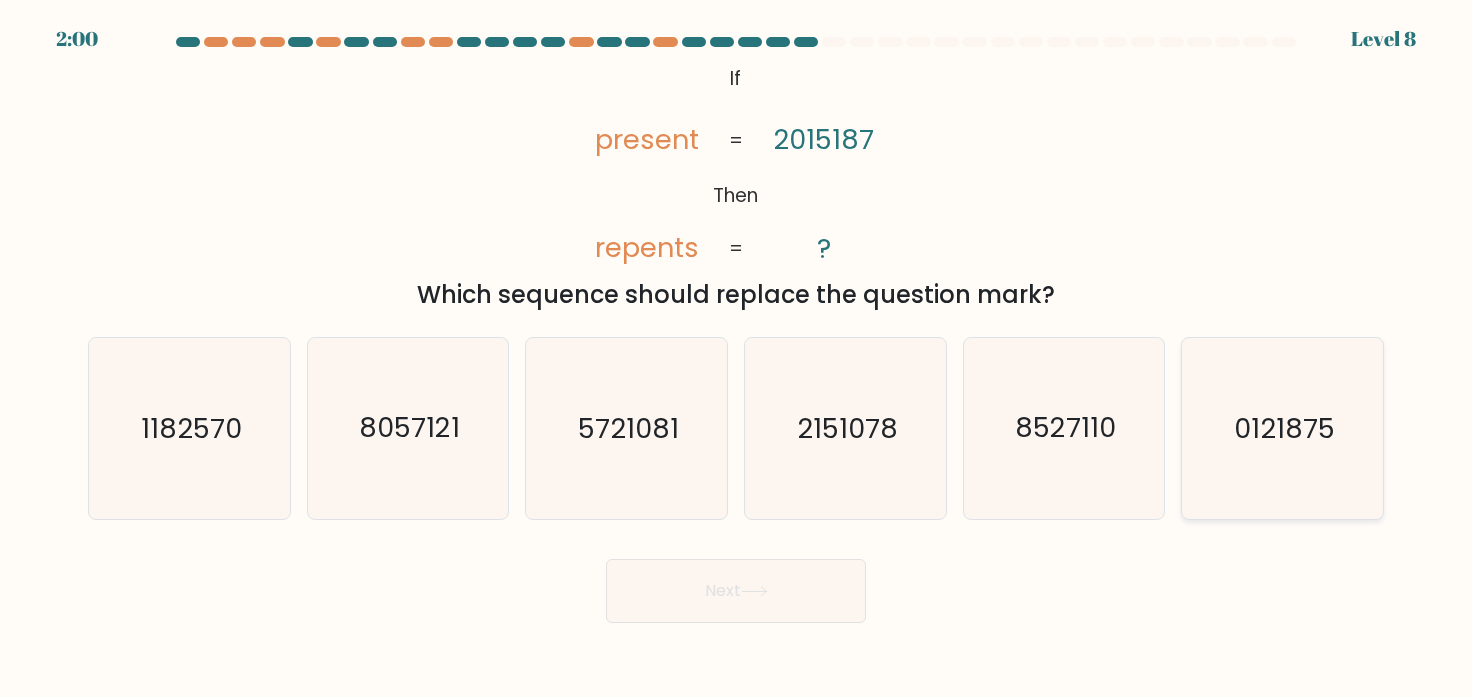 click on "0121875" 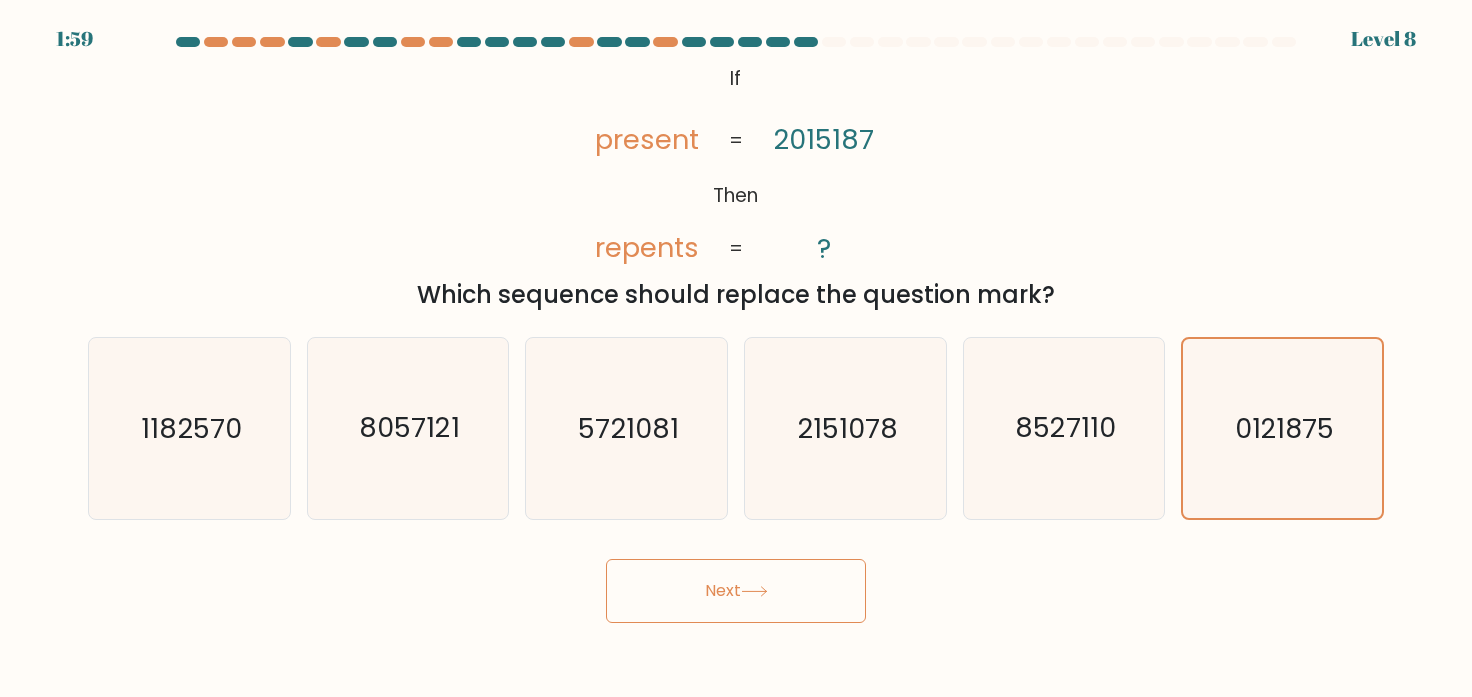 click on "Next" at bounding box center (736, 591) 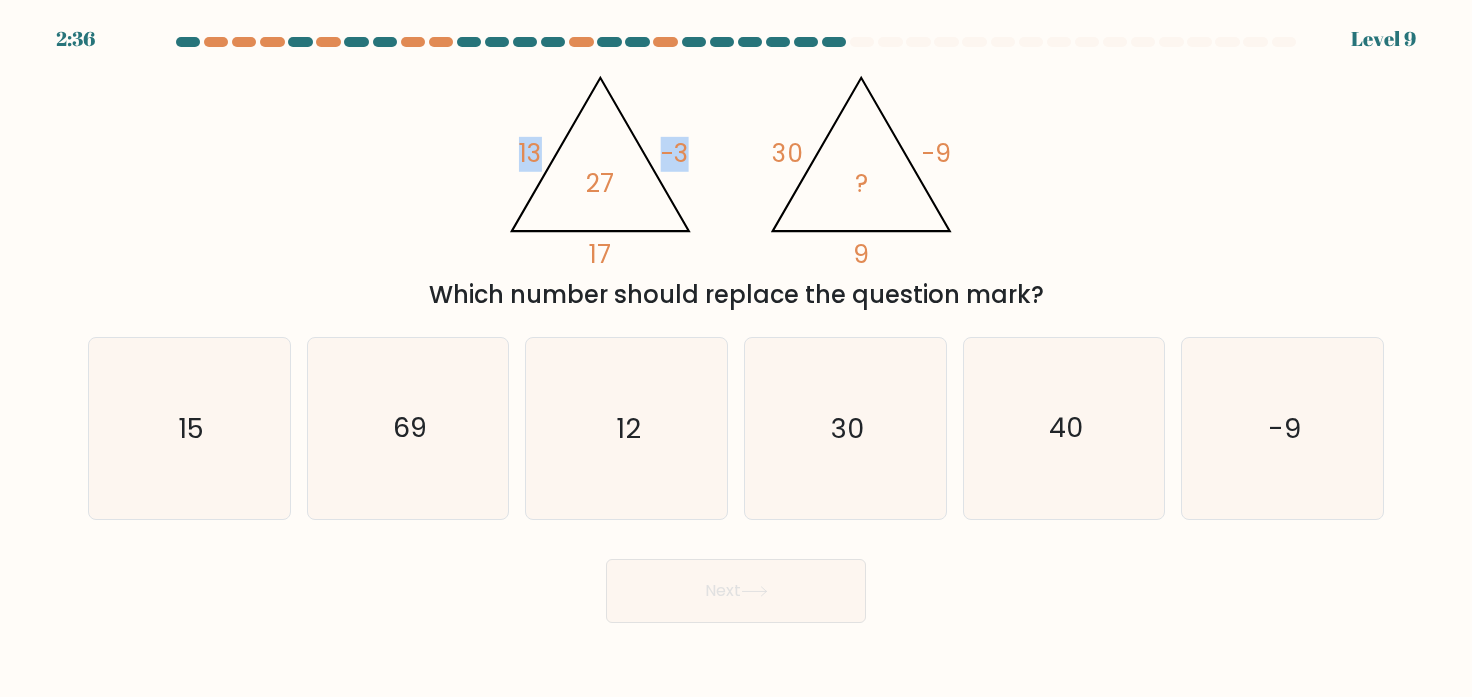drag, startPoint x: 445, startPoint y: 74, endPoint x: 919, endPoint y: 265, distance: 511.03522 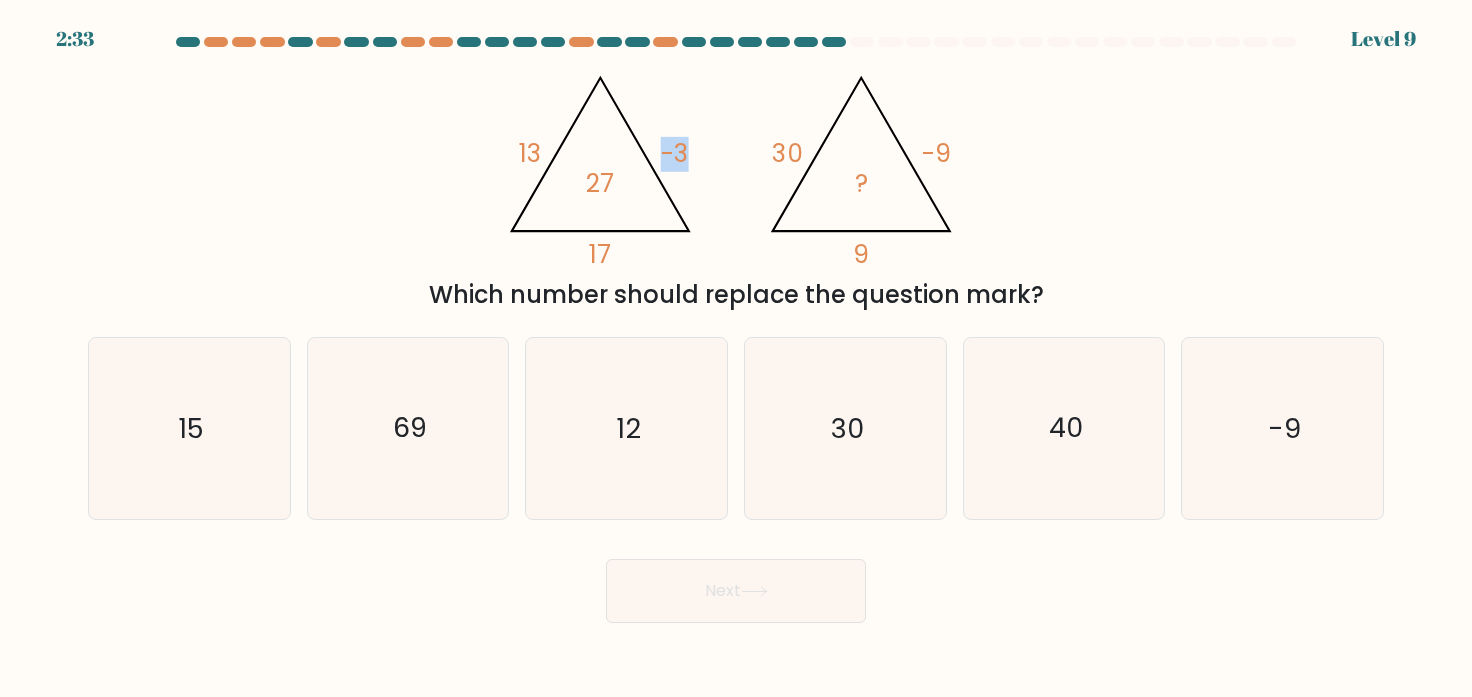 drag, startPoint x: 858, startPoint y: 229, endPoint x: 587, endPoint y: 163, distance: 278.92114 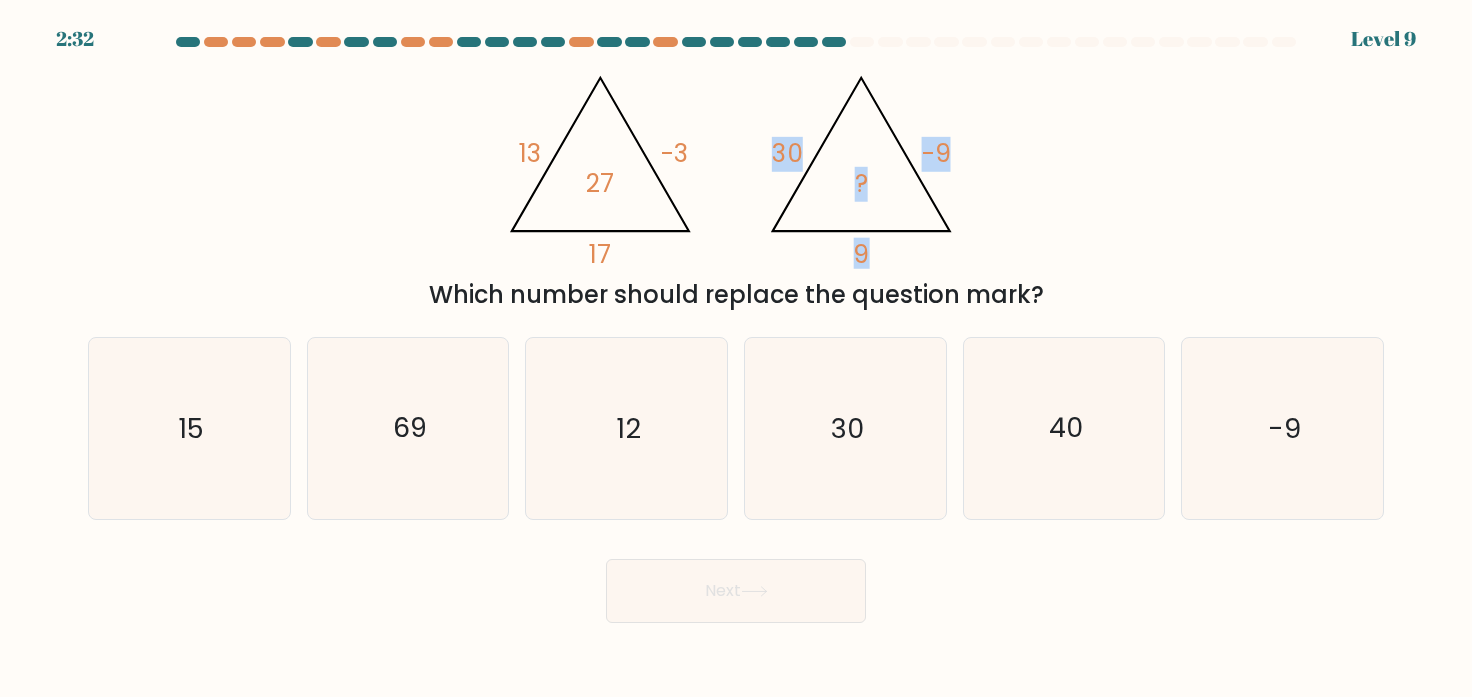 drag, startPoint x: 495, startPoint y: 138, endPoint x: 915, endPoint y: 270, distance: 440.2545 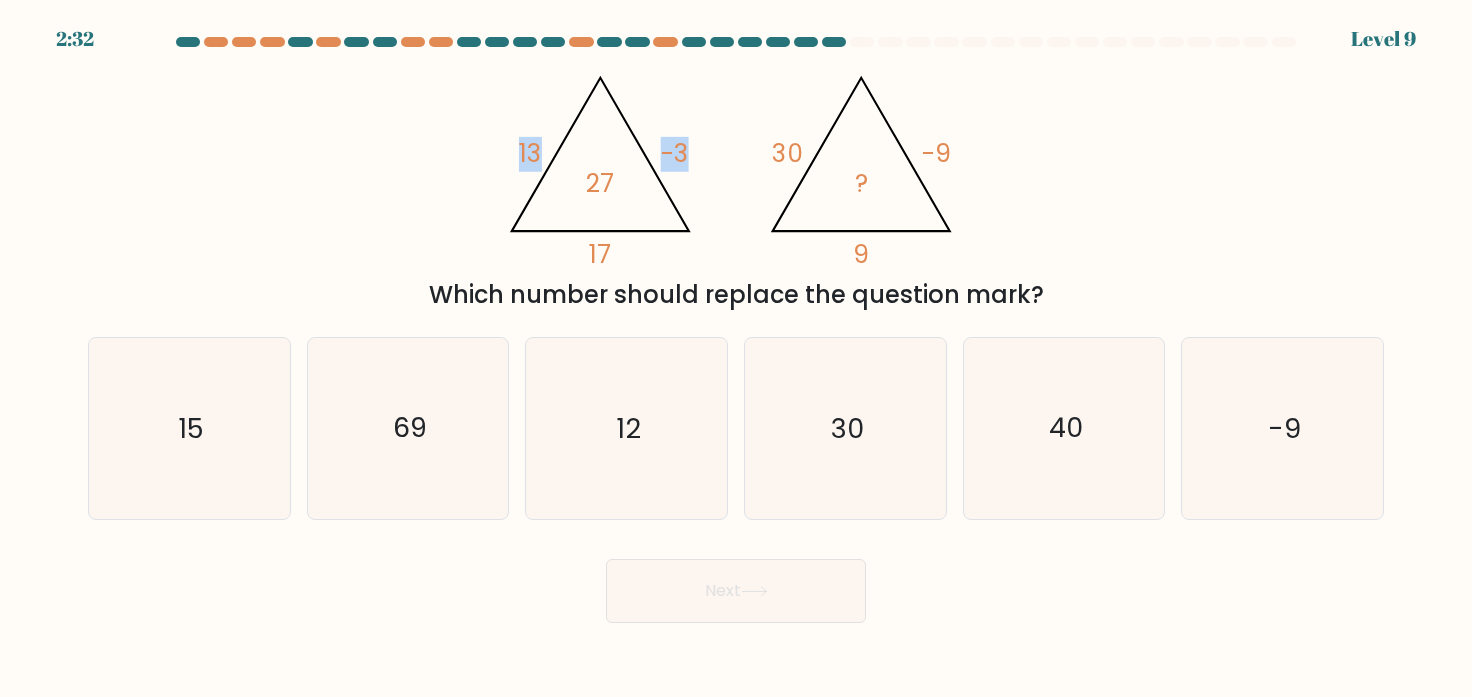 click on "@import url('https://fonts.googleapis.com/css?family=Abril+Fatface:400,100,100italic,300,300italic,400italic,500,500italic,700,700italic,900,900italic');                        13       -3       17       27                                       @import url('https://fonts.googleapis.com/css?family=Abril+Fatface:400,100,100italic,300,300italic,400italic,500,500italic,700,700italic,900,900italic');                        30       -9       9       ?
Which number should replace the question mark?" at bounding box center [736, 186] 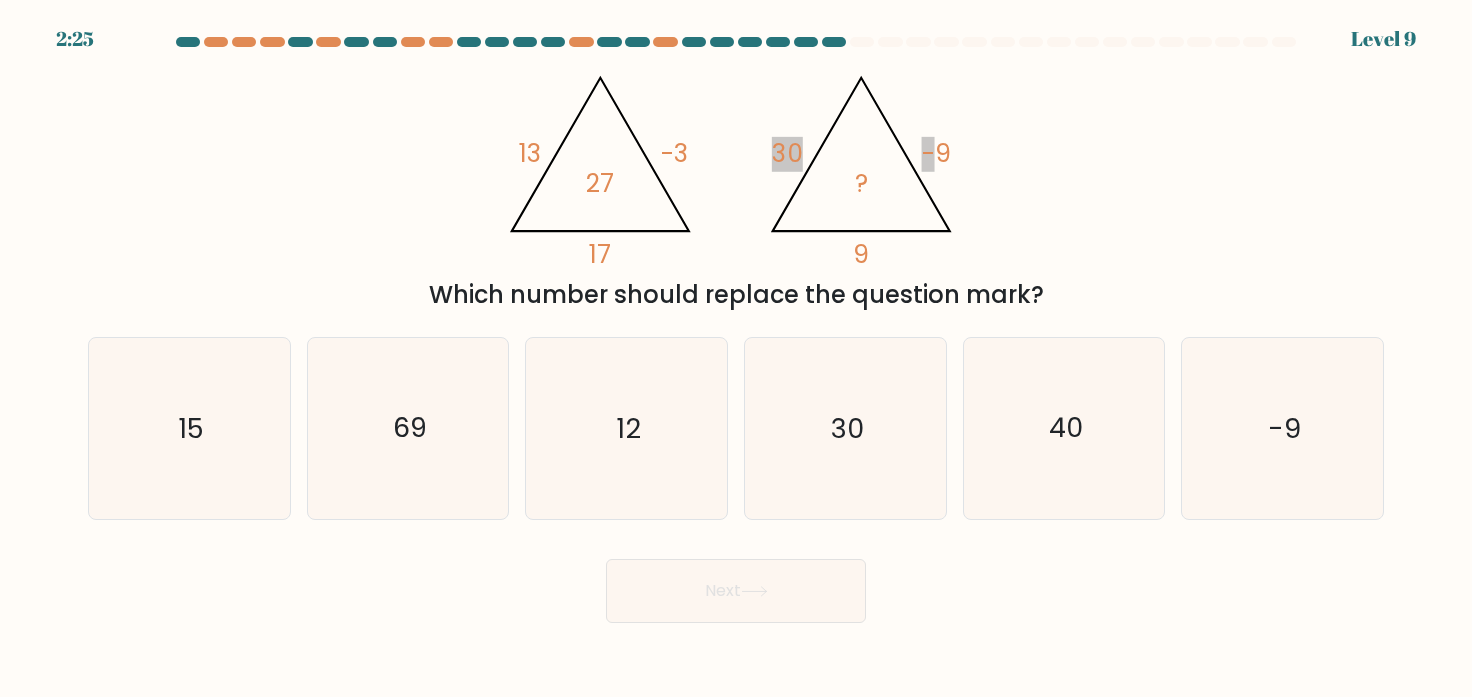 drag, startPoint x: 363, startPoint y: 73, endPoint x: 1024, endPoint y: 614, distance: 854.1674 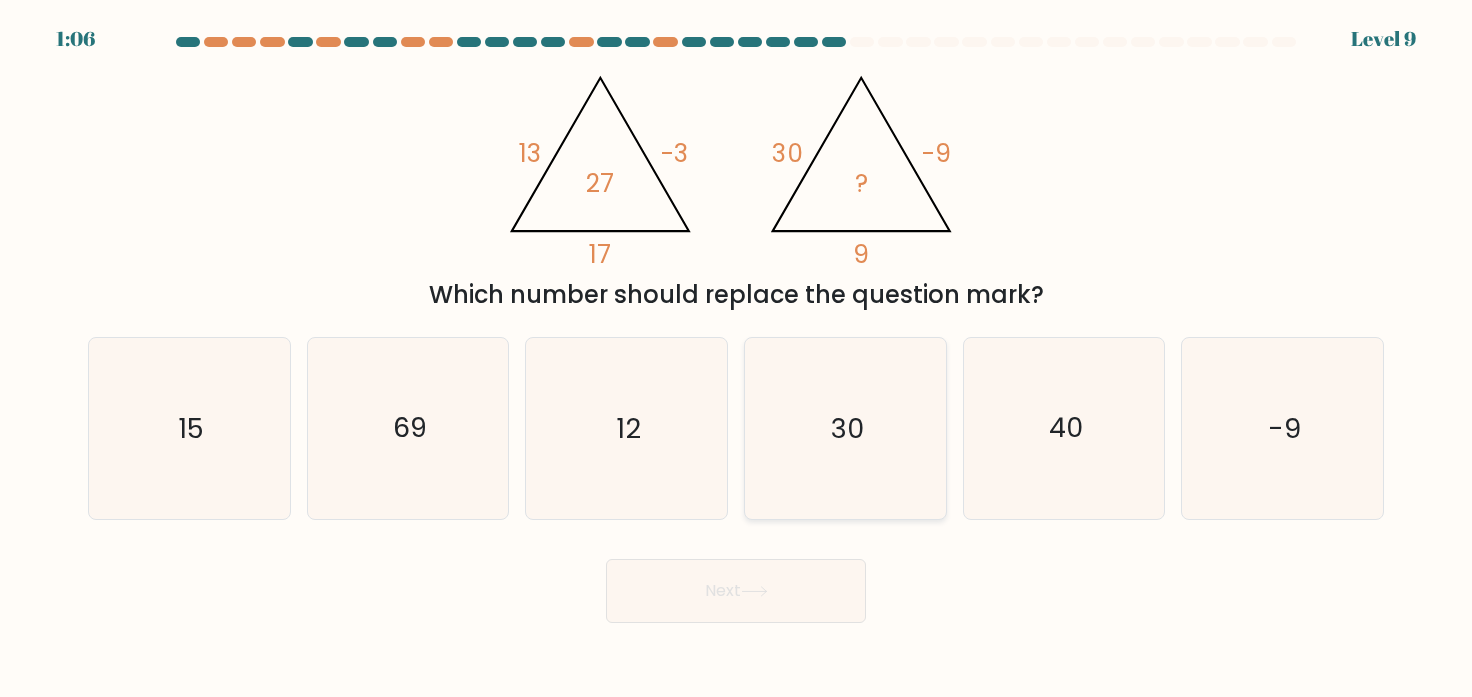 click on "30" 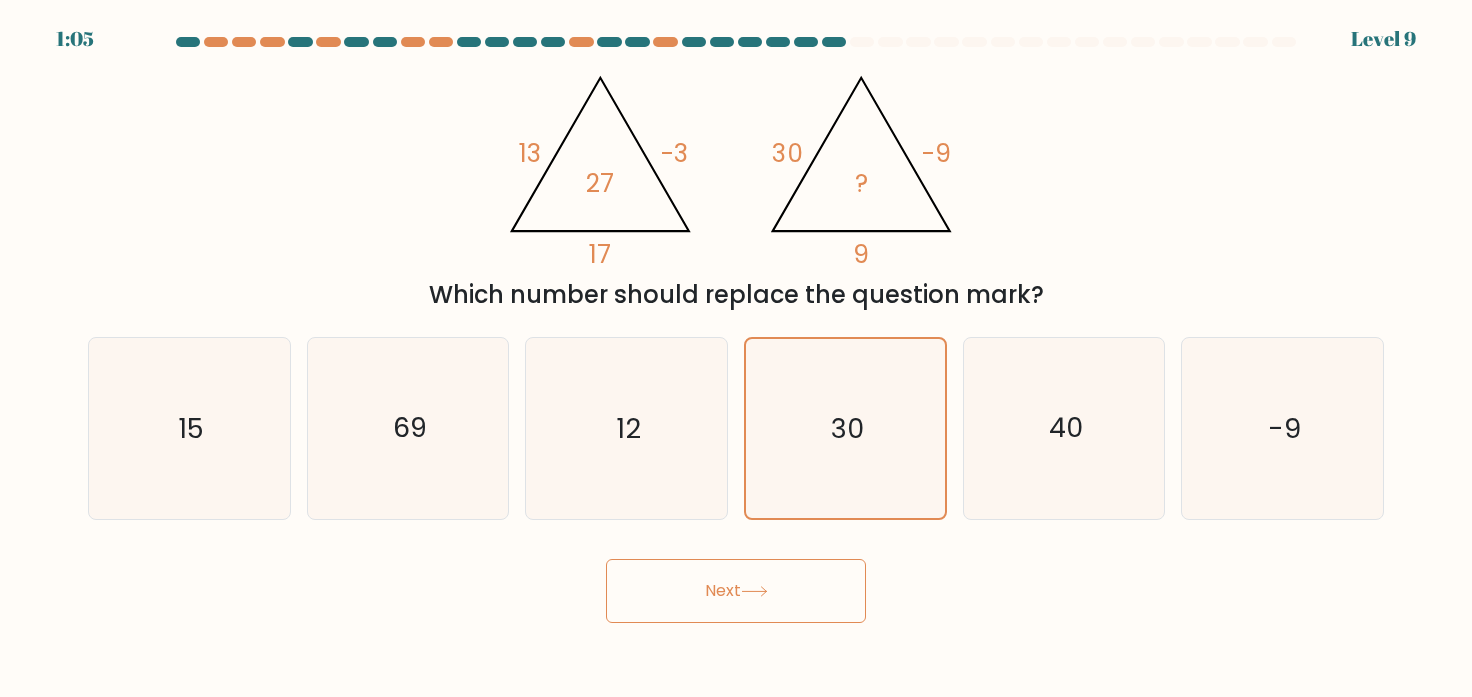 click on "Next" at bounding box center [736, 591] 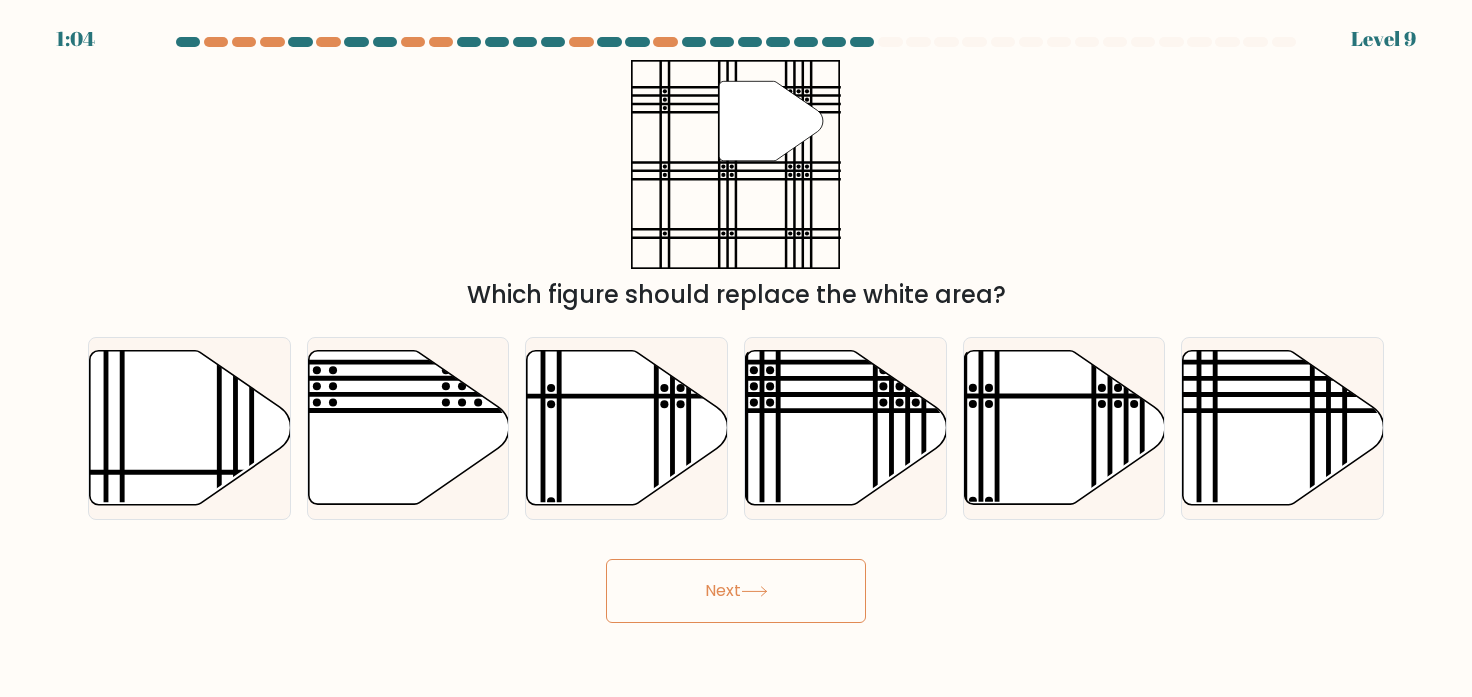 click on "Next" at bounding box center [736, 591] 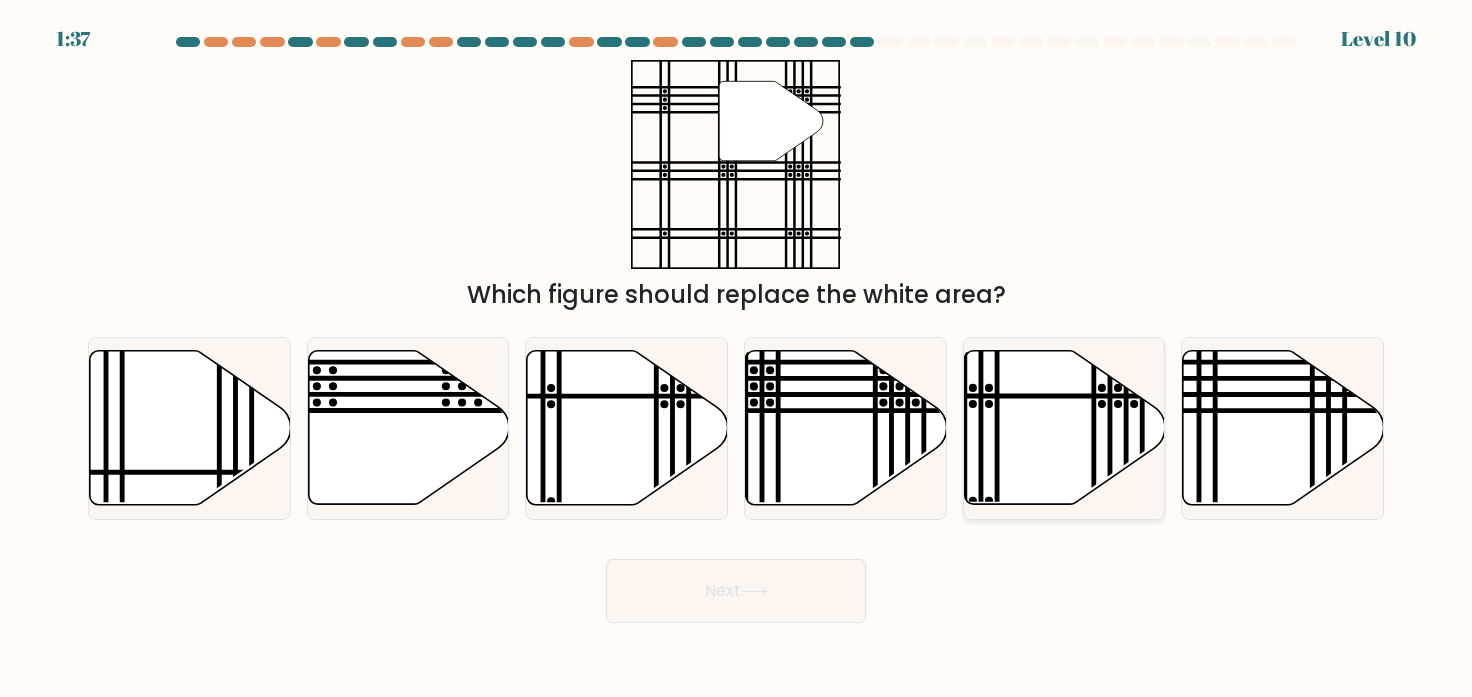 click 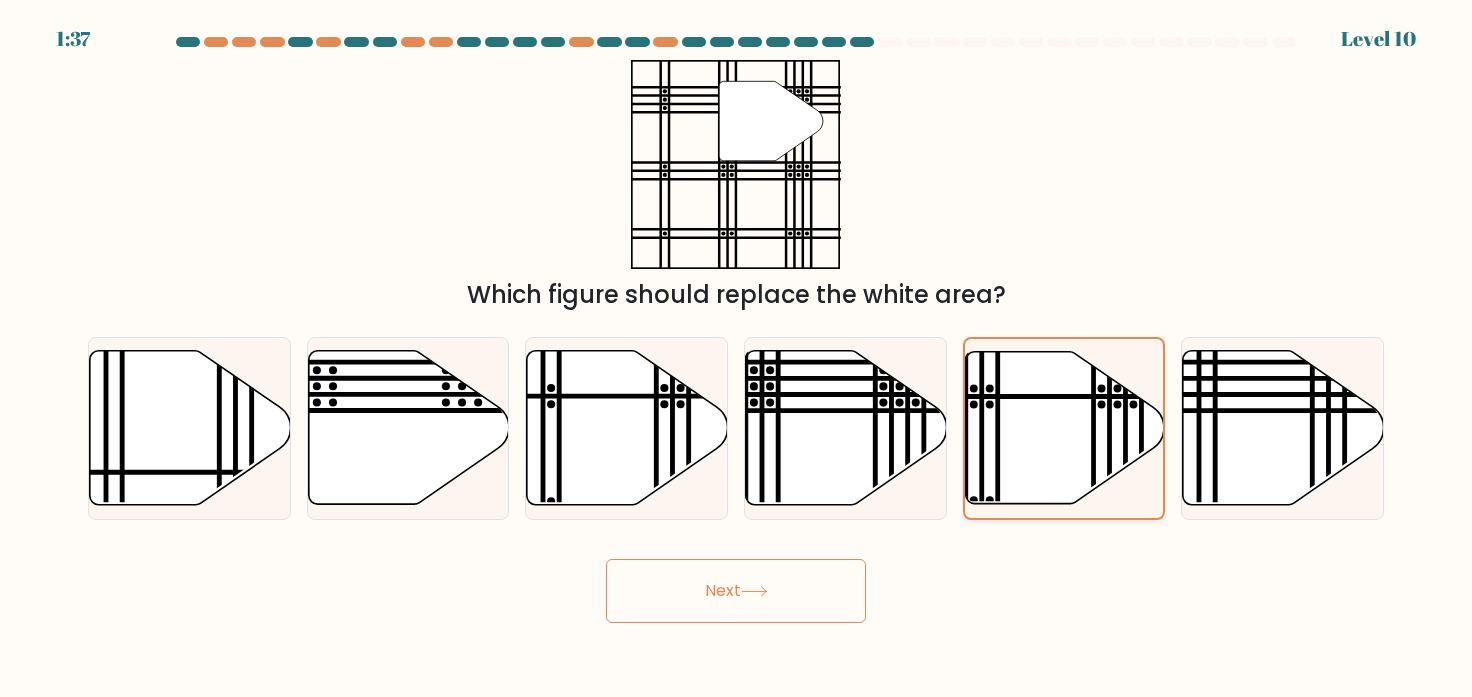 click 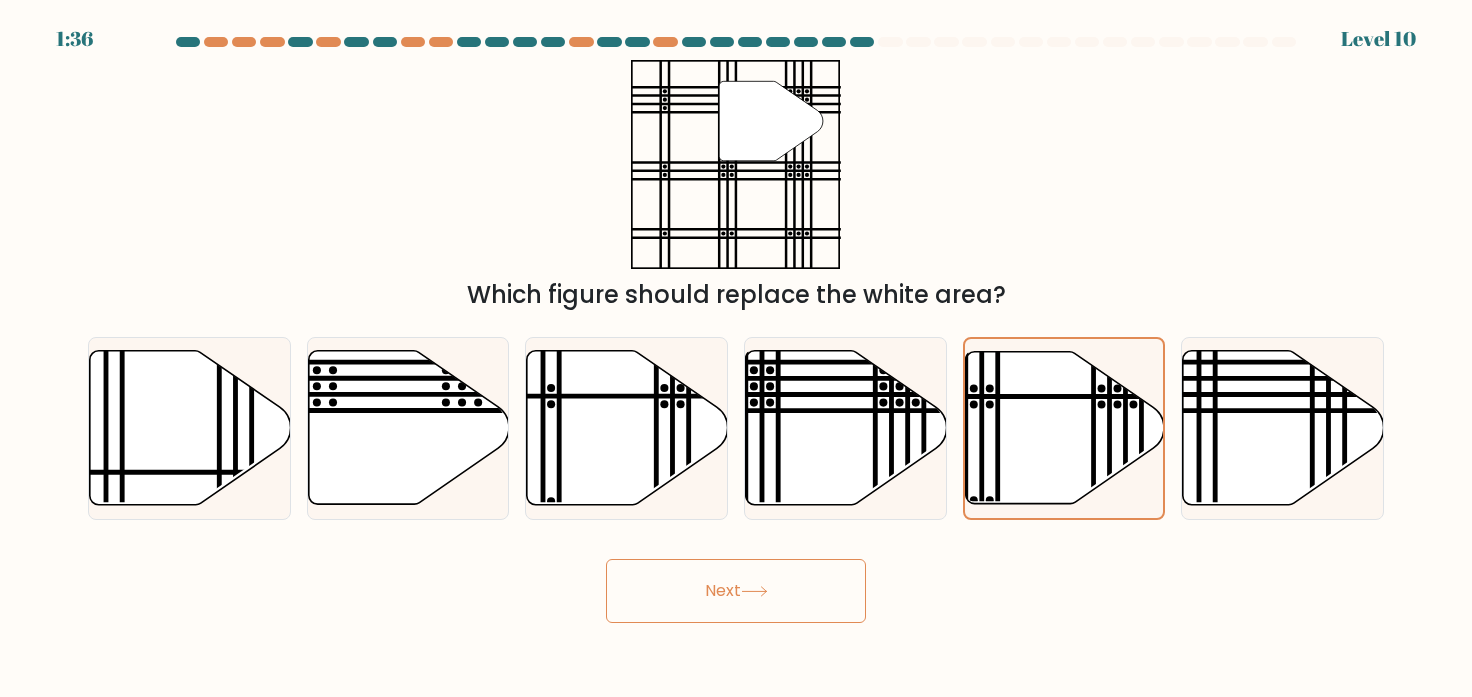 click on "Next" at bounding box center (736, 591) 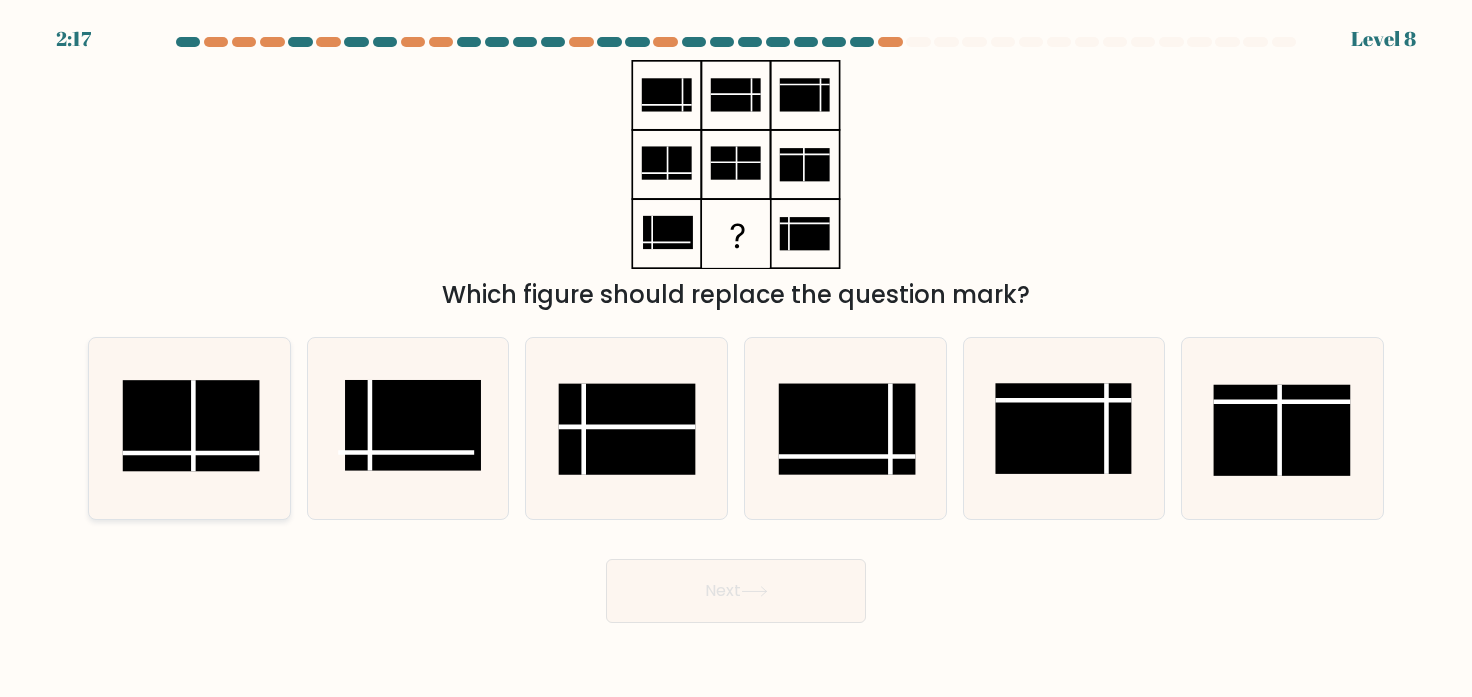 click 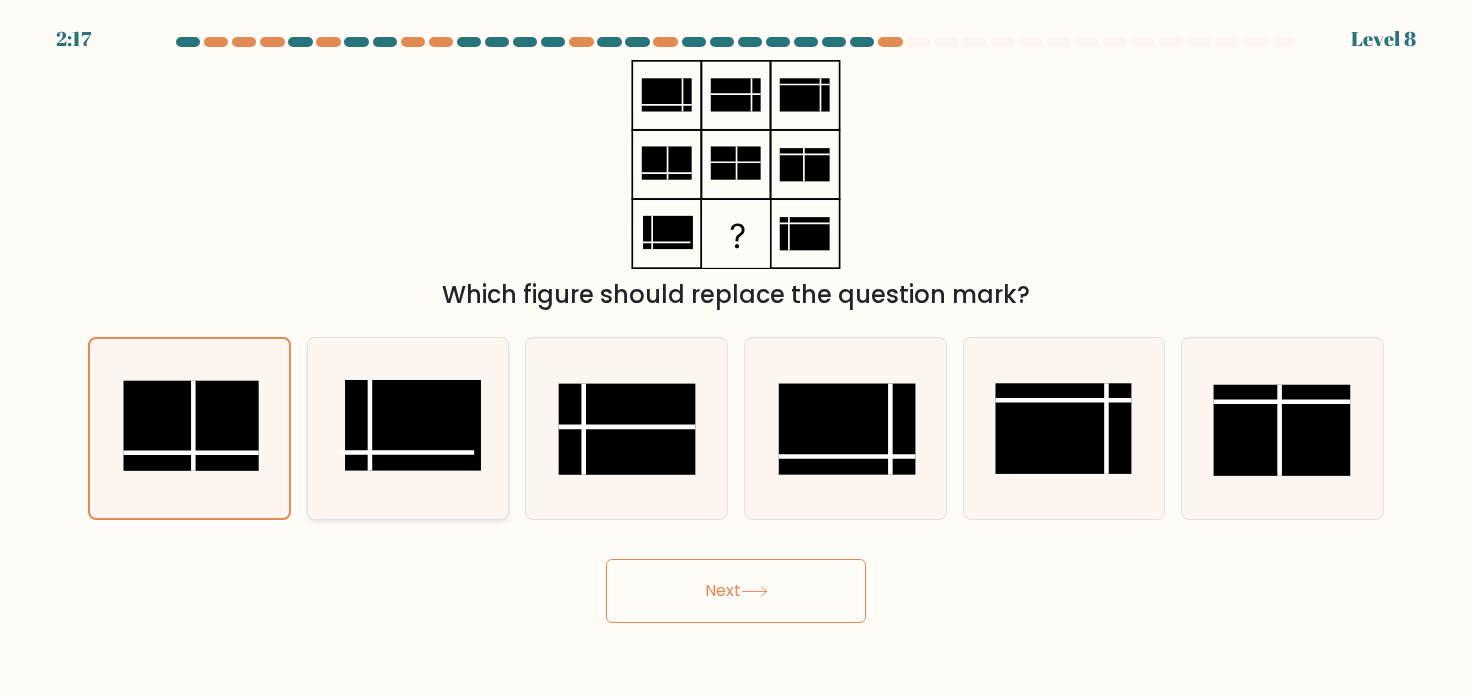click 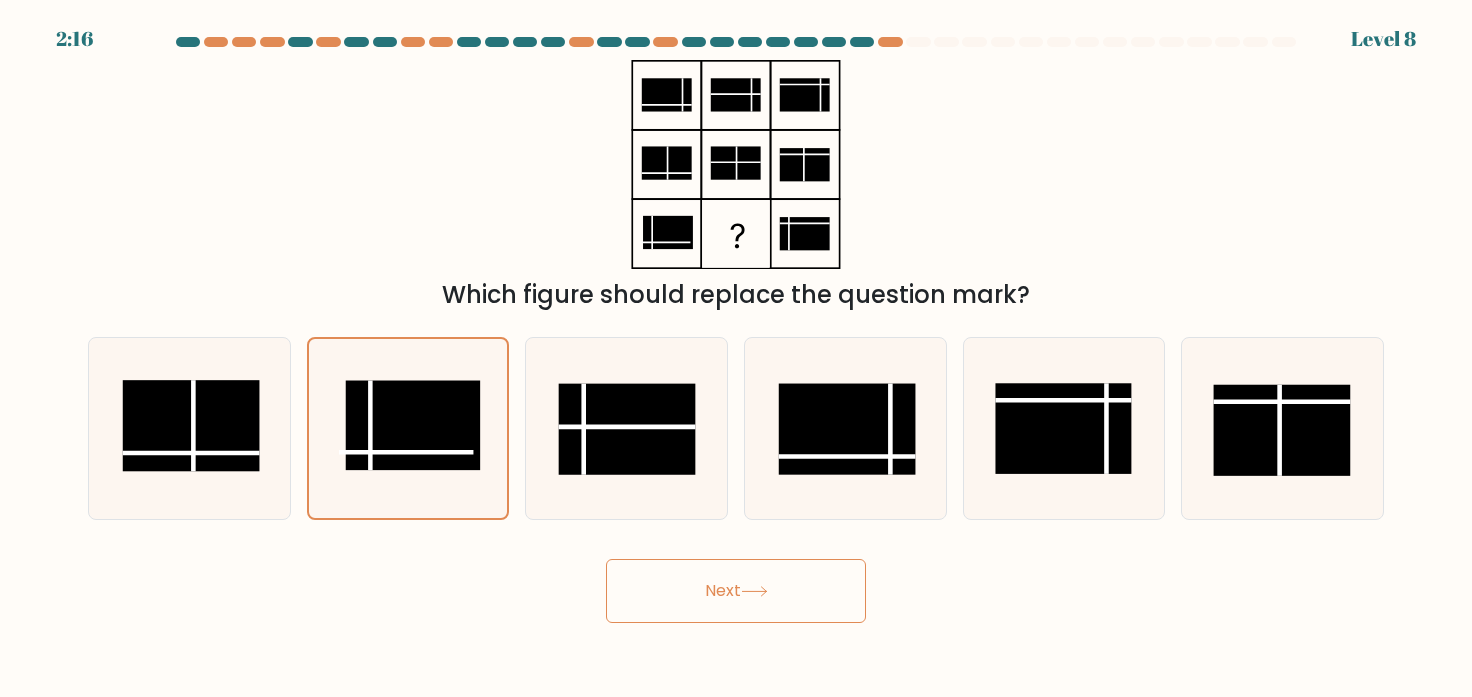 click on "Next" at bounding box center (736, 591) 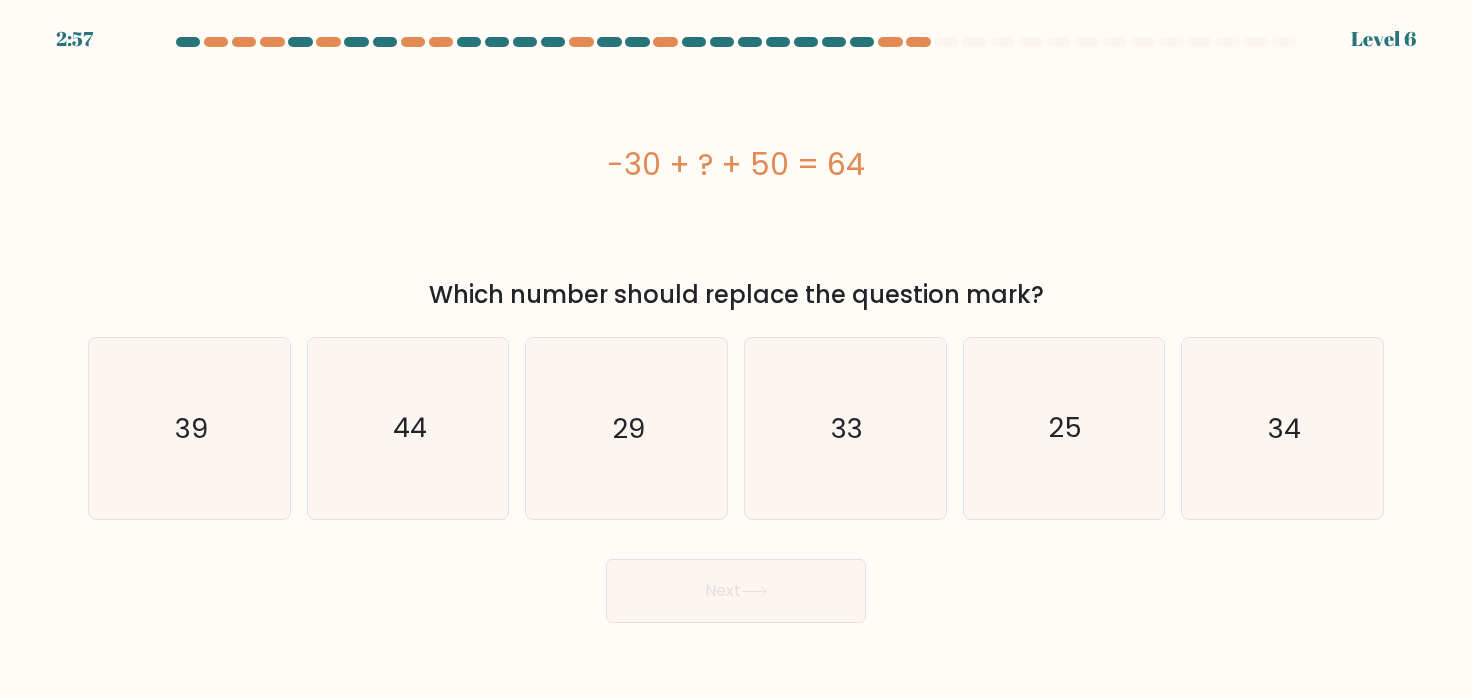 drag, startPoint x: 579, startPoint y: 130, endPoint x: 1297, endPoint y: 283, distance: 734.12054 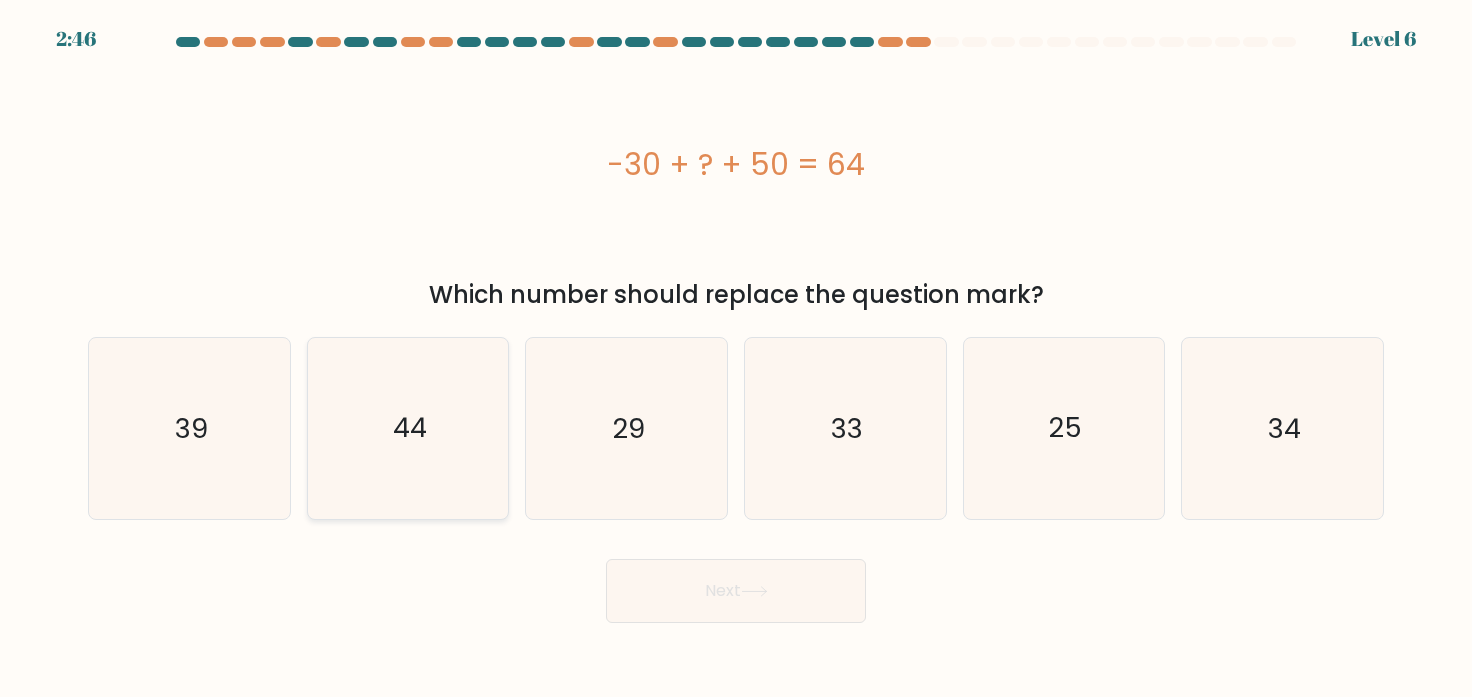 click on "44" 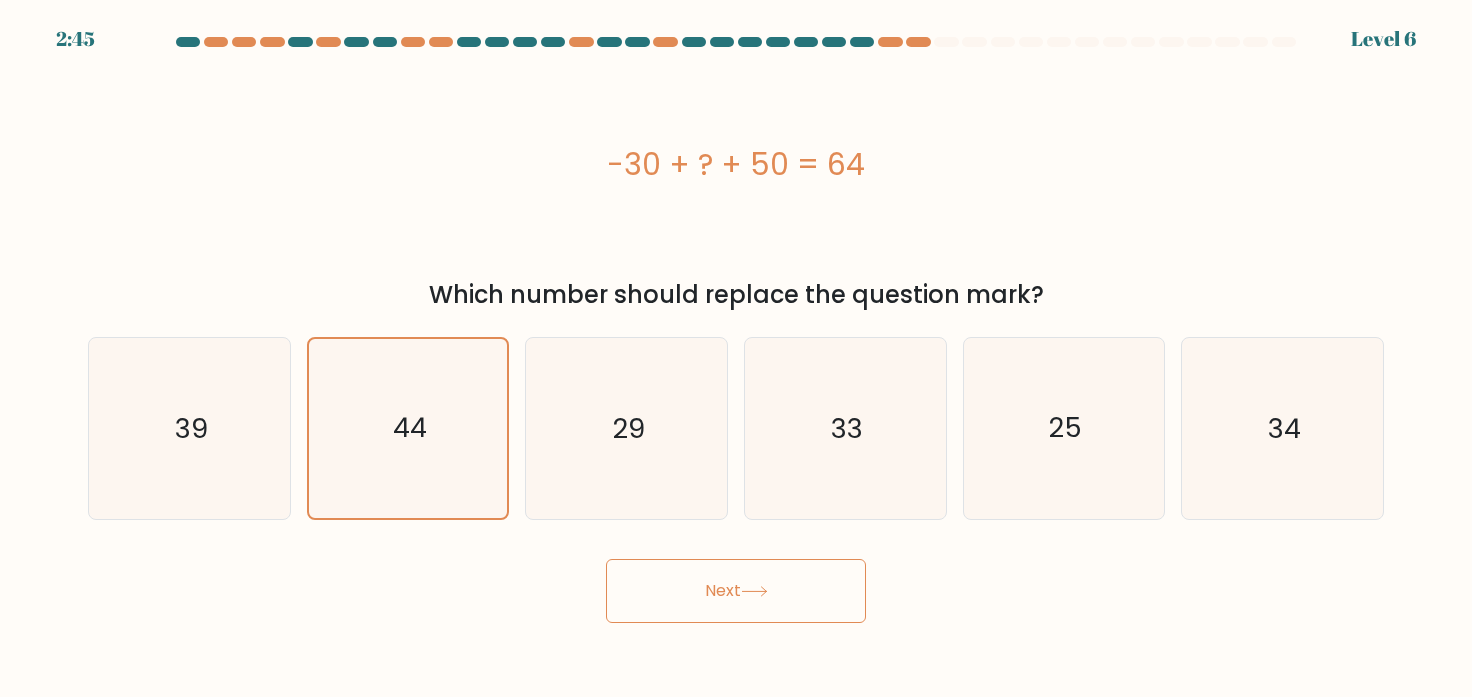 click 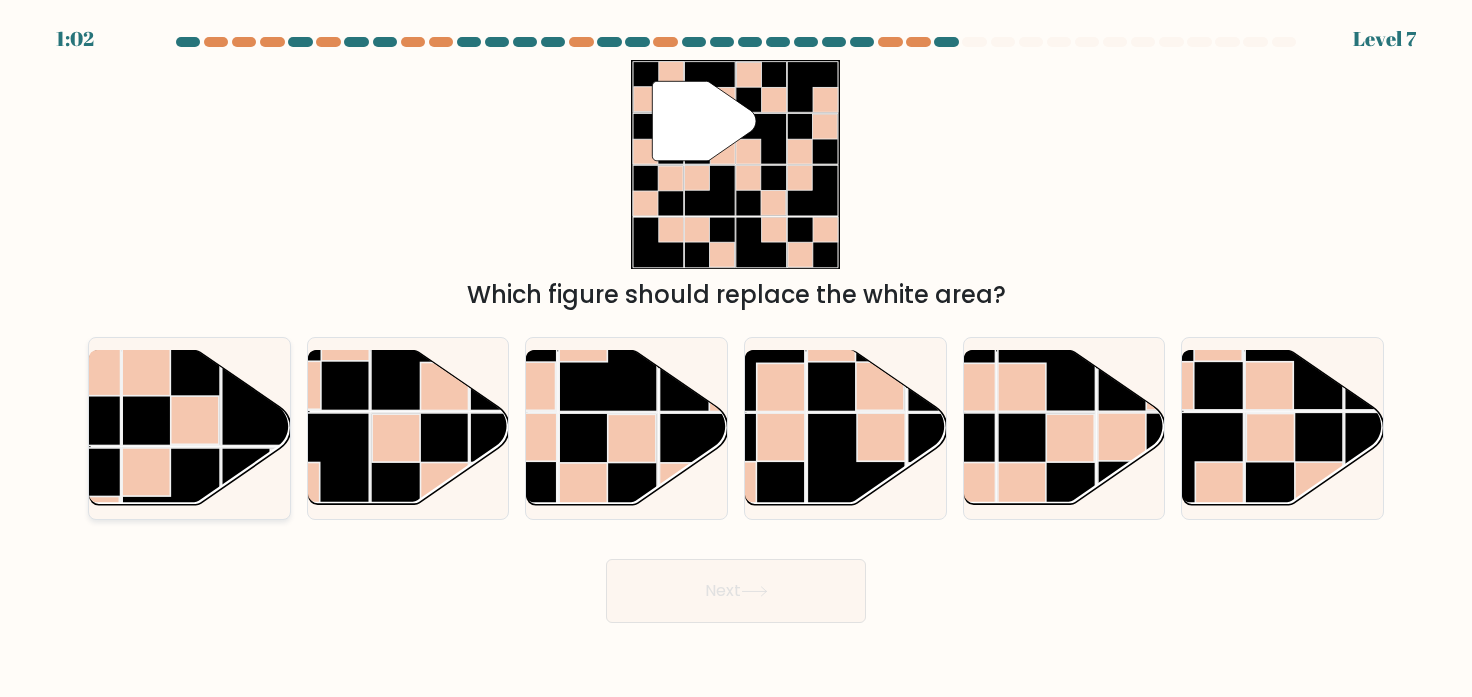 click 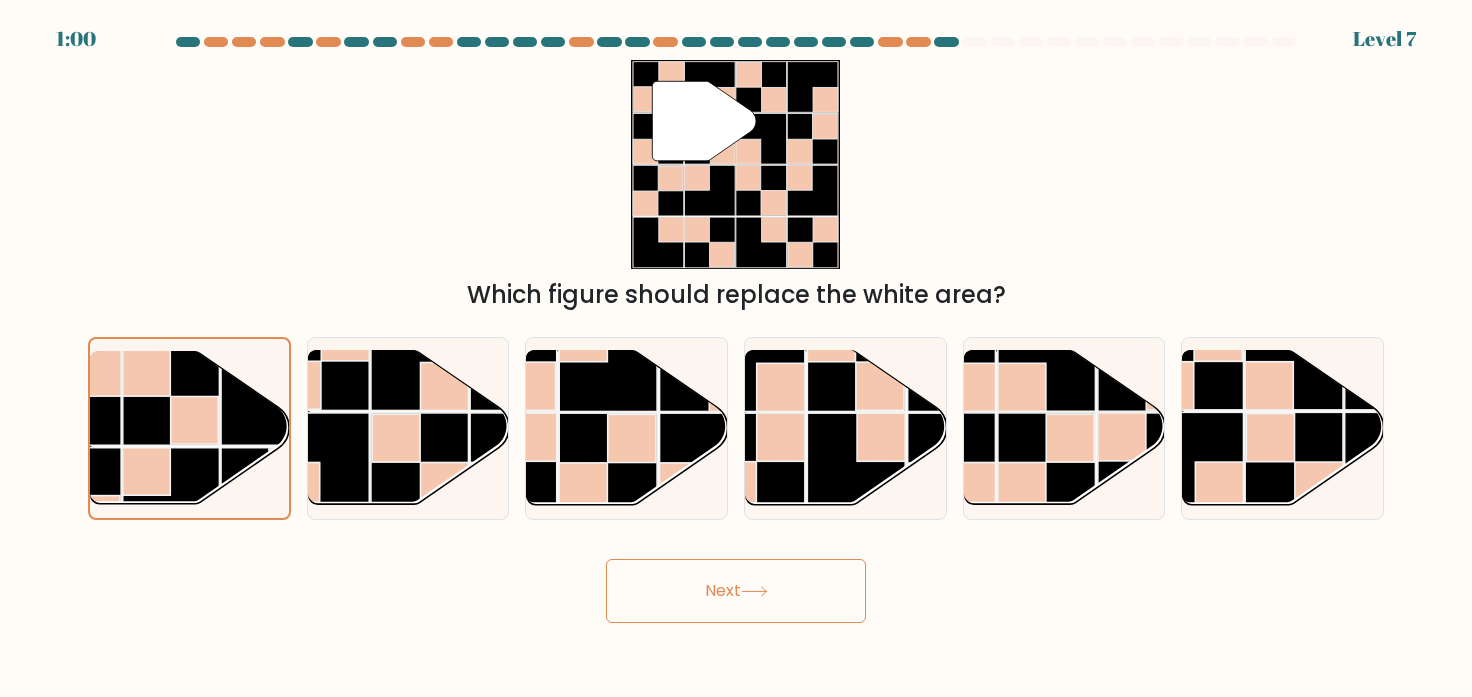 click on "Next" at bounding box center (736, 591) 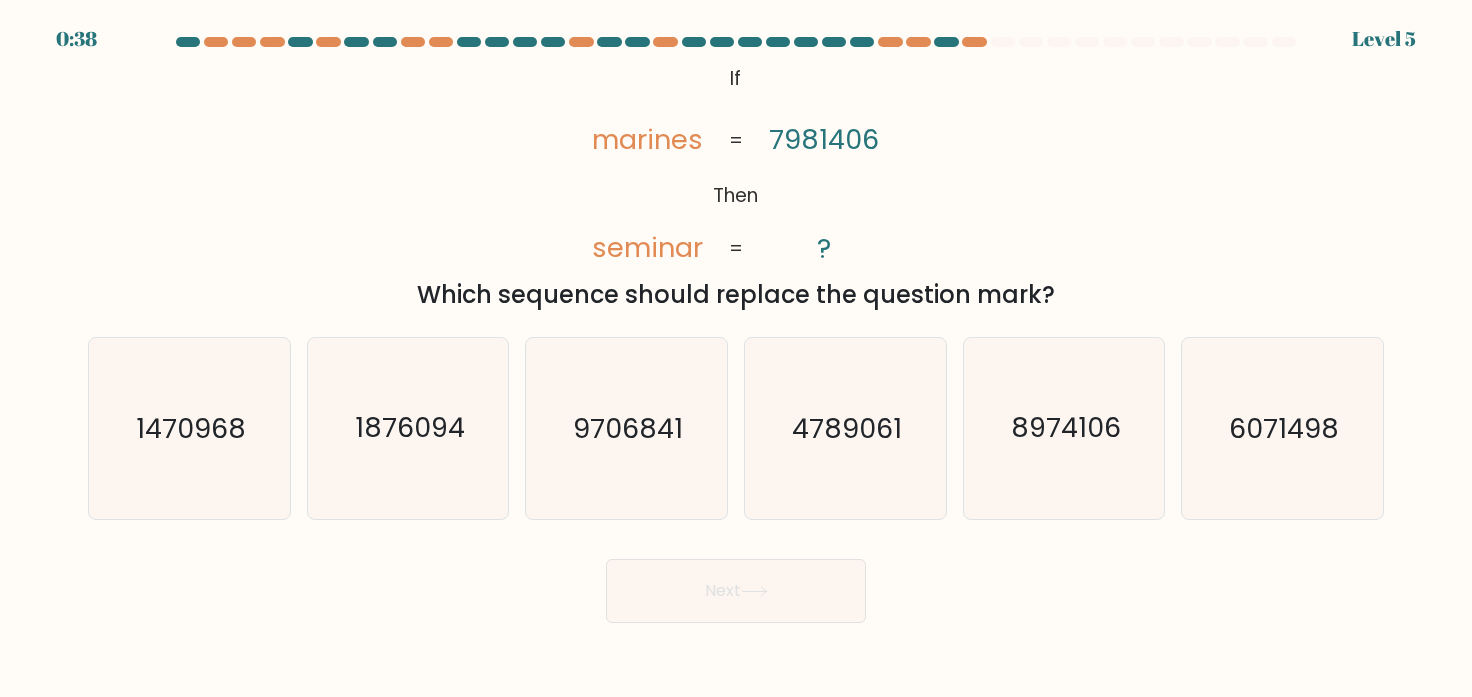 drag, startPoint x: 717, startPoint y: 67, endPoint x: 819, endPoint y: 176, distance: 149.28162 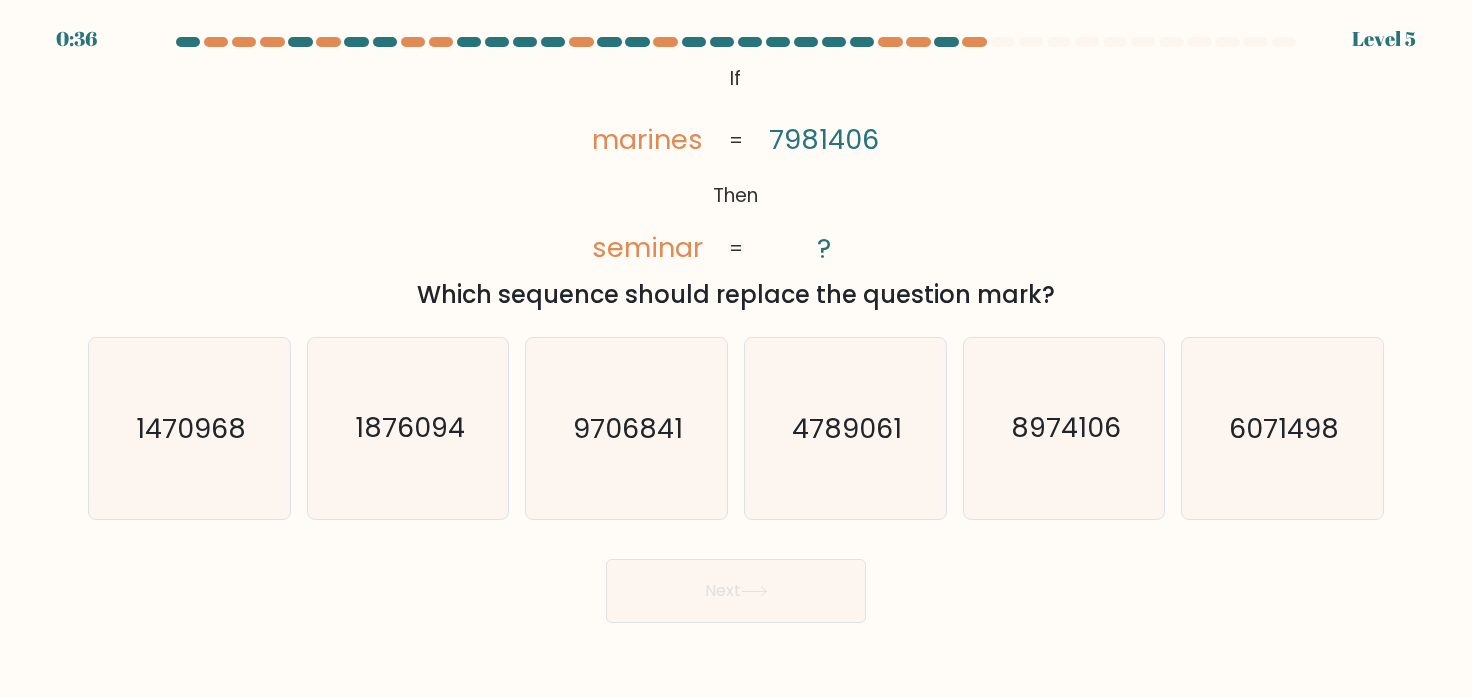 drag, startPoint x: 719, startPoint y: 65, endPoint x: 885, endPoint y: 224, distance: 229.863 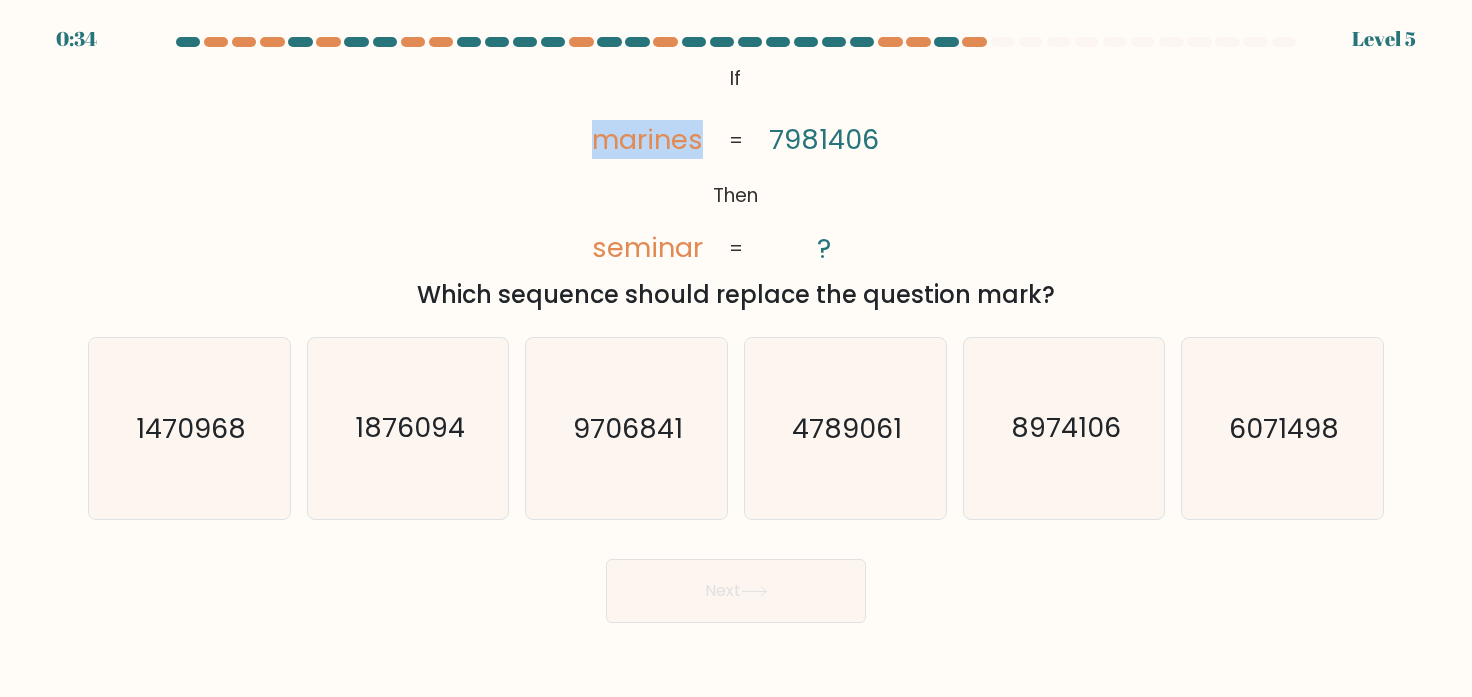 drag, startPoint x: 662, startPoint y: 186, endPoint x: 596, endPoint y: 90, distance: 116.498924 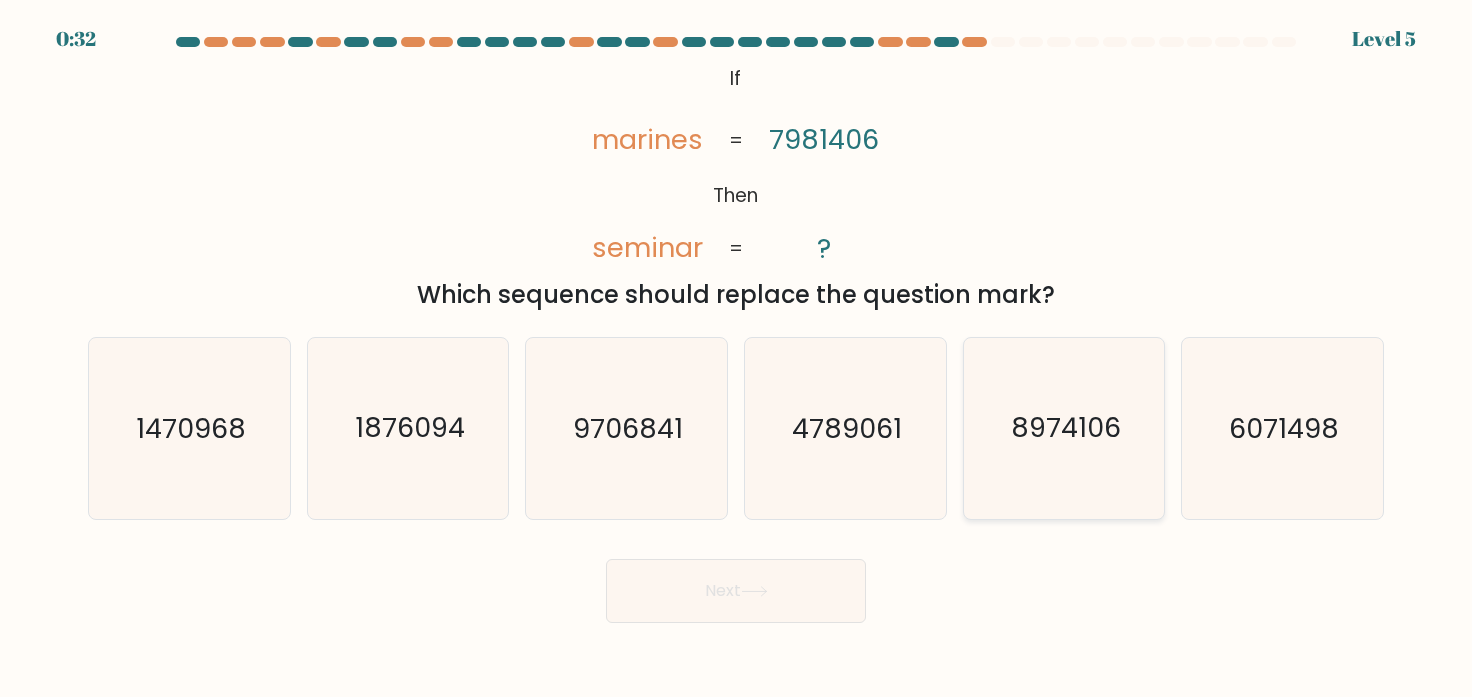 click on "8974106" 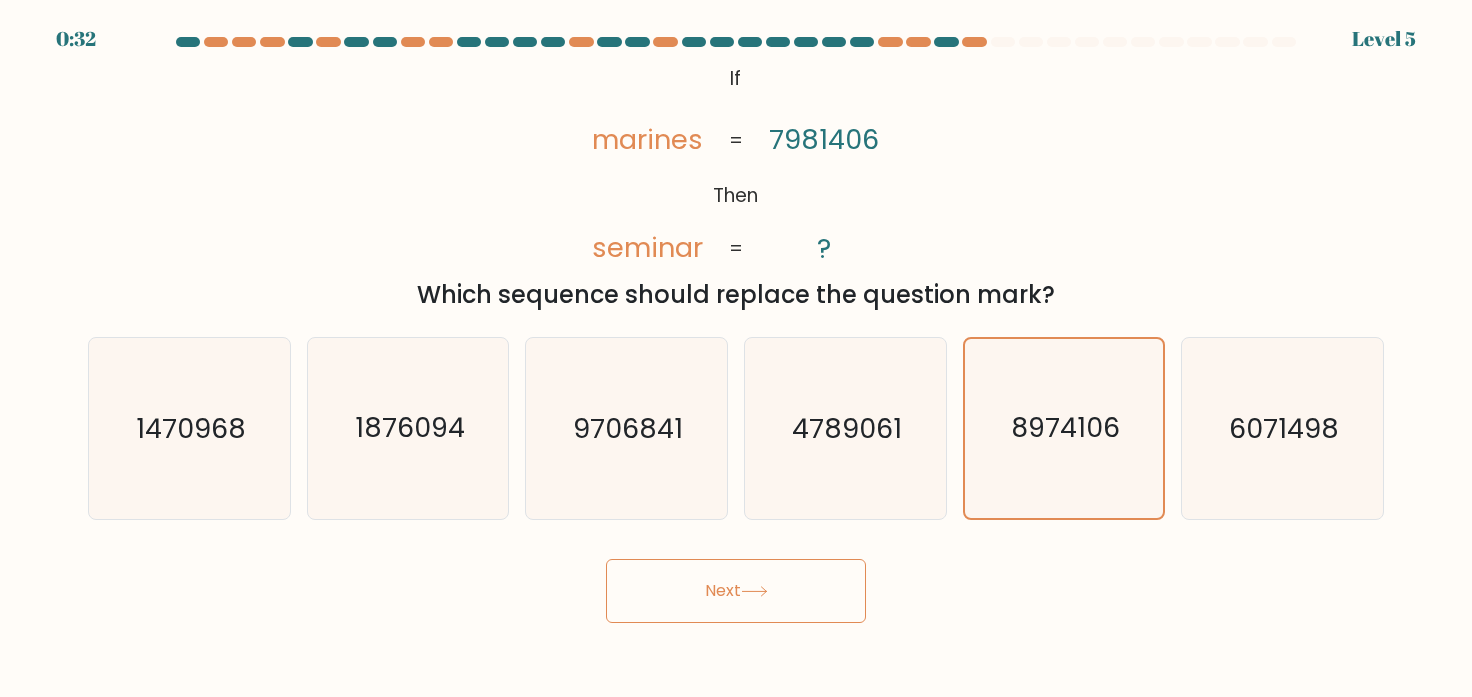 click on "Next" at bounding box center (736, 591) 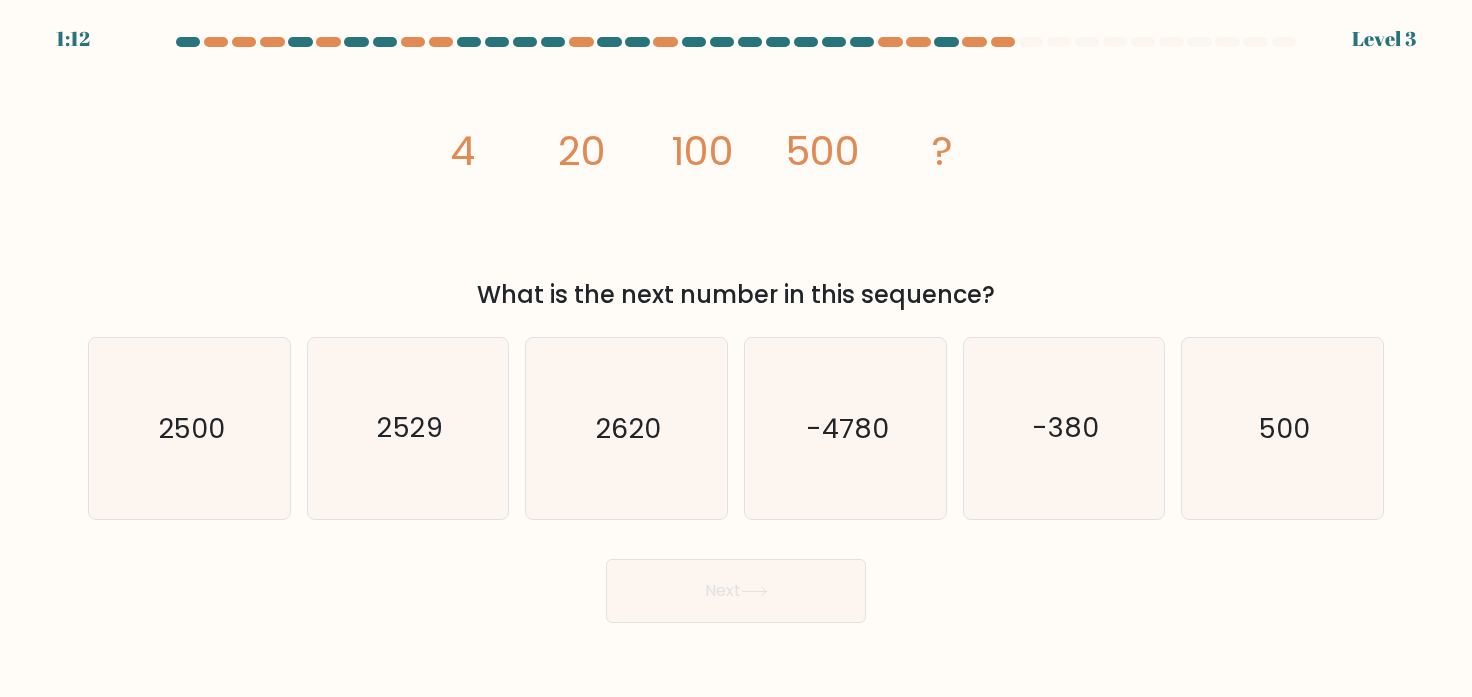 drag, startPoint x: 444, startPoint y: 142, endPoint x: 922, endPoint y: 152, distance: 478.10458 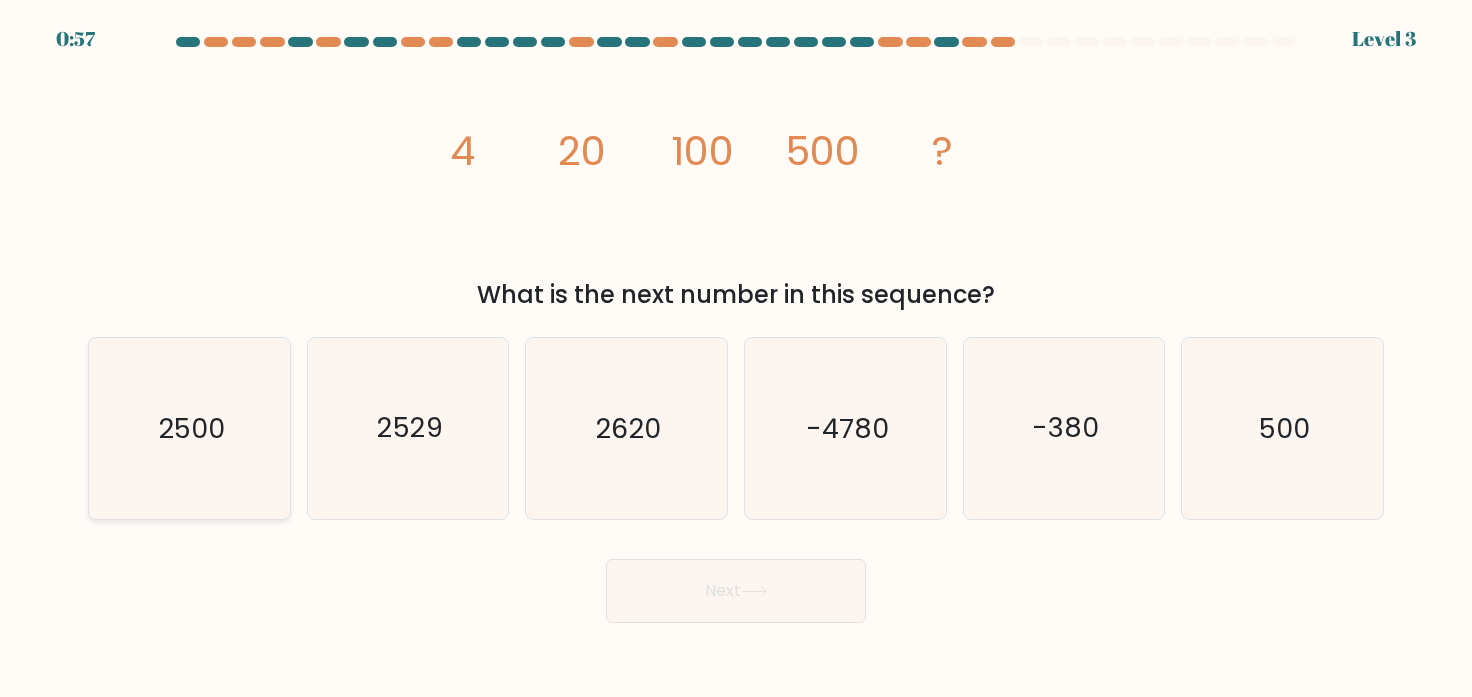 click on "2500" 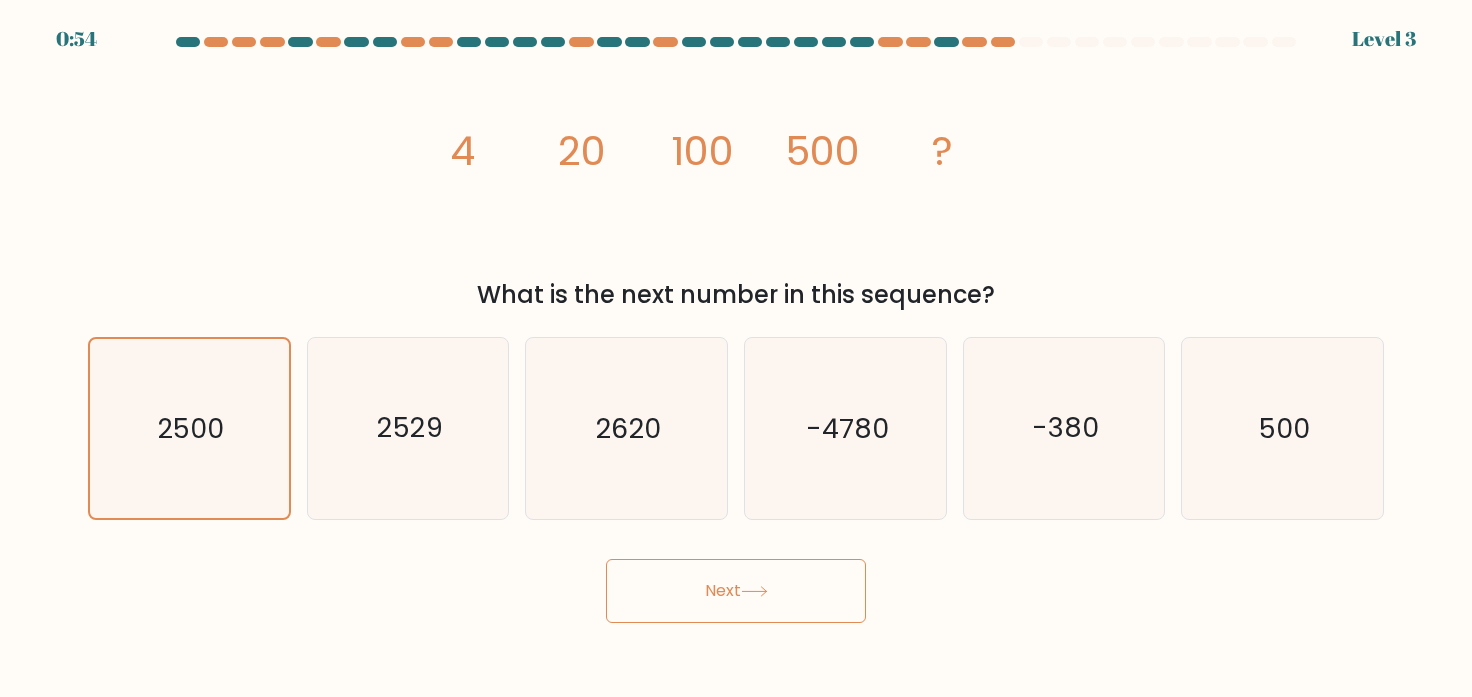 click 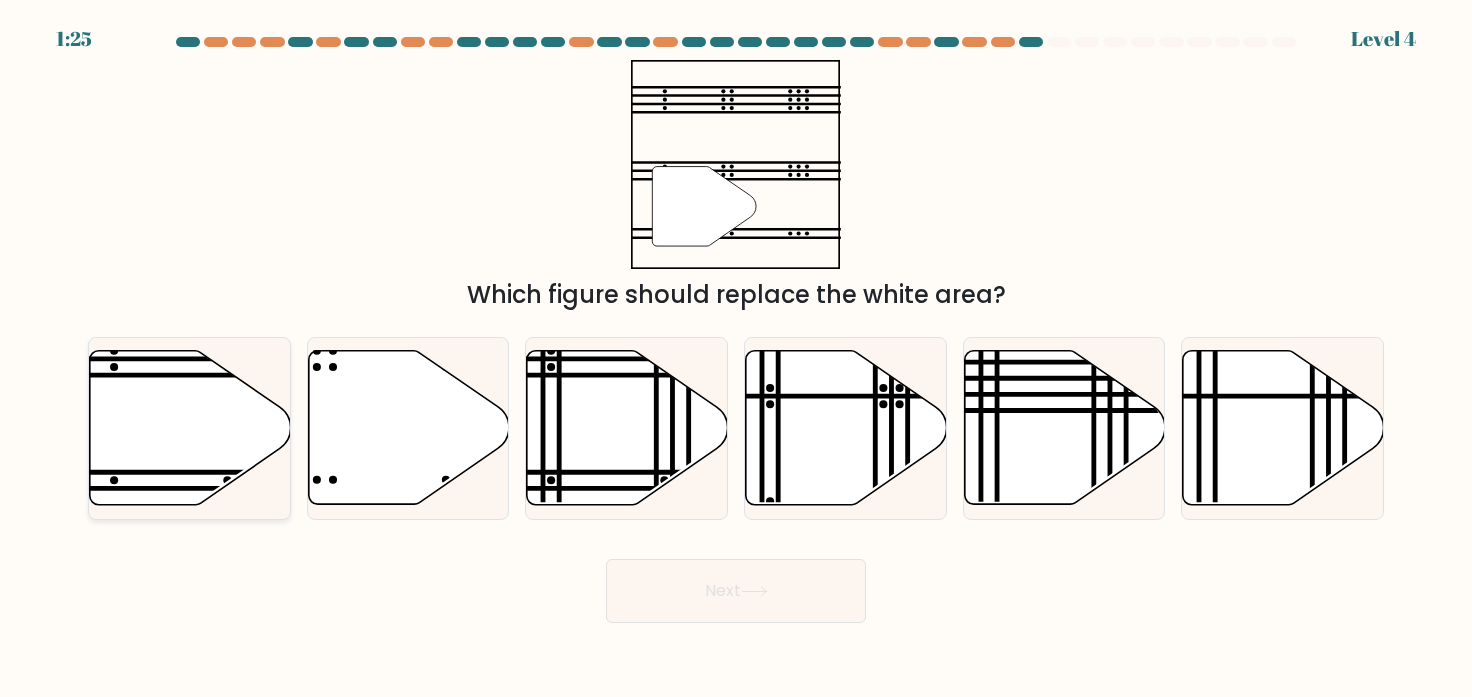 click 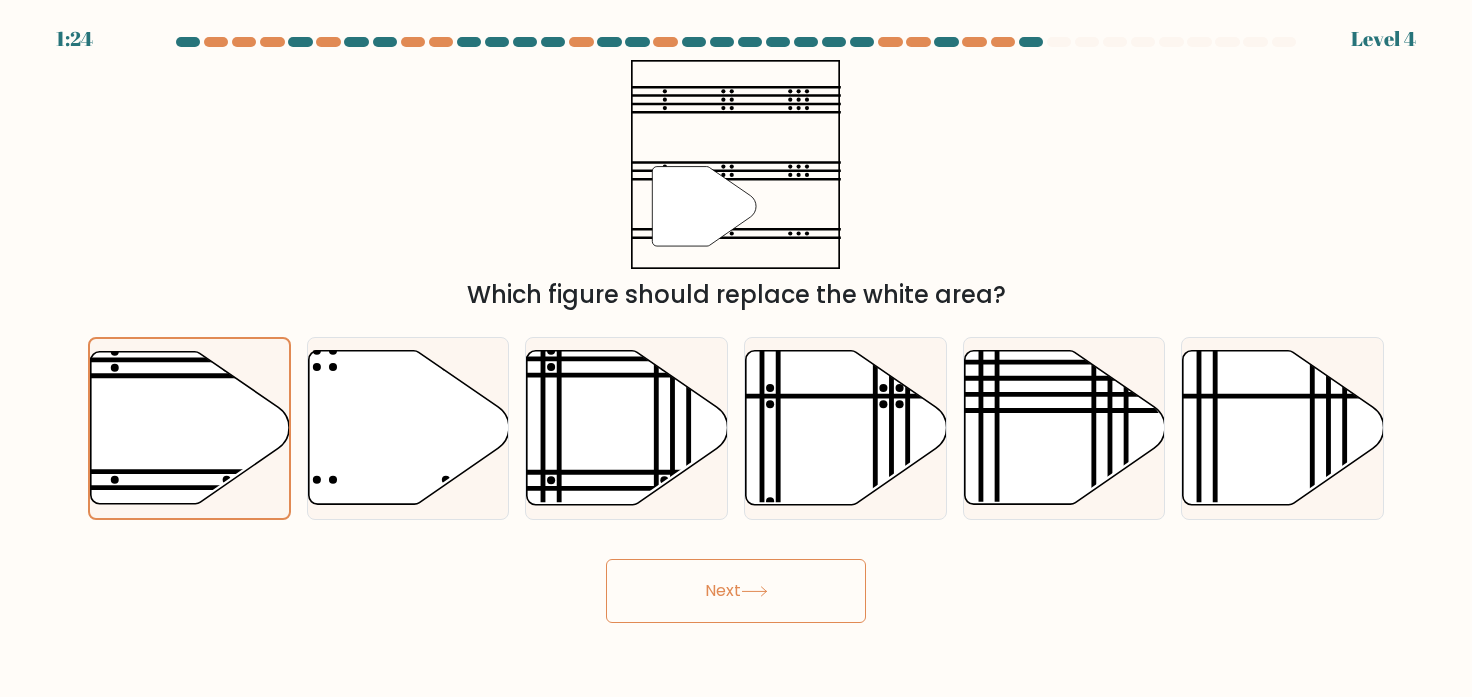 click on "Next" at bounding box center [736, 591] 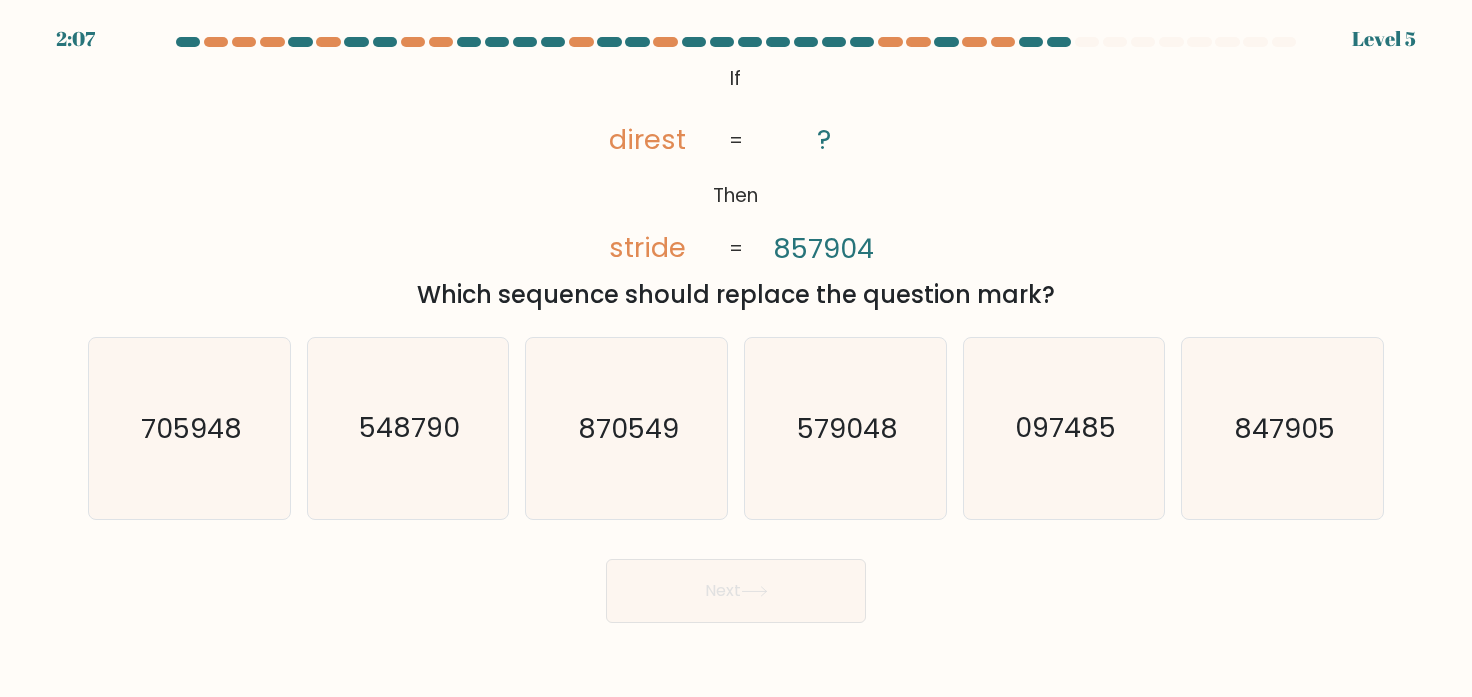 drag, startPoint x: 728, startPoint y: 72, endPoint x: 885, endPoint y: 243, distance: 232.1422 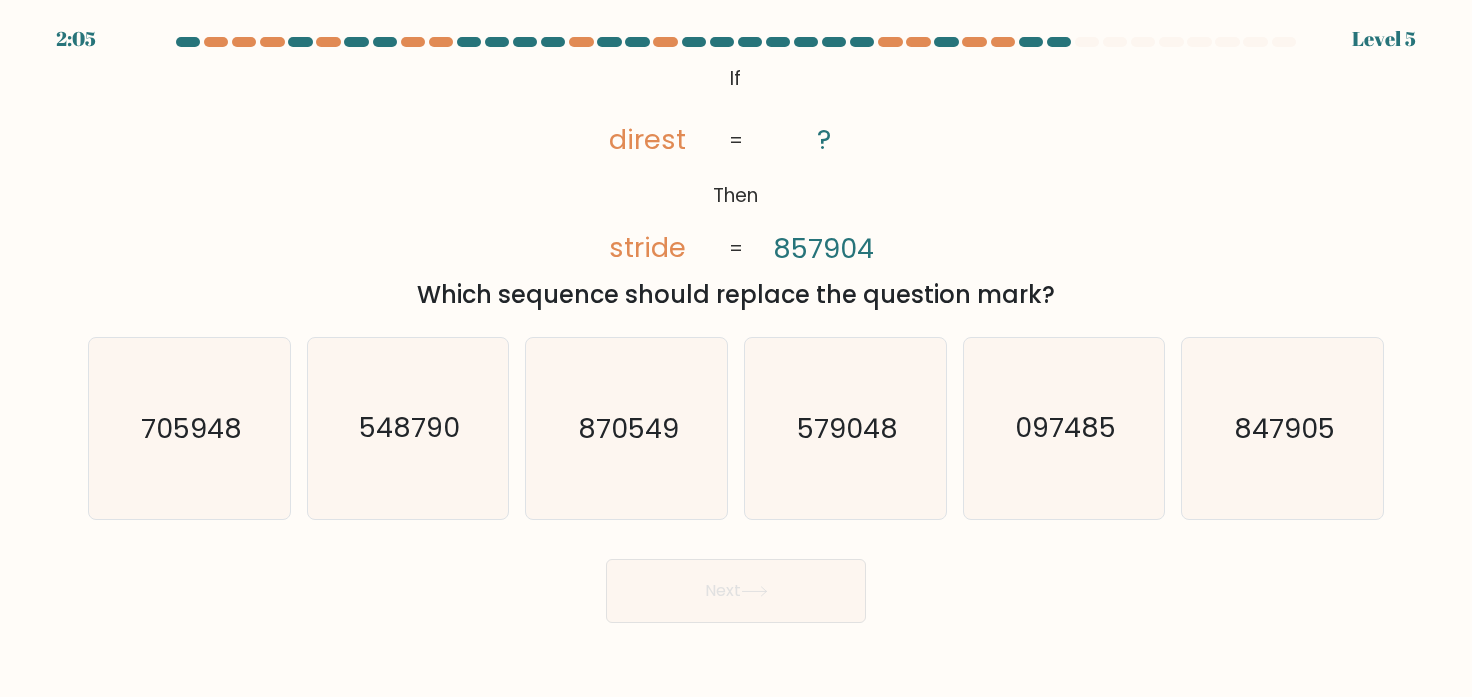 click on "@import url('https://fonts.googleapis.com/css?family=Abril+Fatface:400,100,100italic,300,300italic,400italic,500,500italic,700,700italic,900,900italic');           If       Then       direst       stride       ?       857904       =       =" 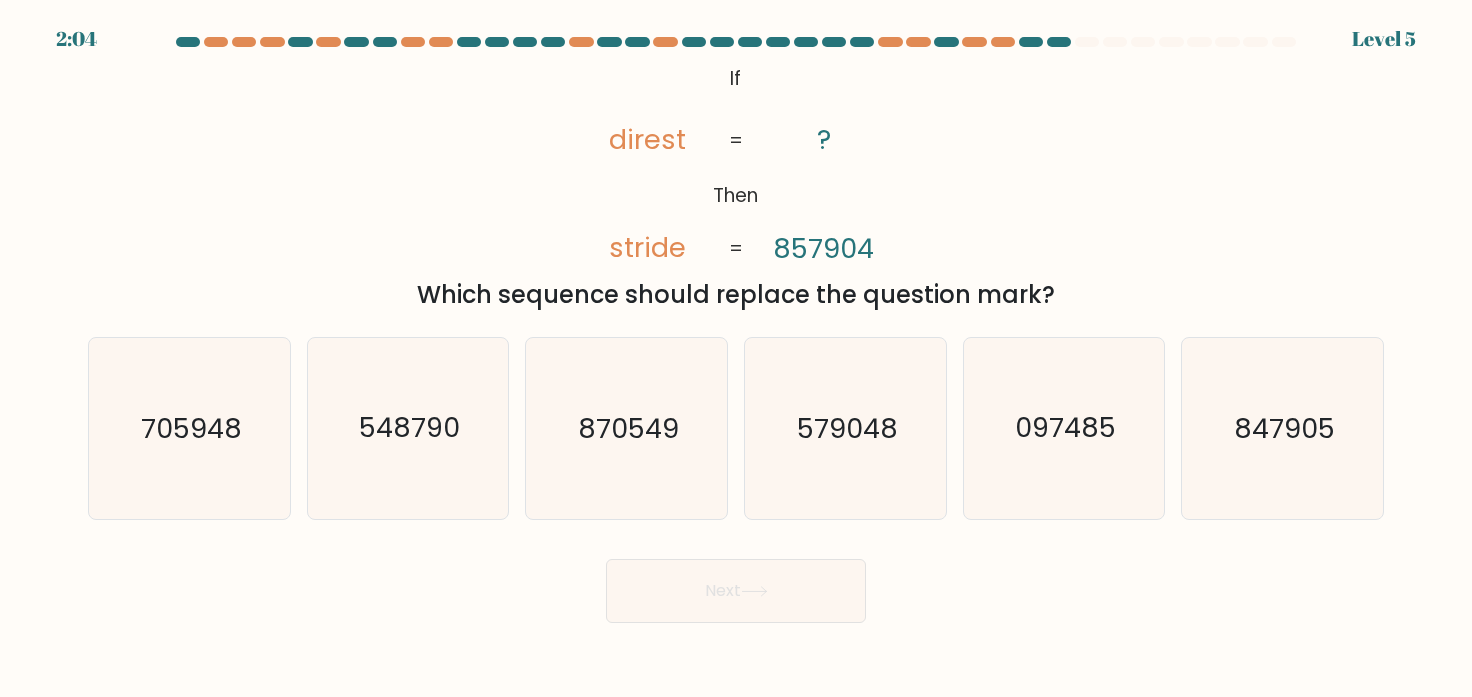 drag, startPoint x: 711, startPoint y: 81, endPoint x: 733, endPoint y: 65, distance: 27.202942 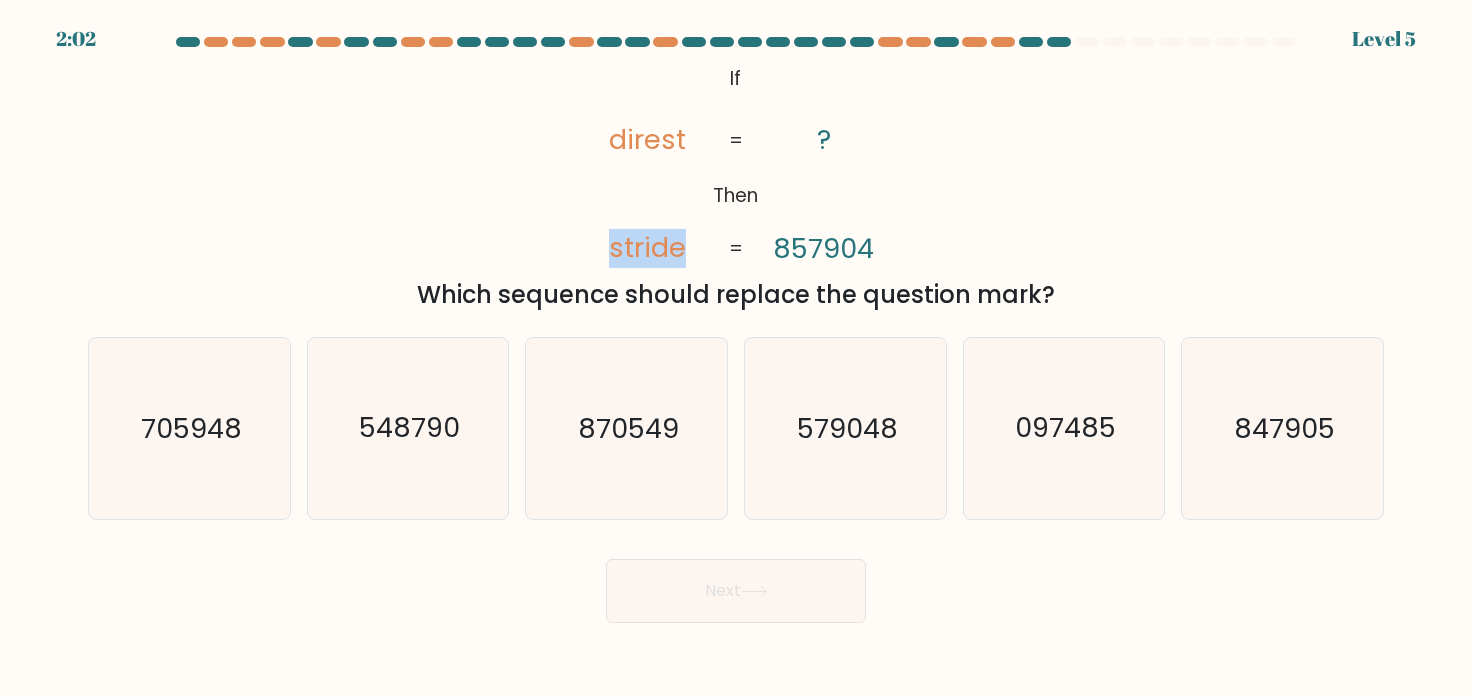 drag, startPoint x: 730, startPoint y: 67, endPoint x: 824, endPoint y: 146, distance: 122.78844 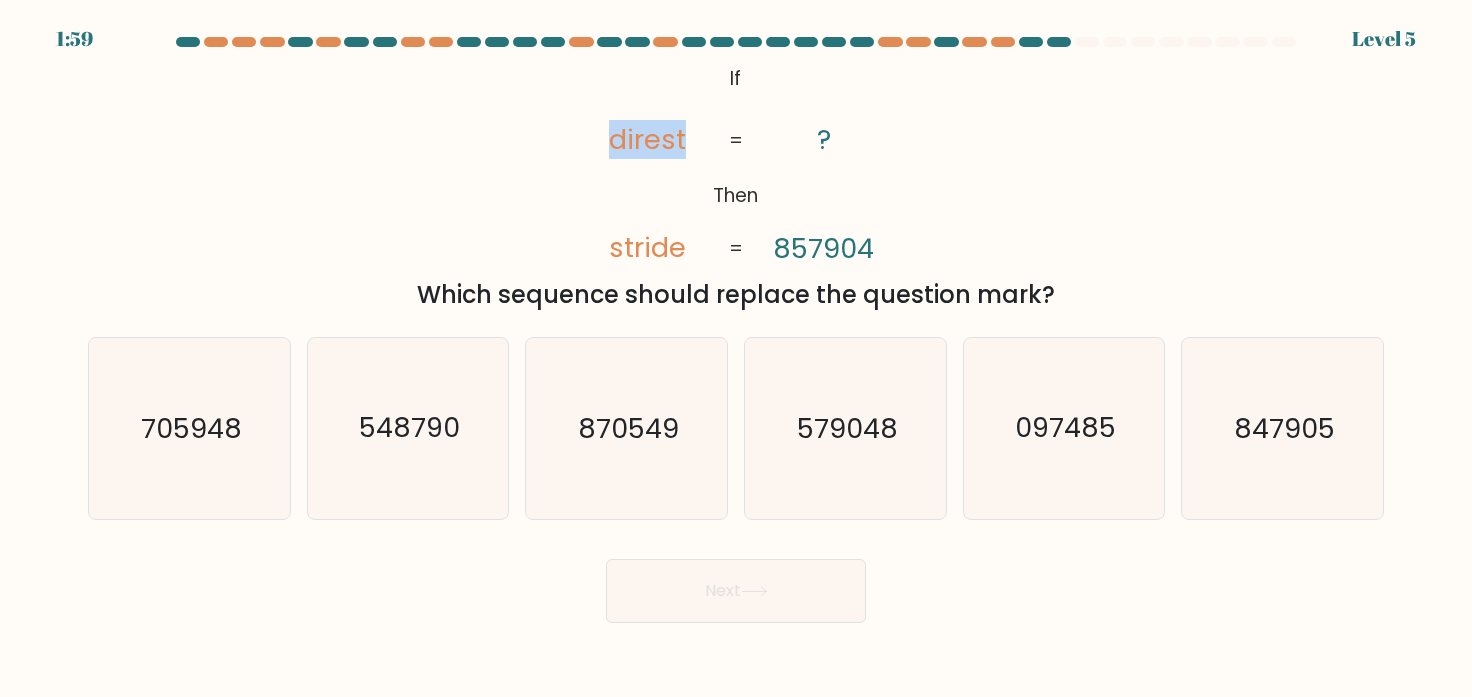 drag, startPoint x: 668, startPoint y: 146, endPoint x: 876, endPoint y: 244, distance: 229.93042 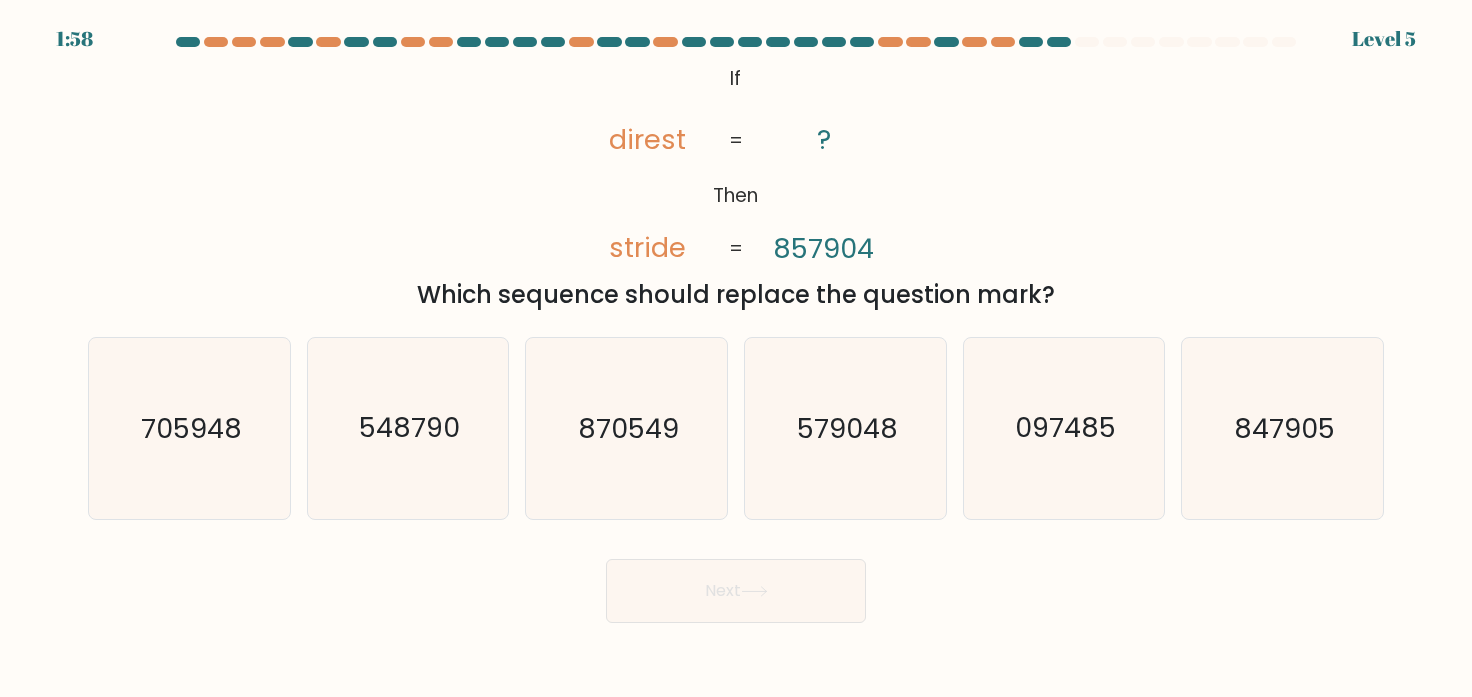 click on "@import url('https://fonts.googleapis.com/css?family=Abril+Fatface:400,100,100italic,300,300italic,400italic,500,500italic,700,700italic,900,900italic');           If       Then       direst       stride       ?       857904       =       =
Which sequence should replace the question mark?" at bounding box center (736, 186) 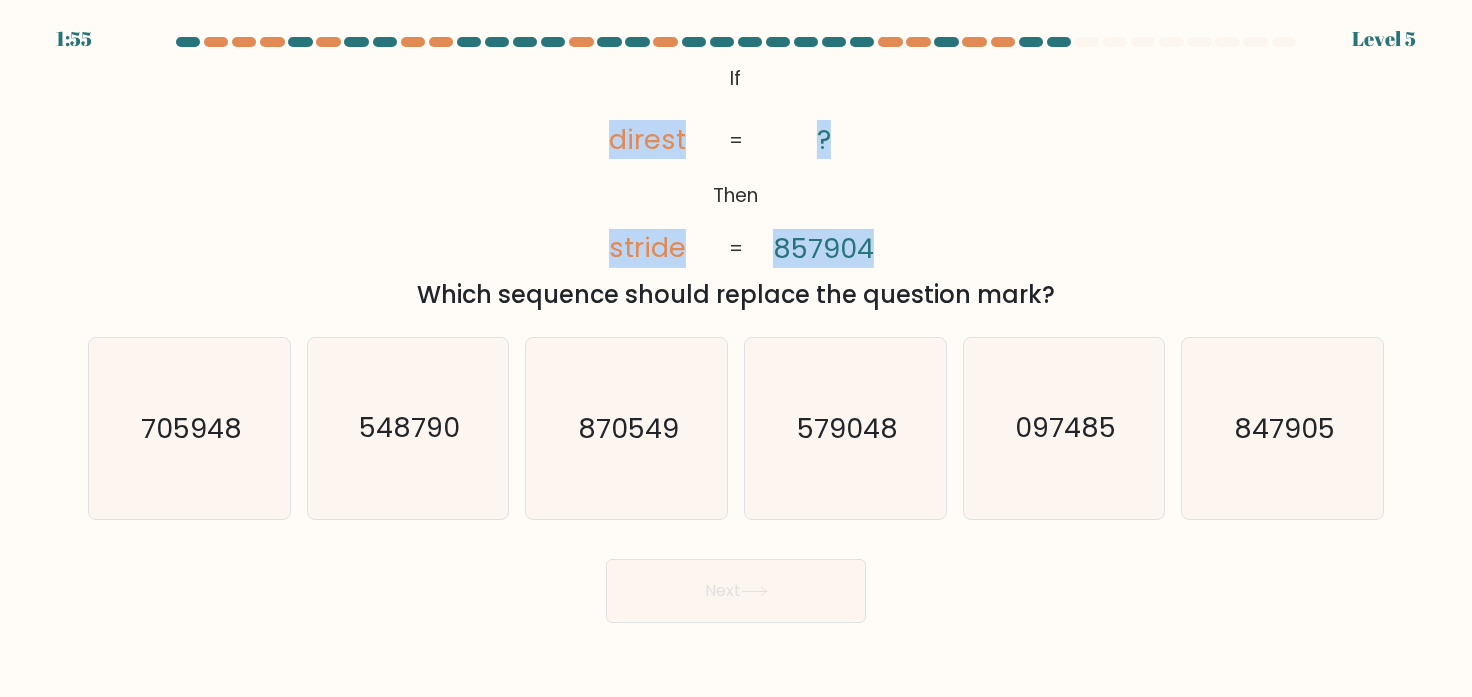drag, startPoint x: 634, startPoint y: 142, endPoint x: 874, endPoint y: 250, distance: 263.18054 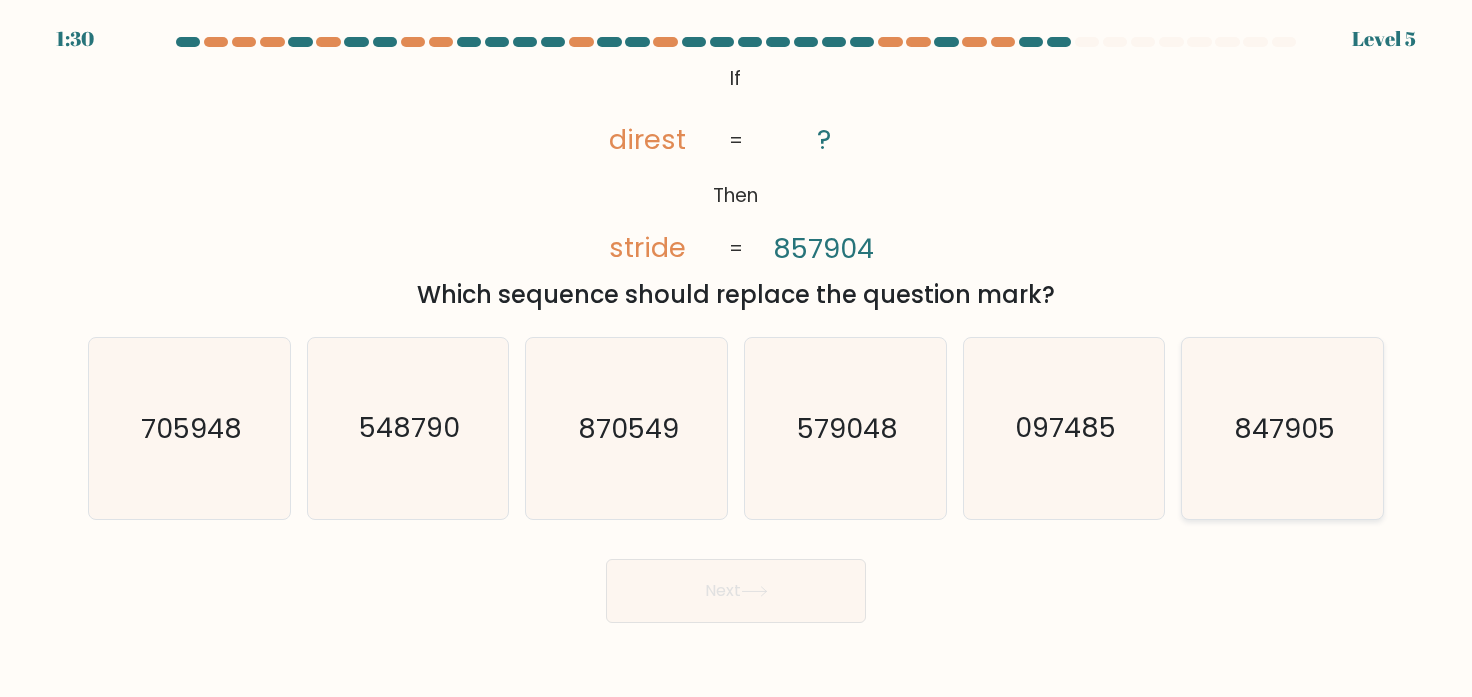 click on "847905" 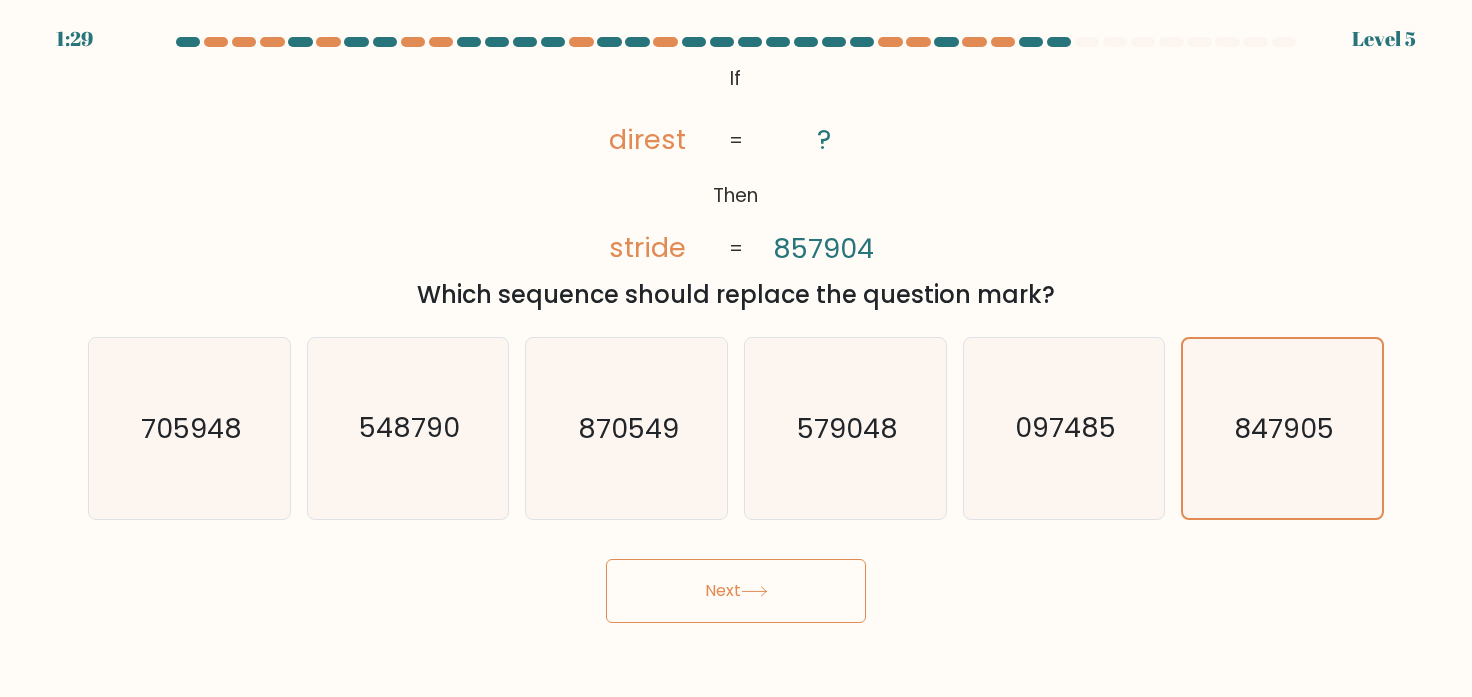 click on "Next" at bounding box center [736, 591] 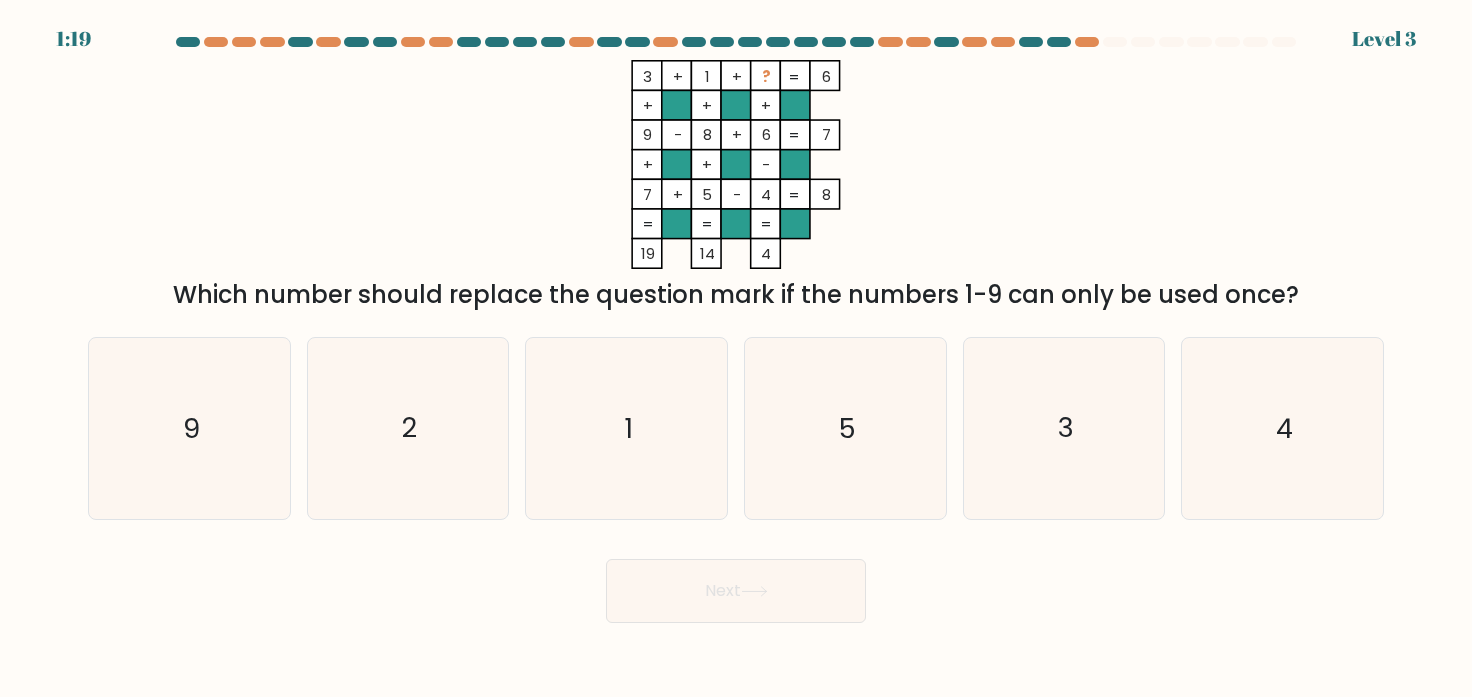drag, startPoint x: 638, startPoint y: 70, endPoint x: 797, endPoint y: 264, distance: 250.83261 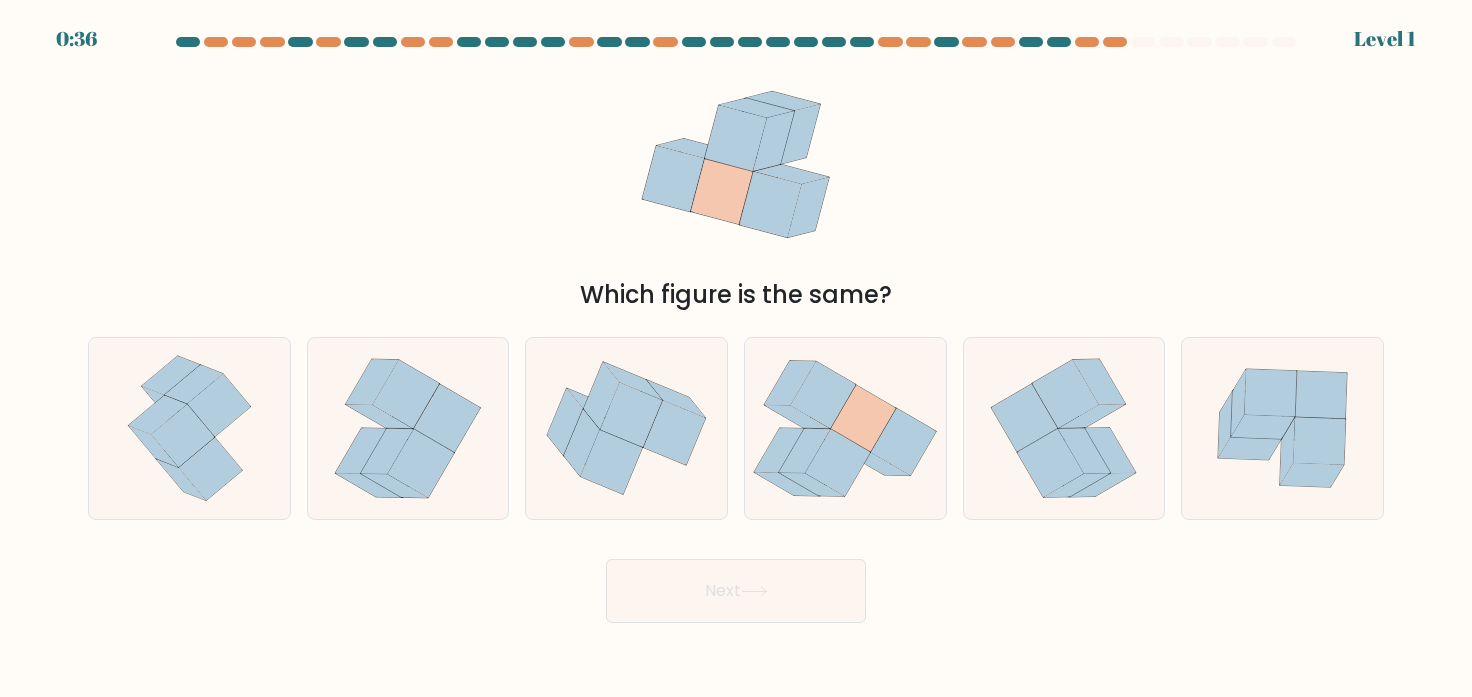 scroll, scrollTop: 0, scrollLeft: 0, axis: both 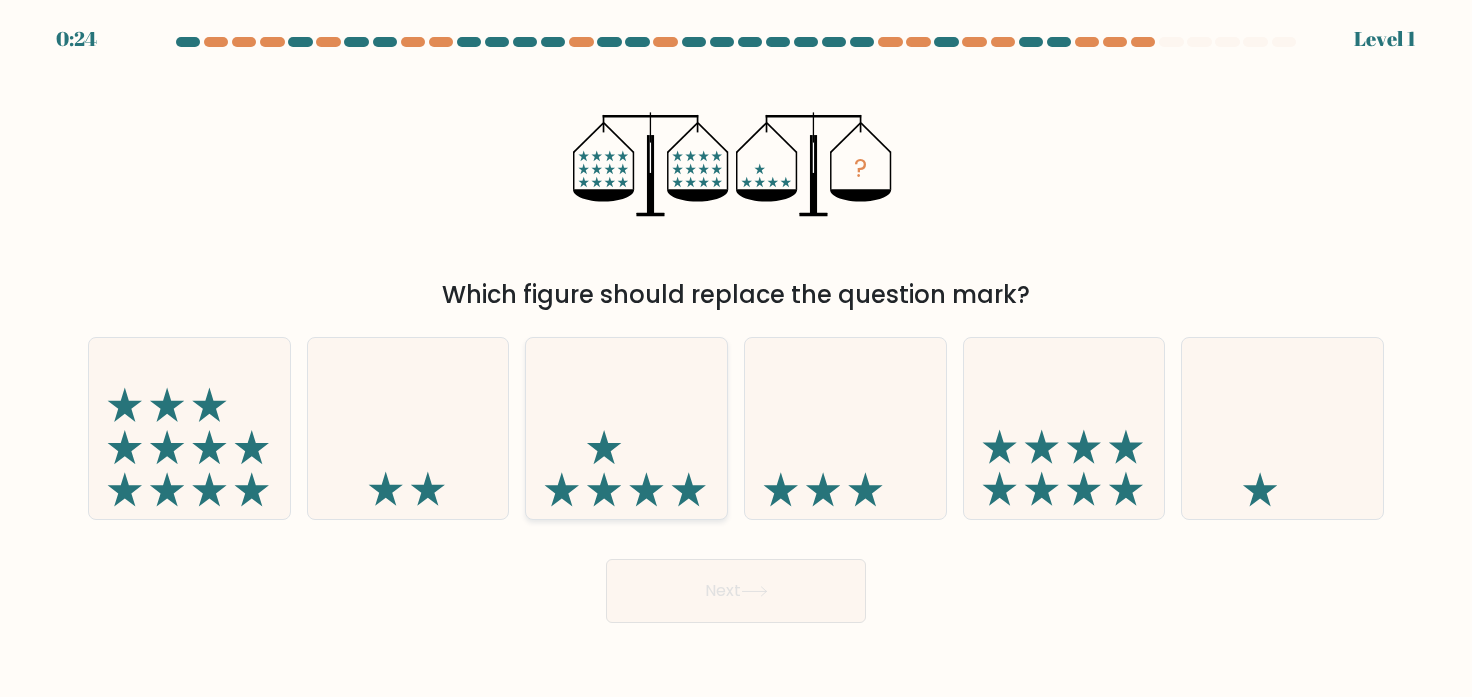 click 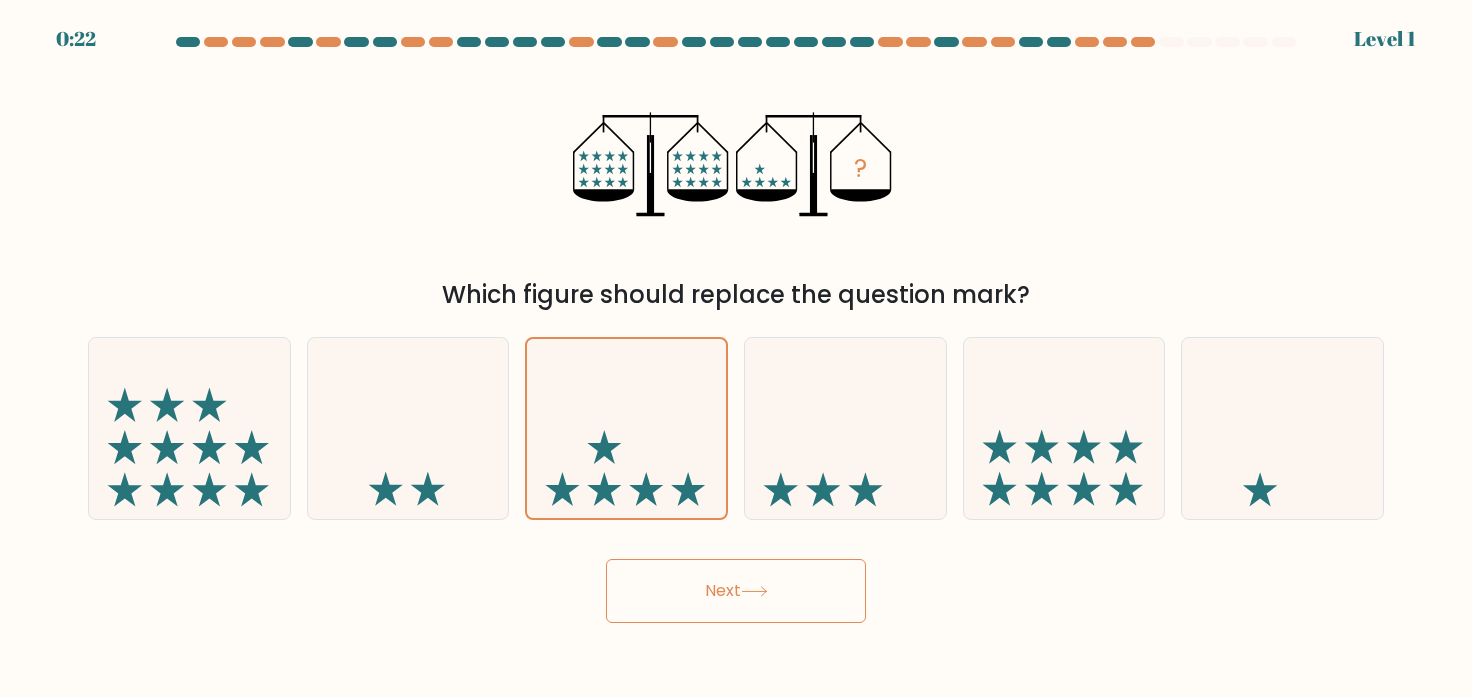 click on "Next" at bounding box center [736, 591] 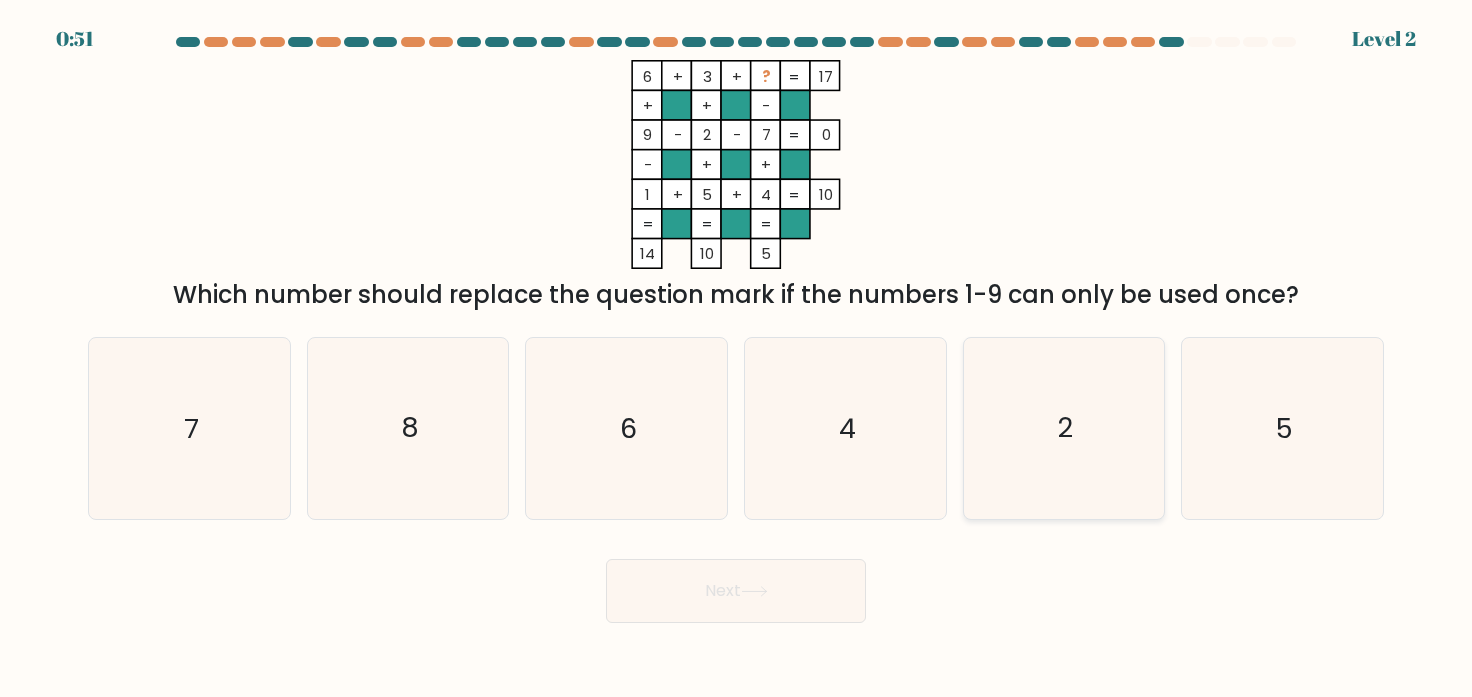 click on "2" 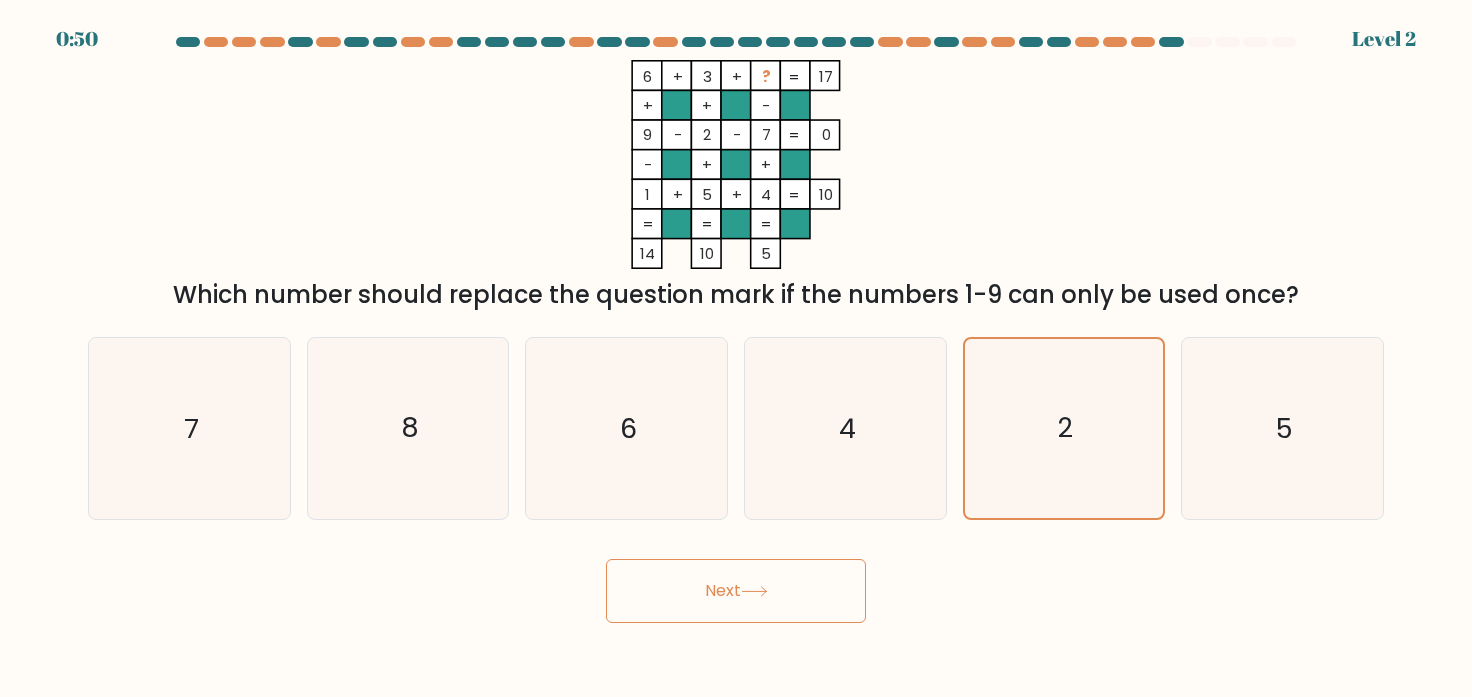 click on "0:50
Level 2" at bounding box center (736, 348) 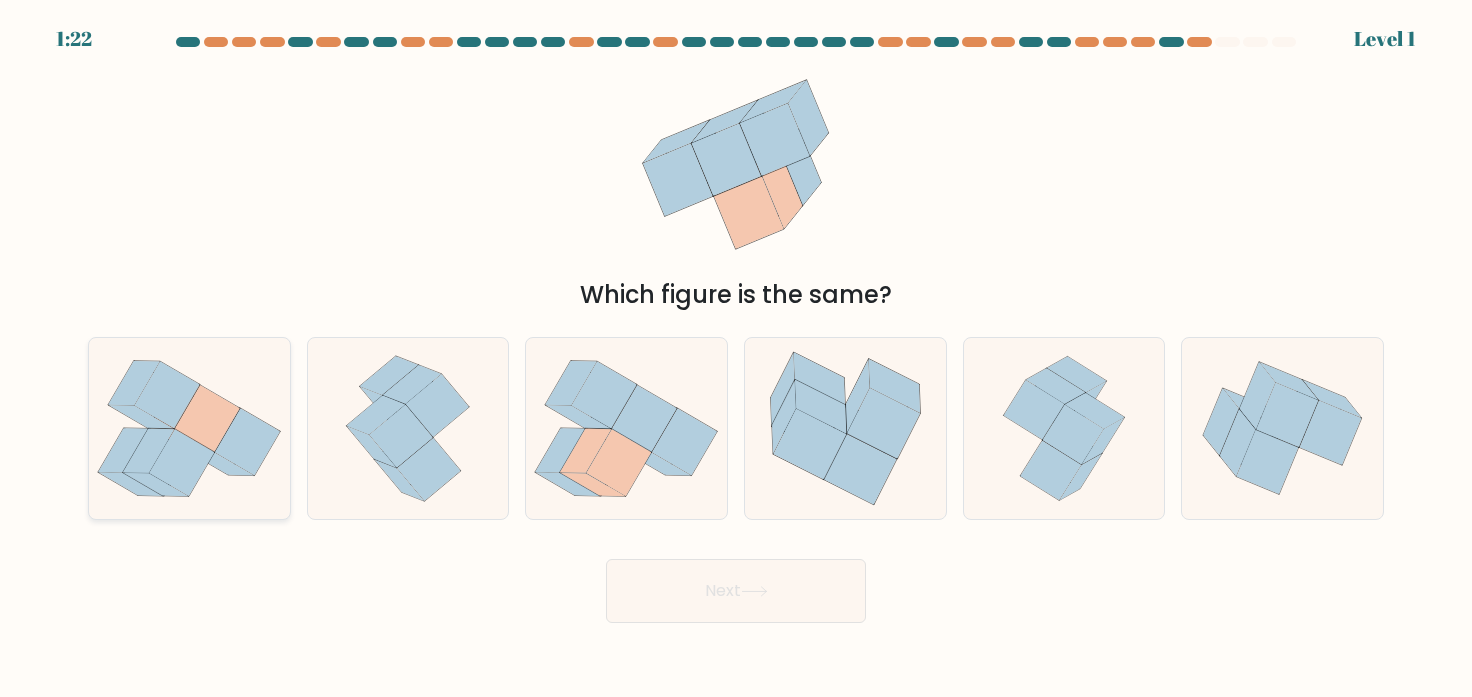 click 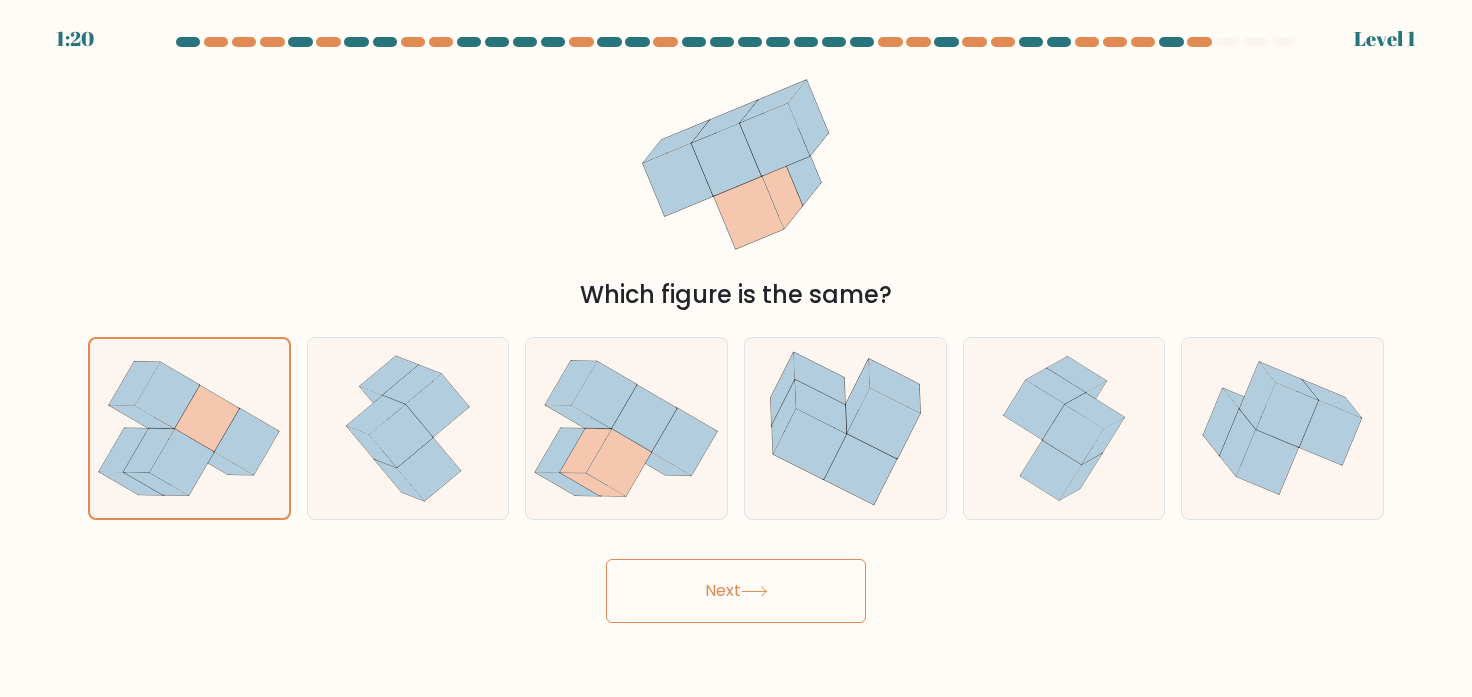 click on "Next" at bounding box center [736, 591] 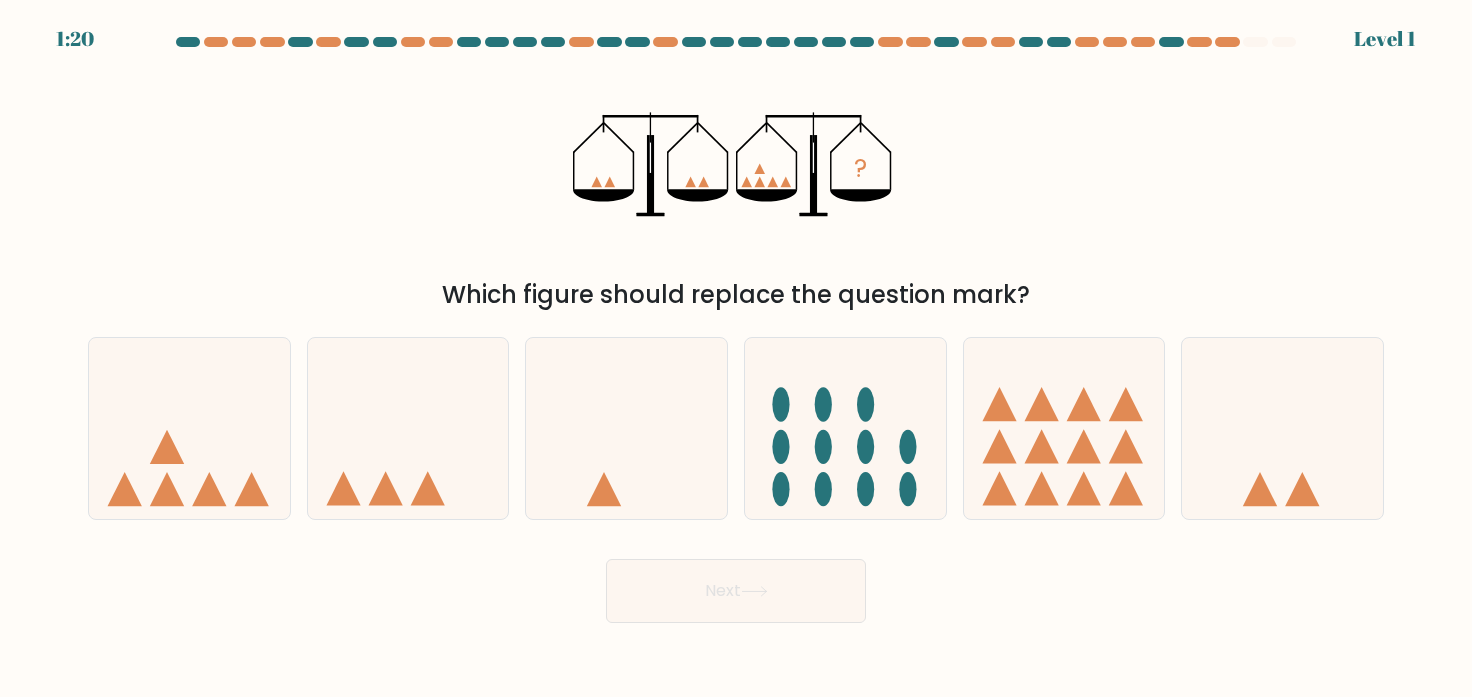 click 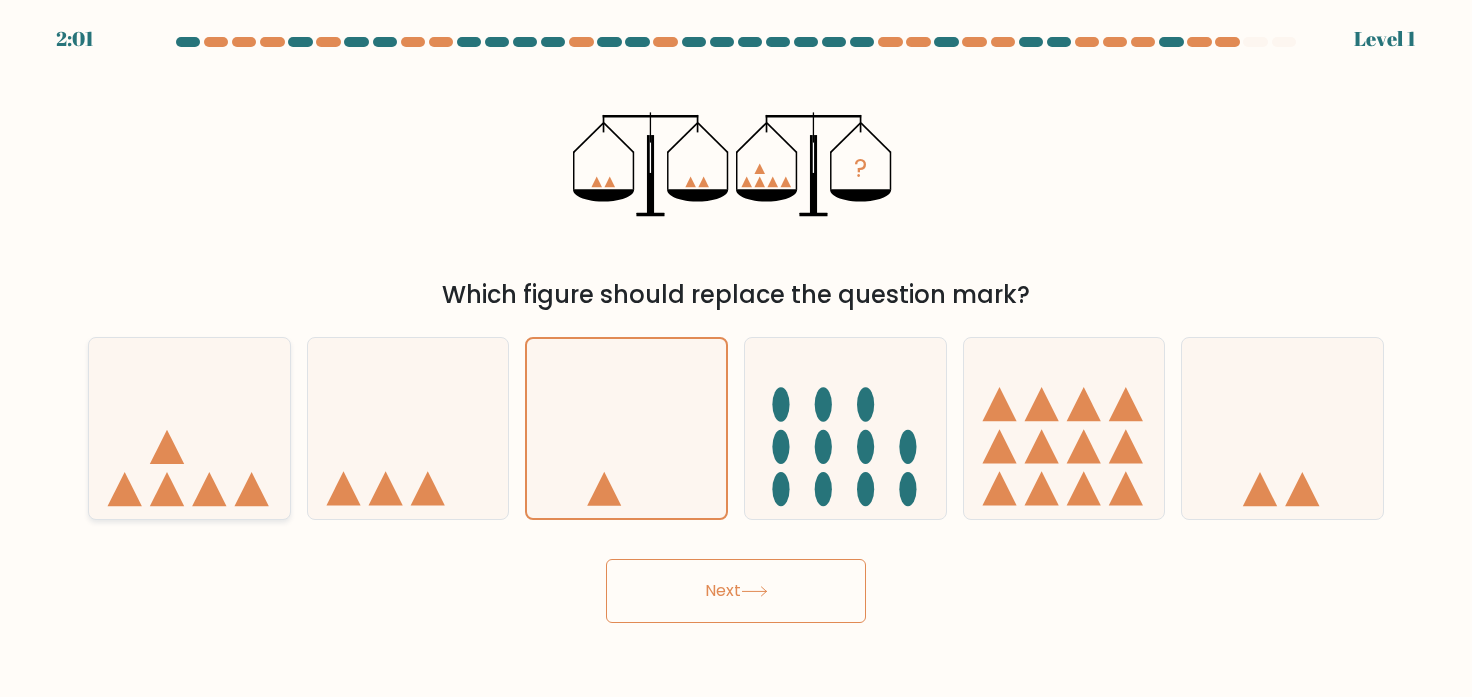 click 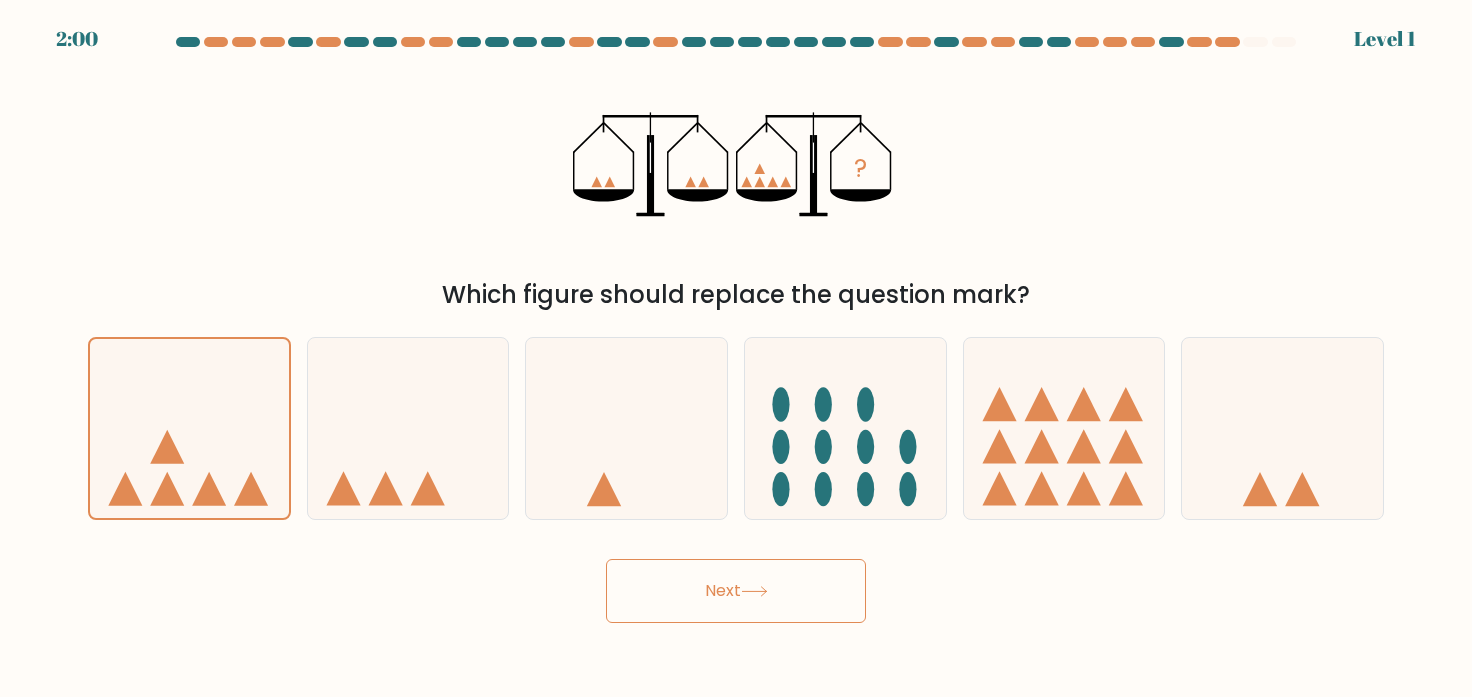 click on "Next" at bounding box center (736, 591) 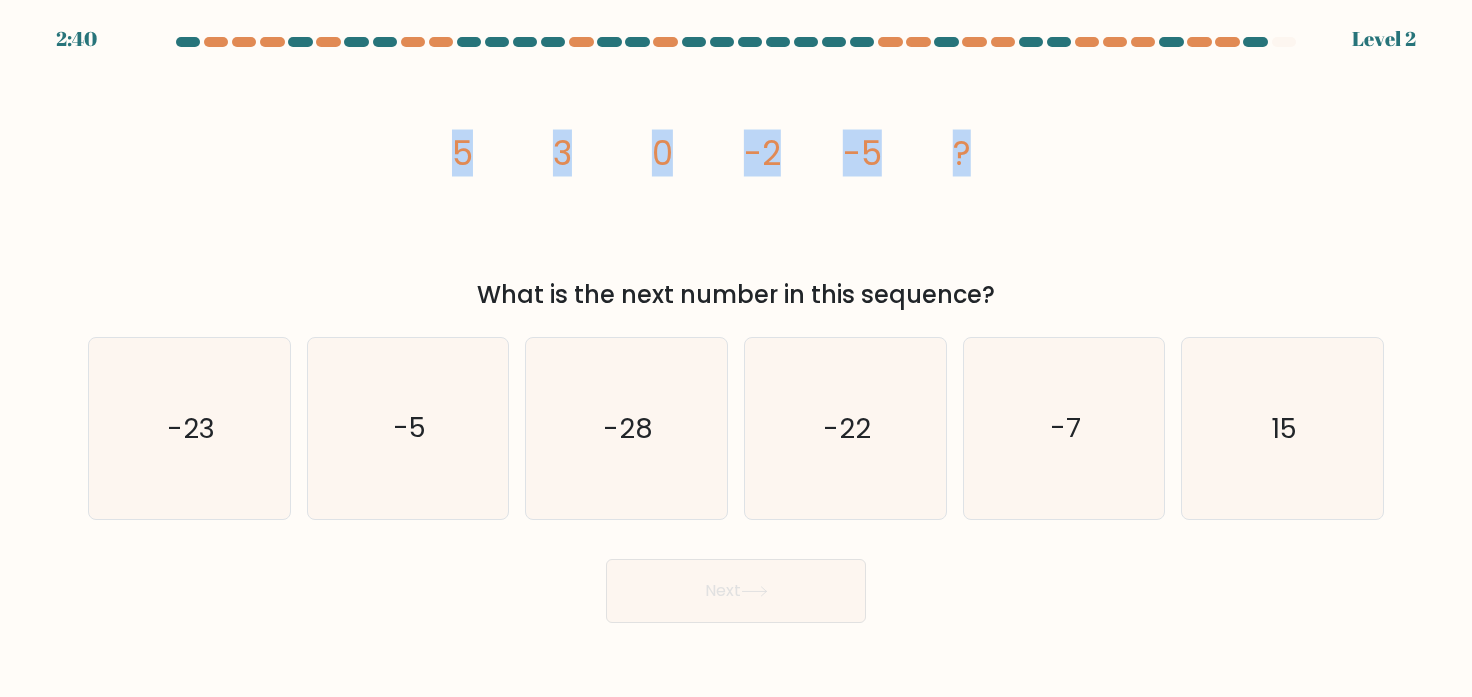 drag, startPoint x: 446, startPoint y: 151, endPoint x: 968, endPoint y: 151, distance: 522 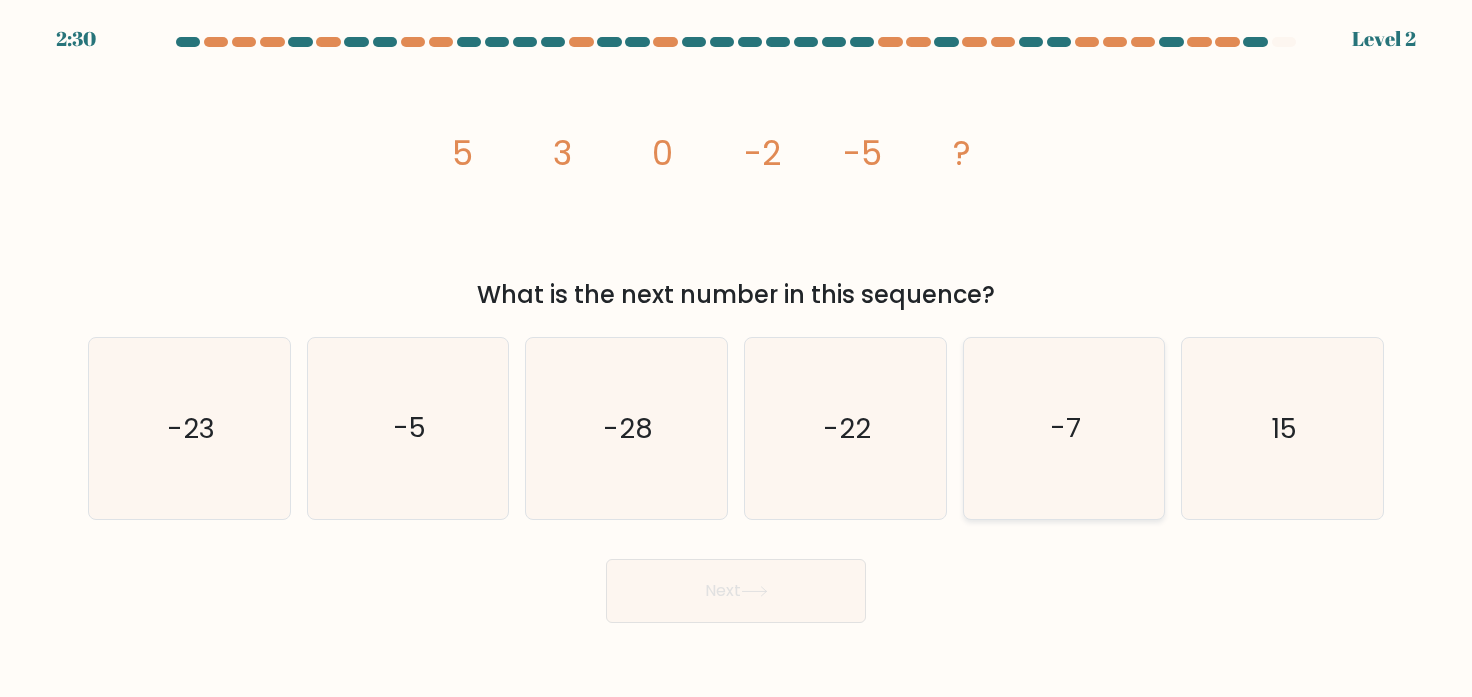 click on "-7" 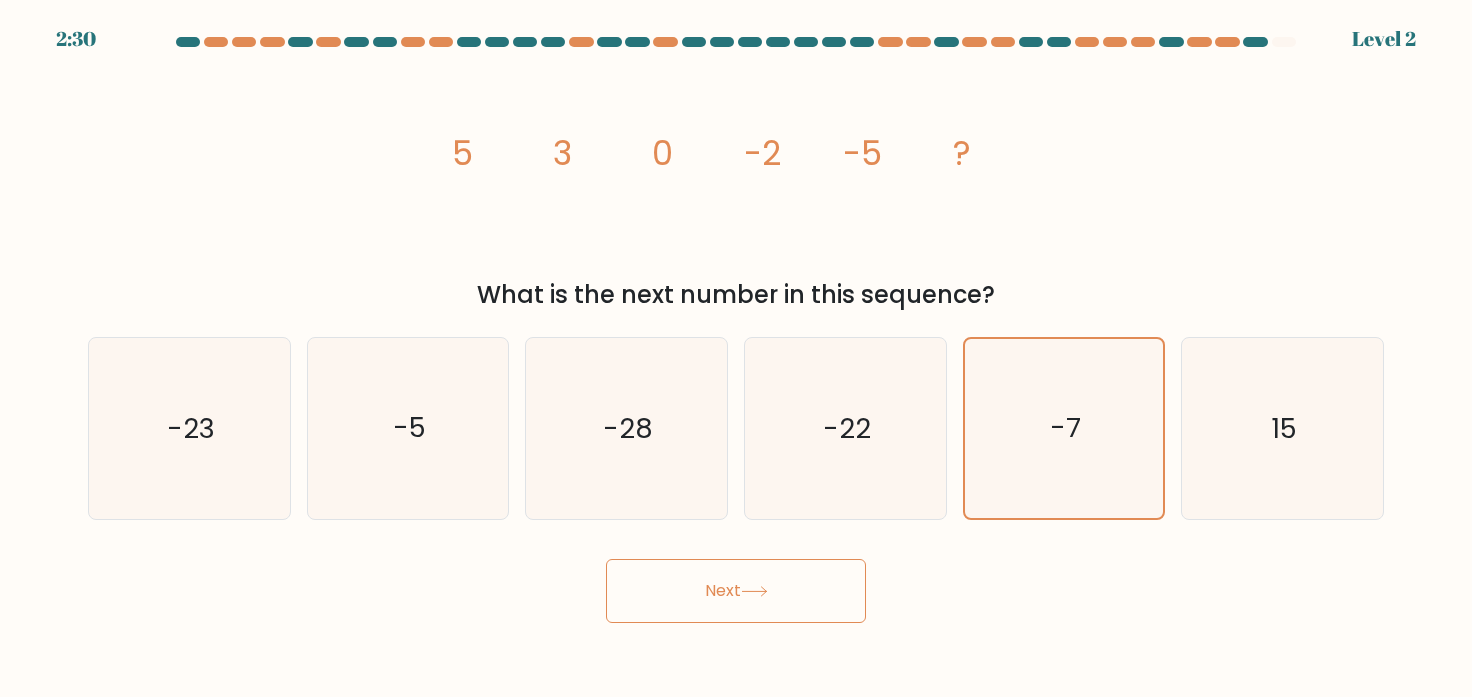 click on "Next" at bounding box center [736, 591] 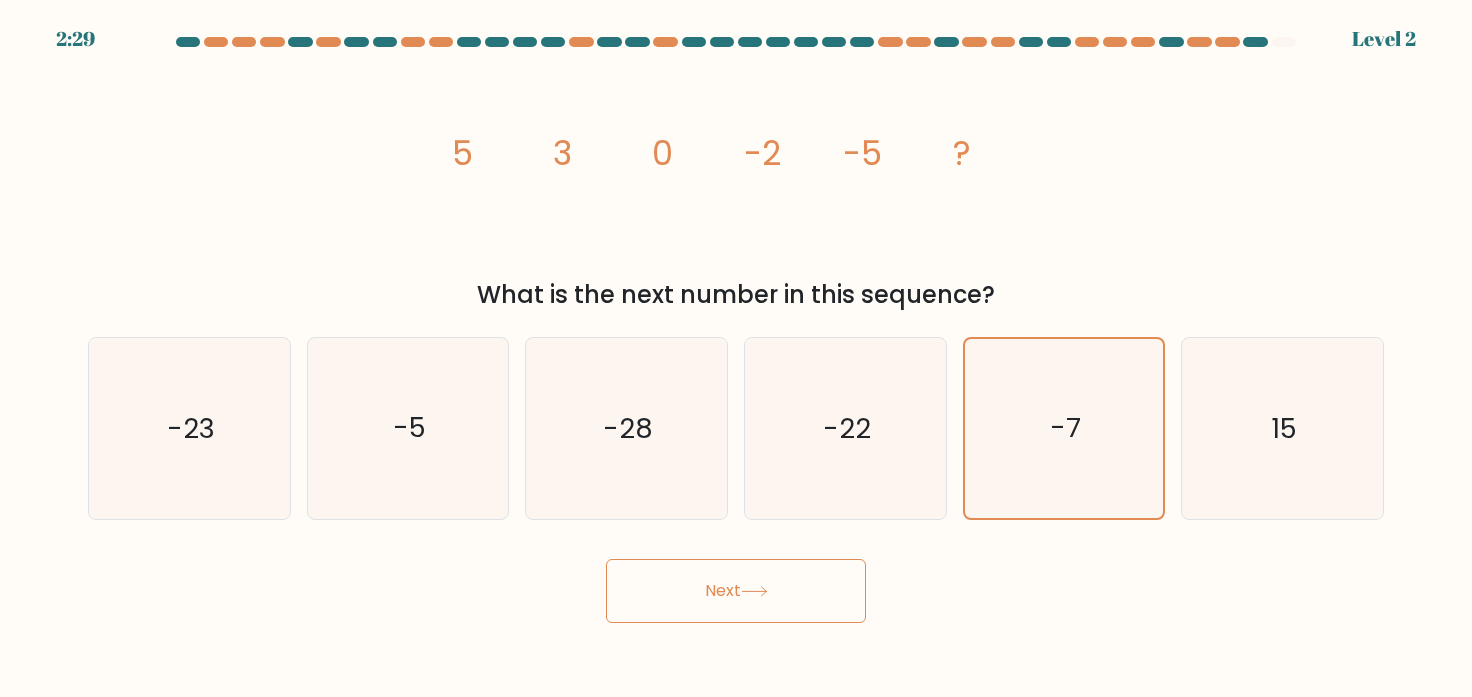 click on "Next" at bounding box center (736, 591) 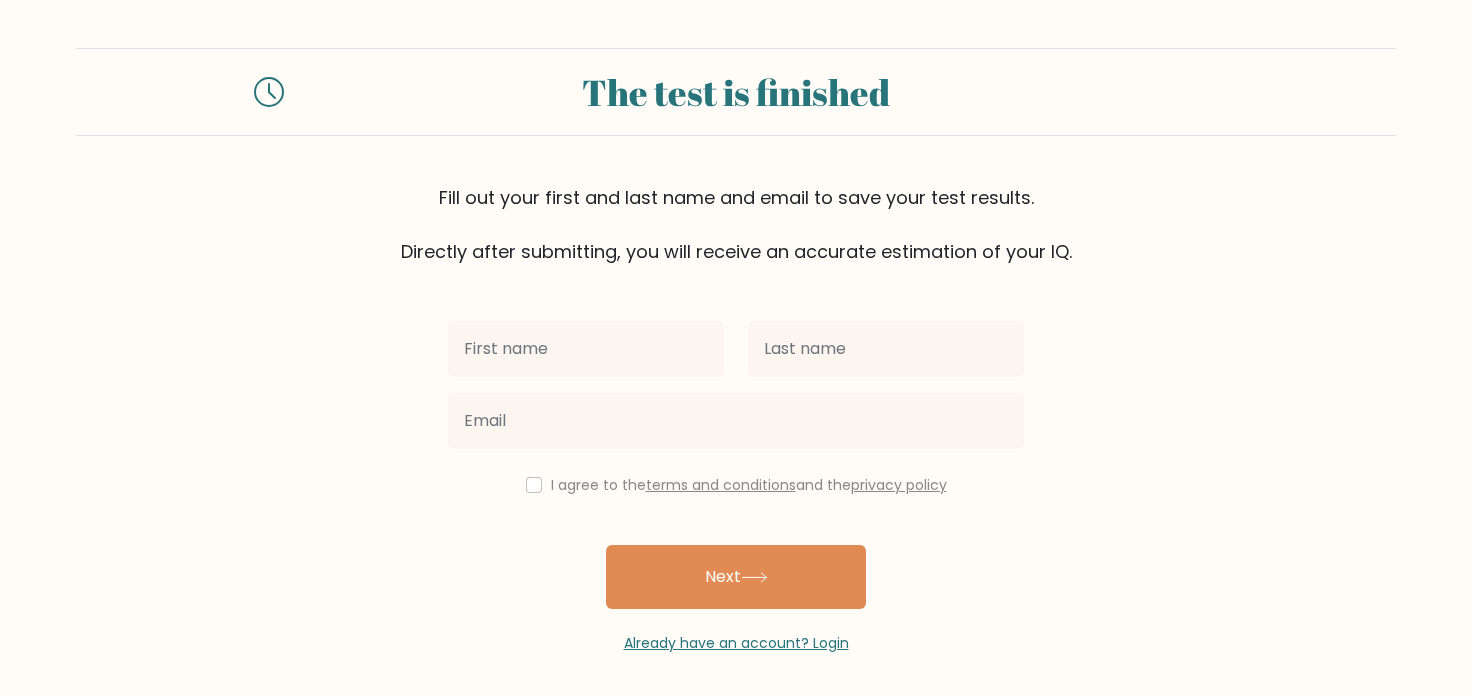 scroll, scrollTop: 0, scrollLeft: 0, axis: both 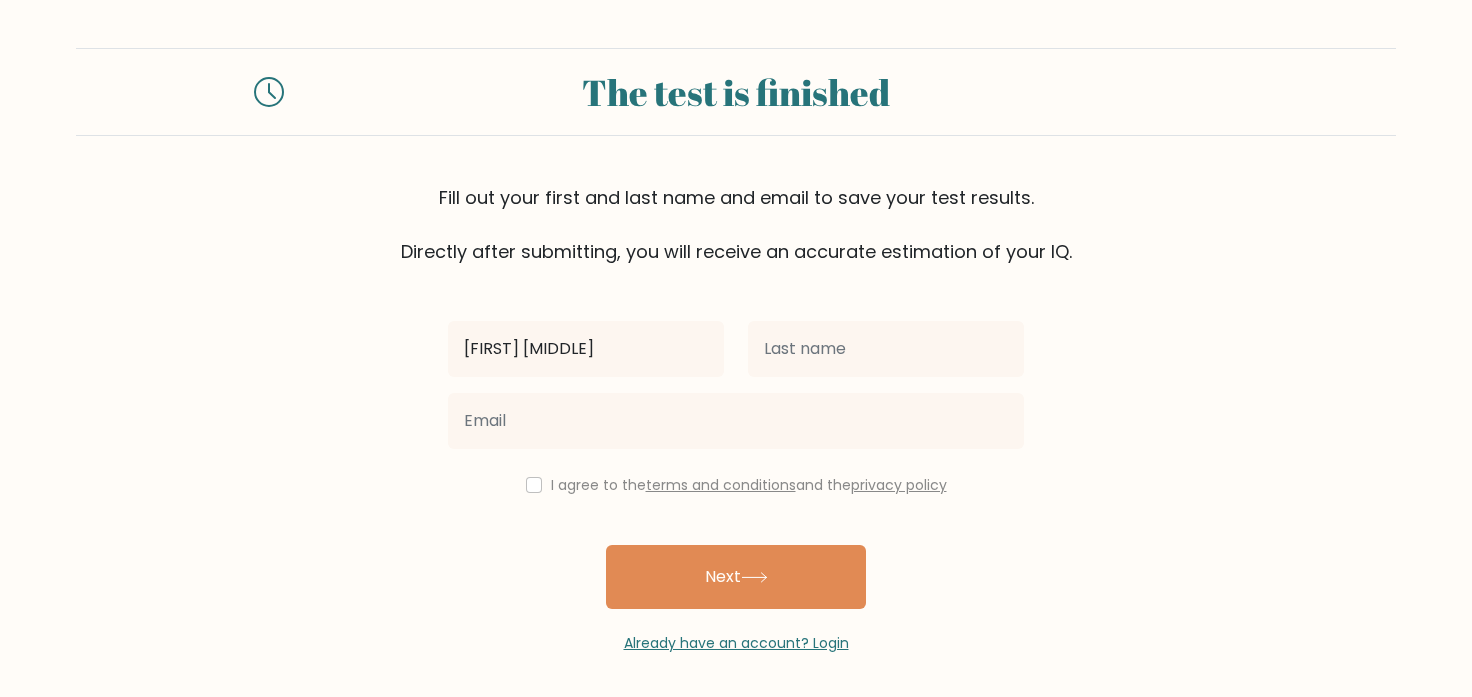 type on "[FIRST] [MIDDLE]" 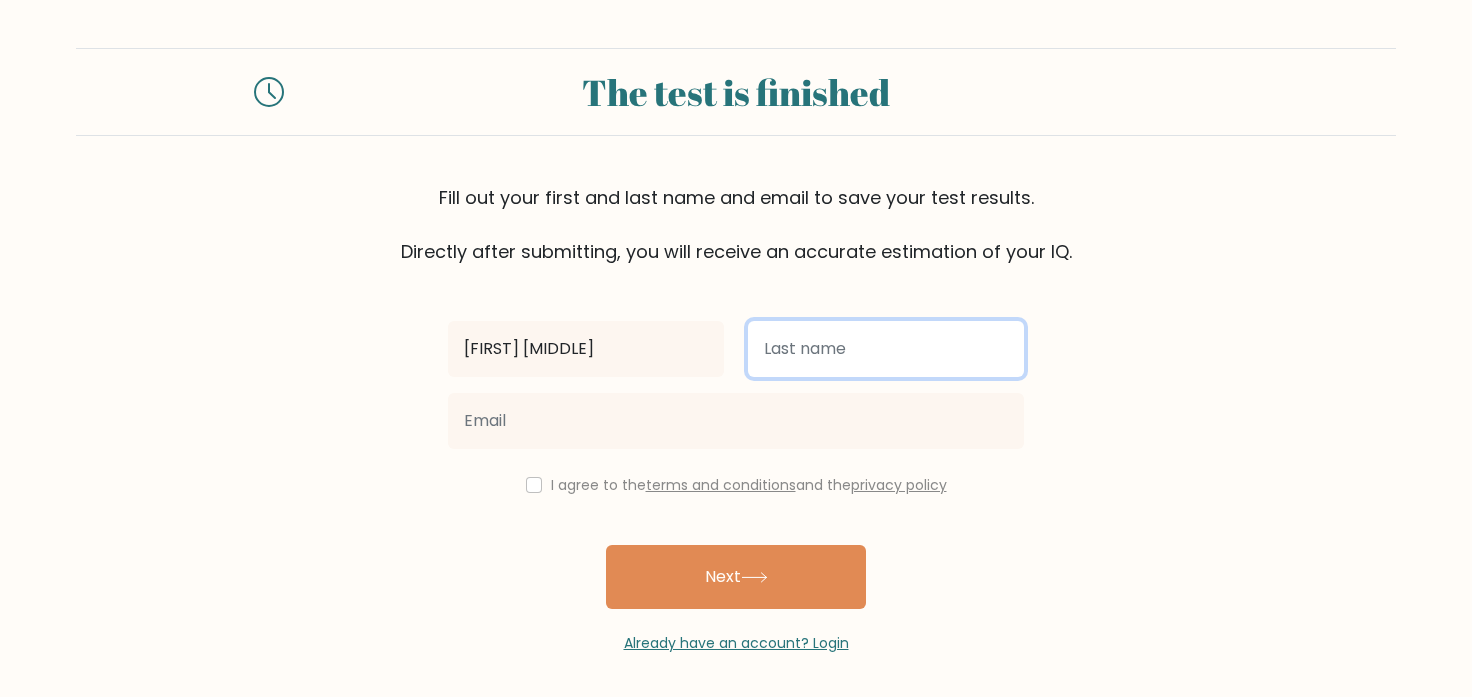click at bounding box center [886, 349] 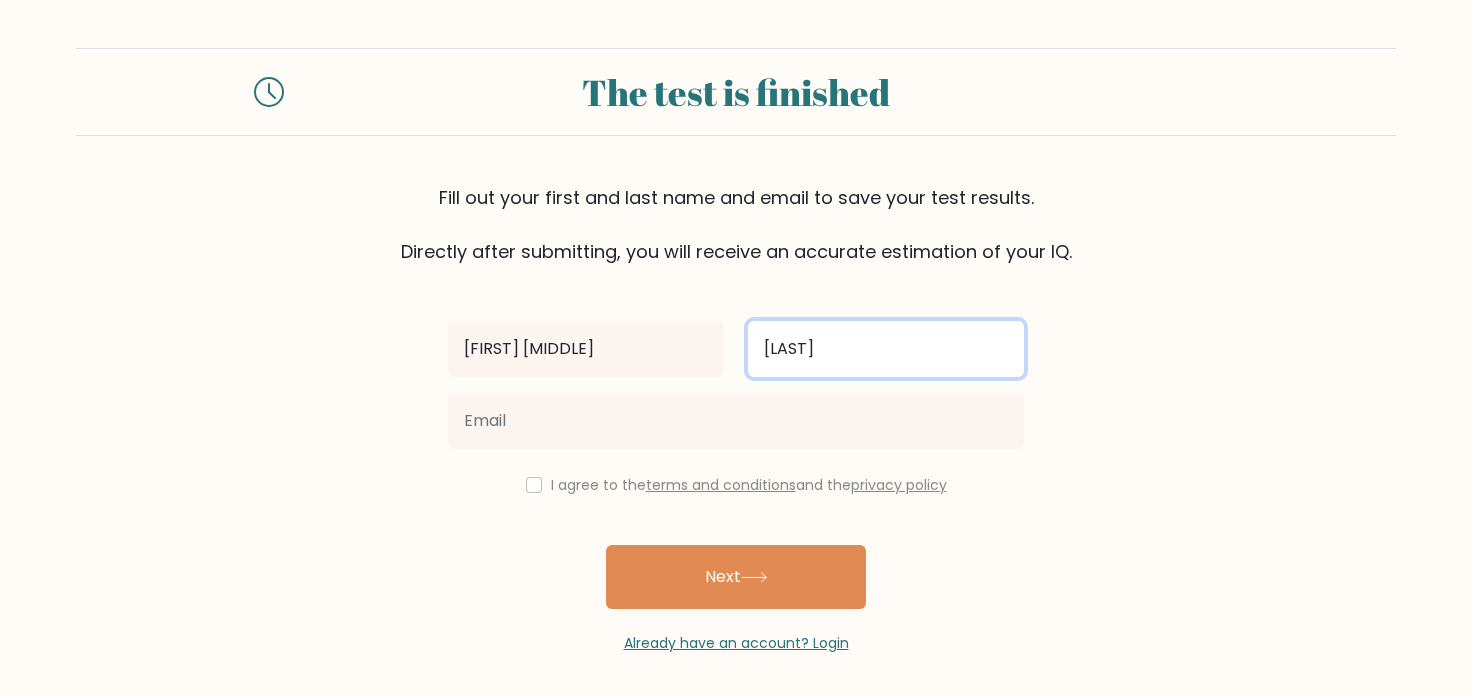 type on "[LAST]" 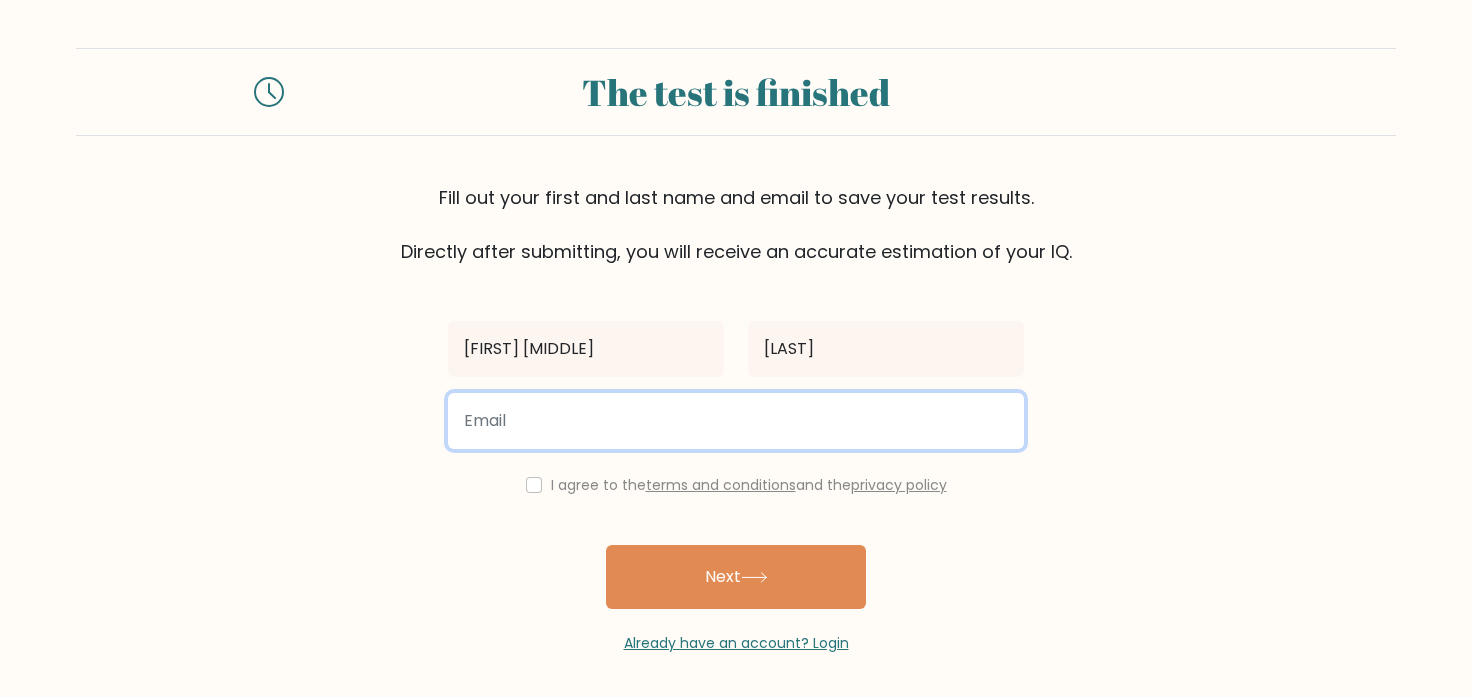 click at bounding box center [736, 421] 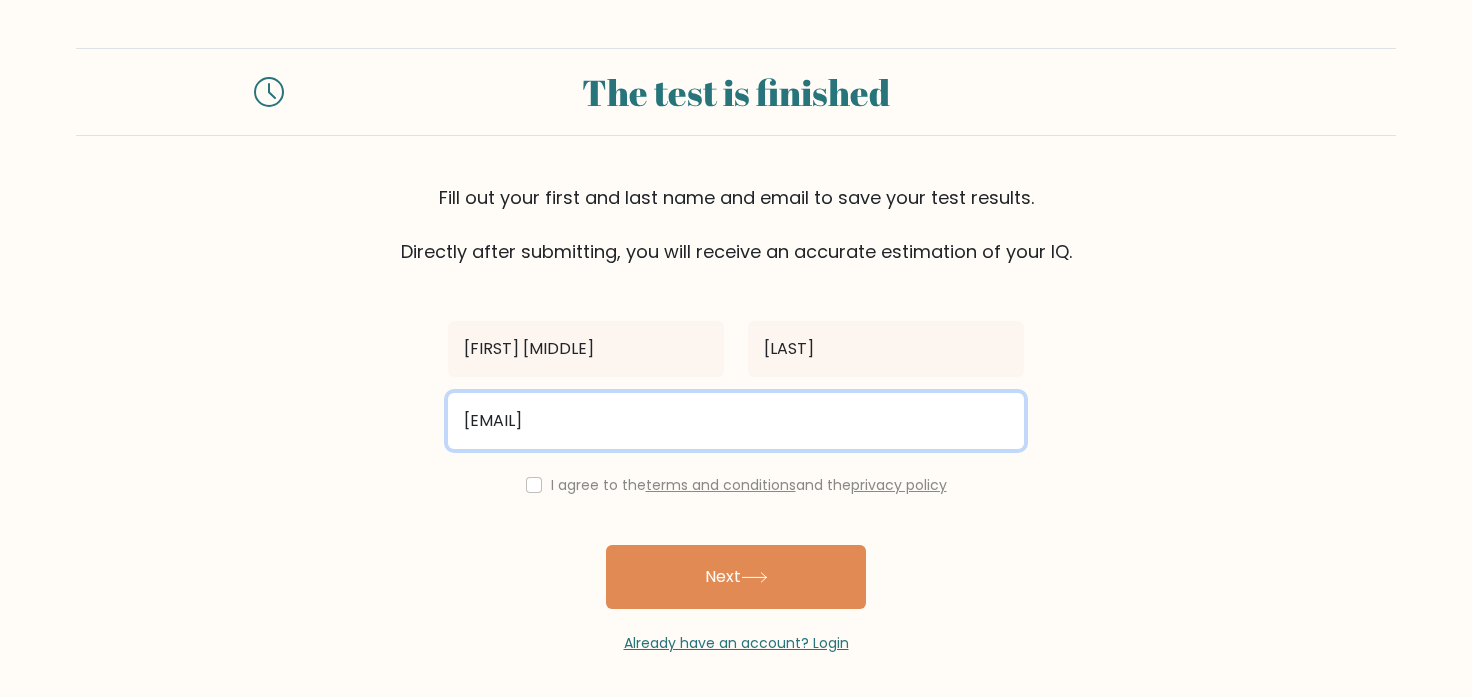 type on "dnlynjoy@gmail.com" 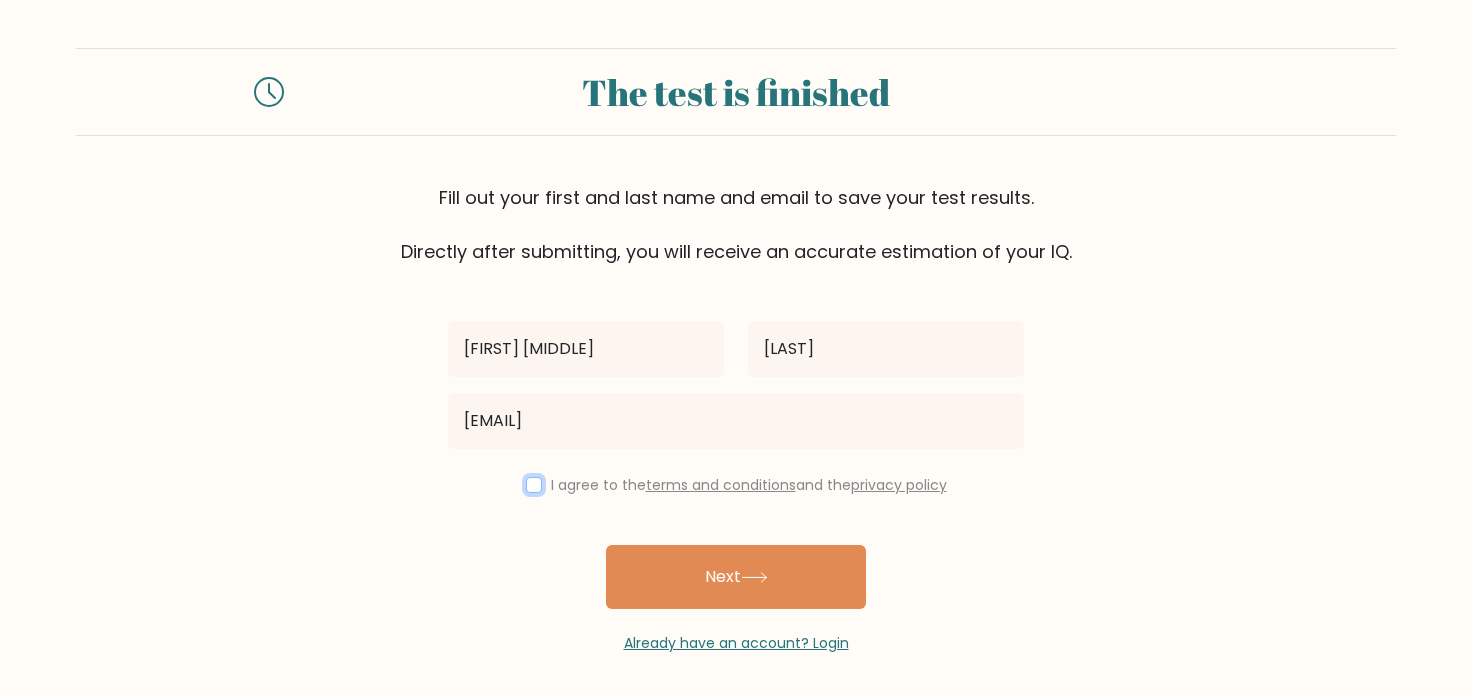 drag, startPoint x: 524, startPoint y: 482, endPoint x: 537, endPoint y: 497, distance: 19.849434 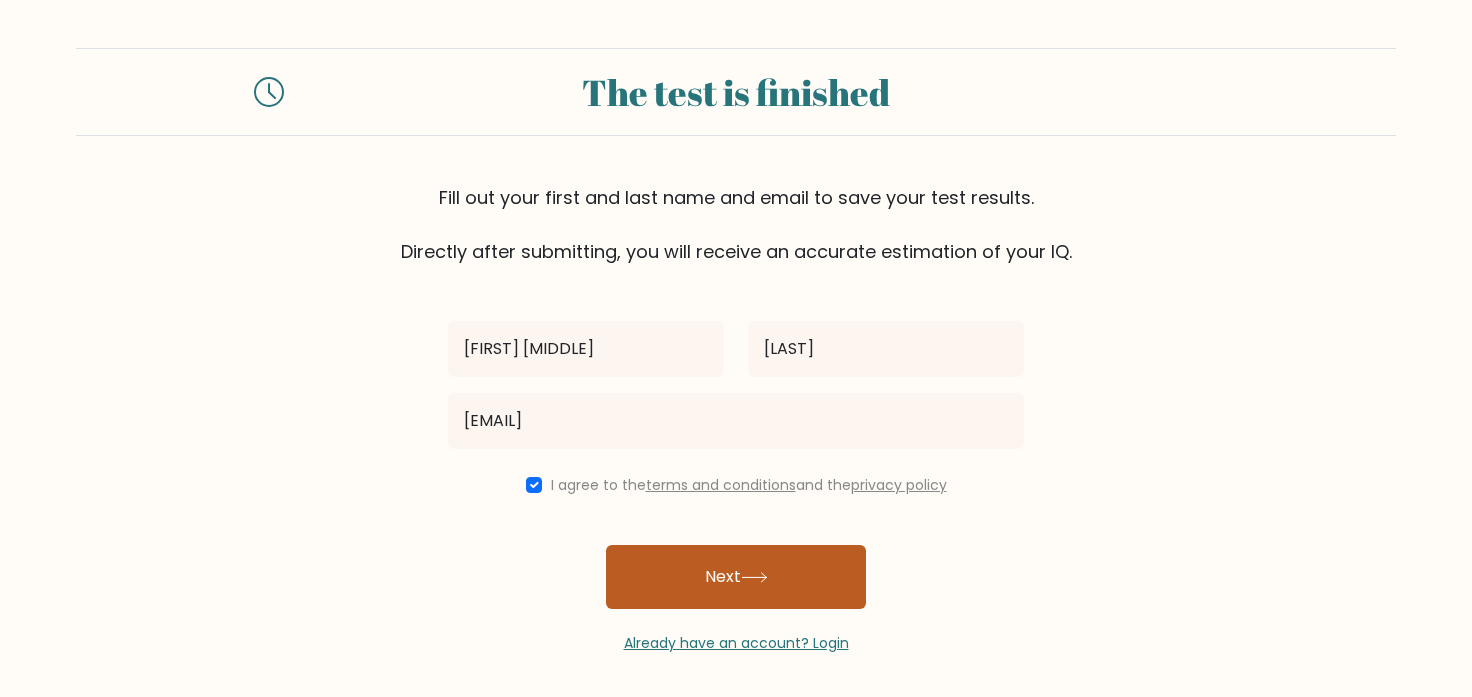 click on "Next" at bounding box center (736, 577) 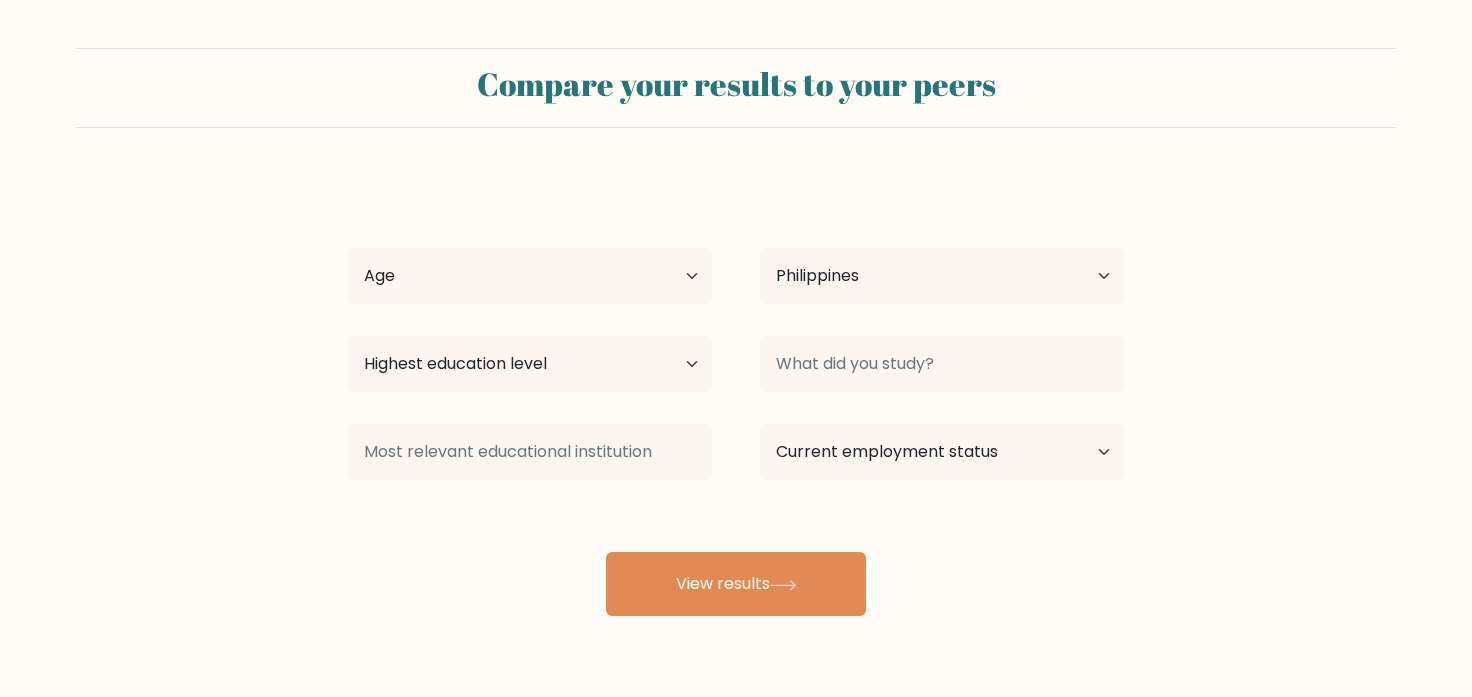 select on "PH" 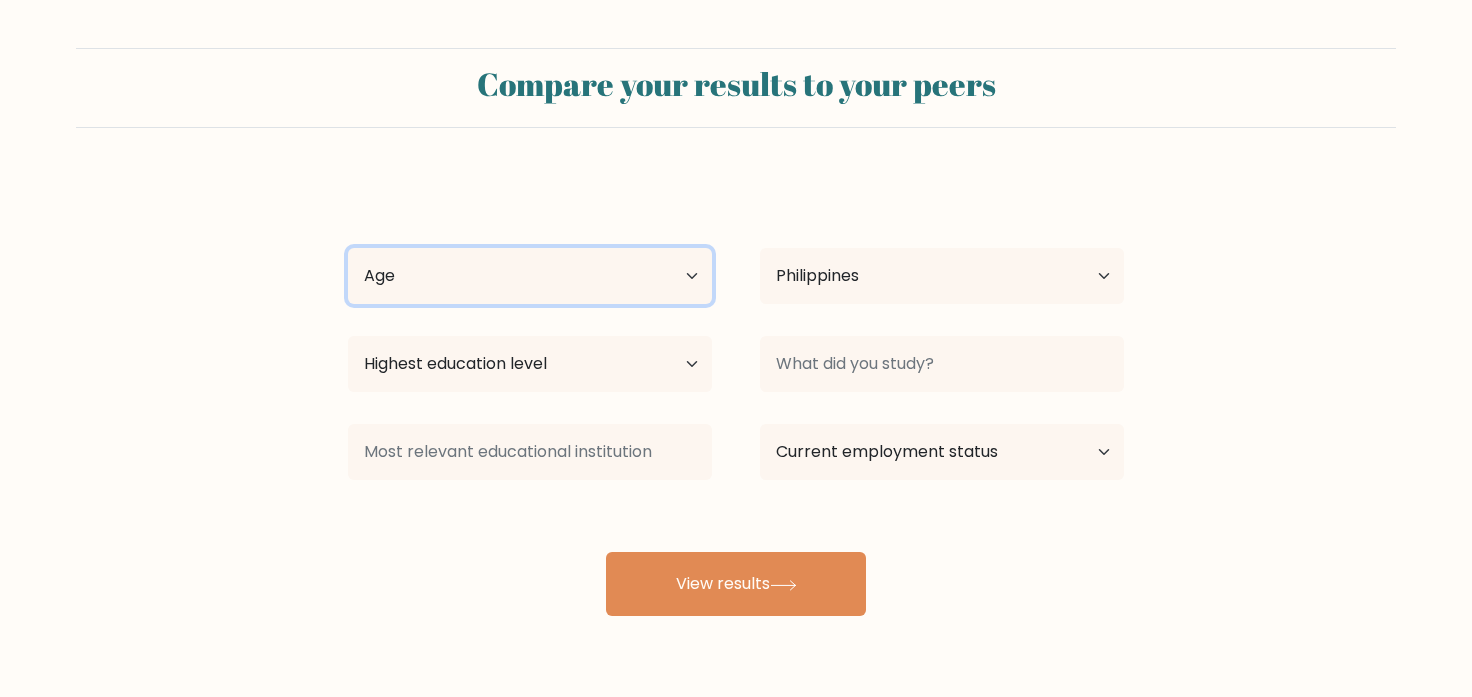click on "Age
Under 18 years old
18-24 years old
25-34 years old
35-44 years old
45-54 years old
55-64 years old
65 years old and above" at bounding box center [530, 276] 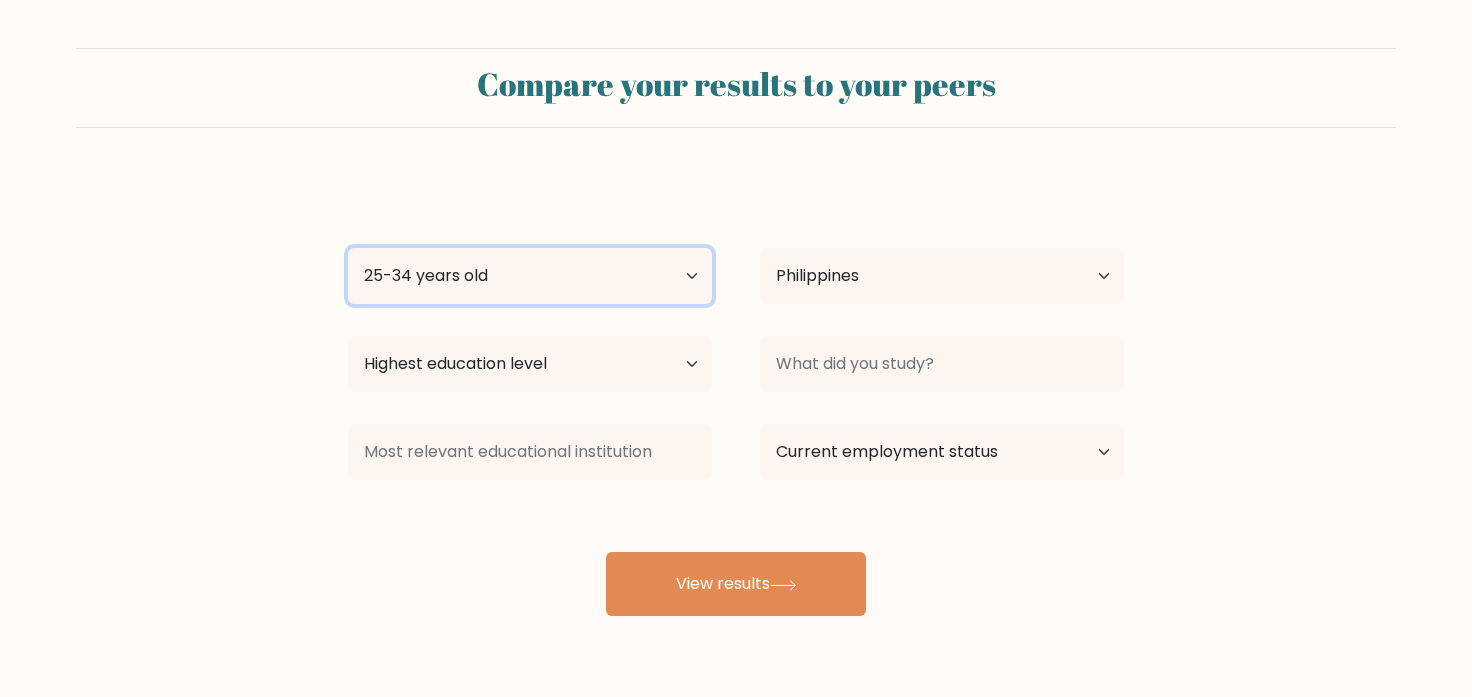 click on "25-34 years old" at bounding box center [0, 0] 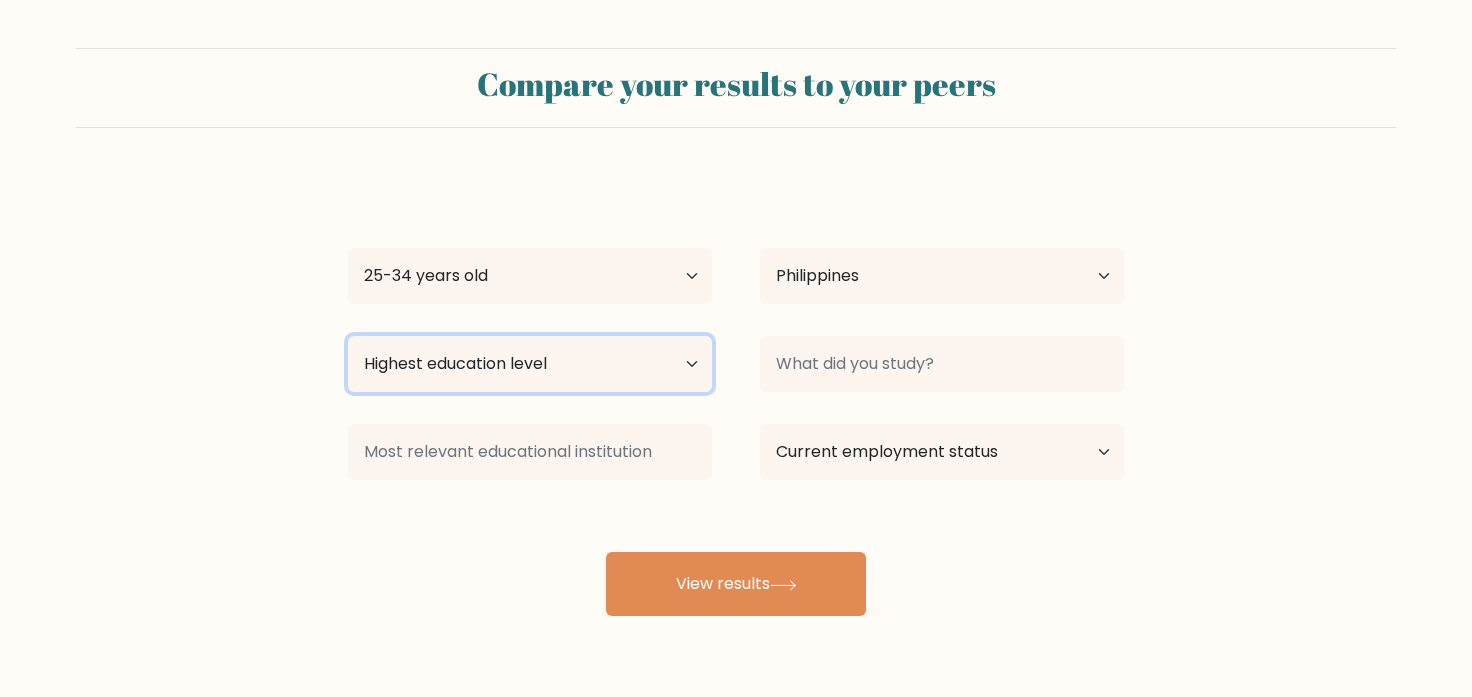 click on "Highest education level
No schooling
Primary
Lower Secondary
Upper Secondary
Occupation Specific
Bachelor's degree
Master's degree
Doctoral degree" at bounding box center (530, 364) 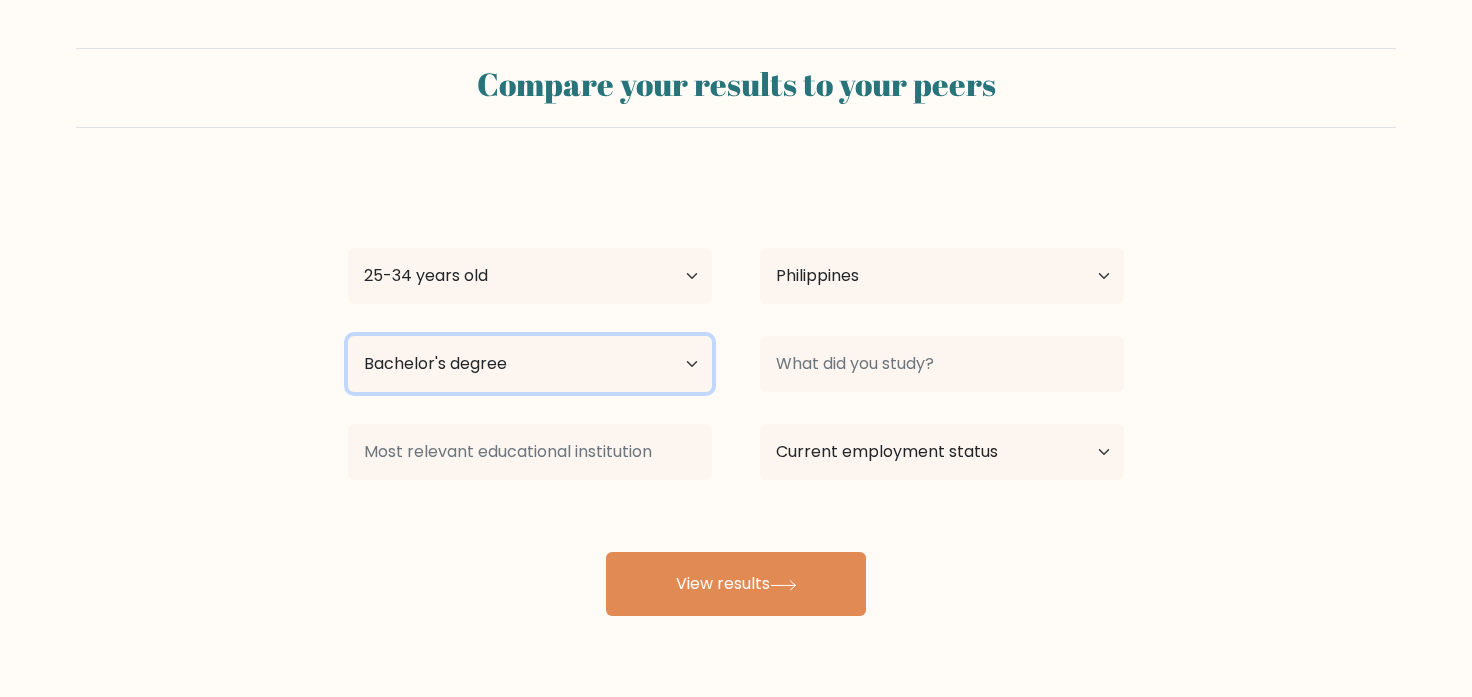 click on "Bachelor's degree" at bounding box center (0, 0) 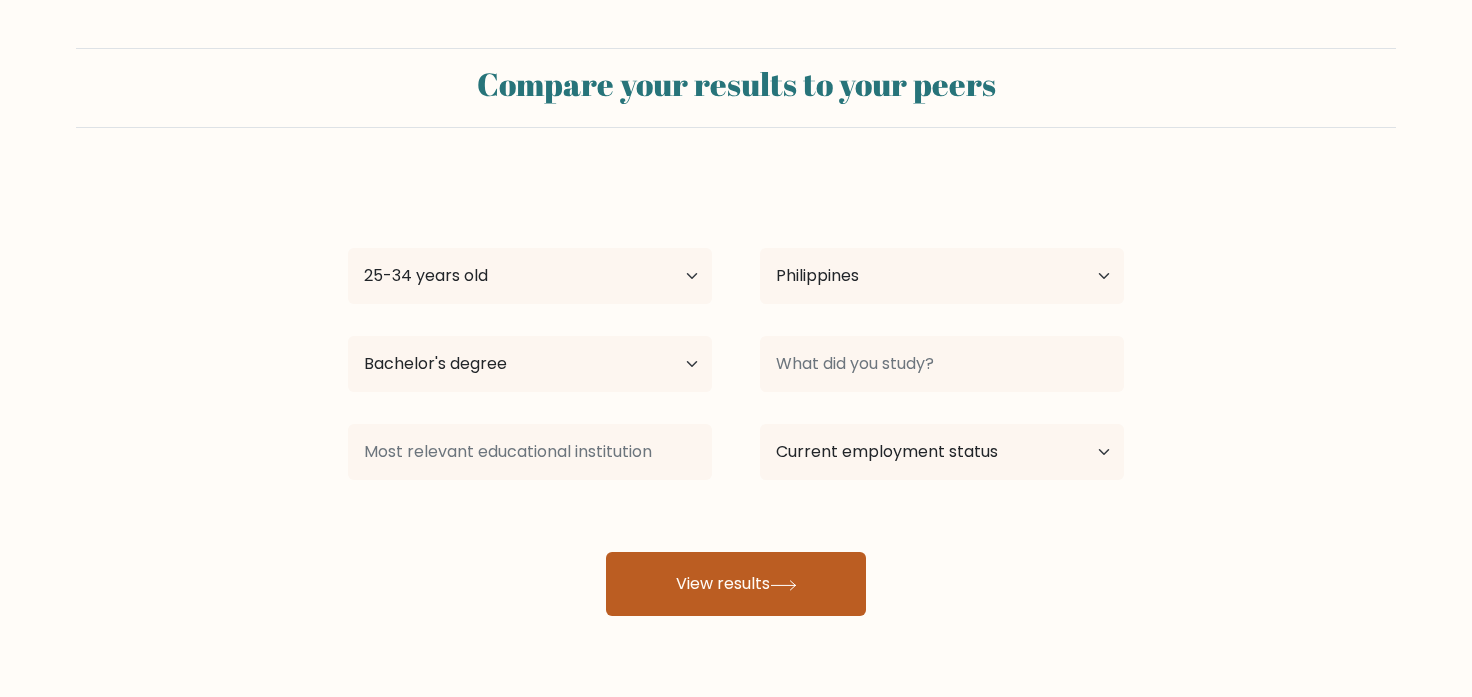 click on "View results" at bounding box center [736, 584] 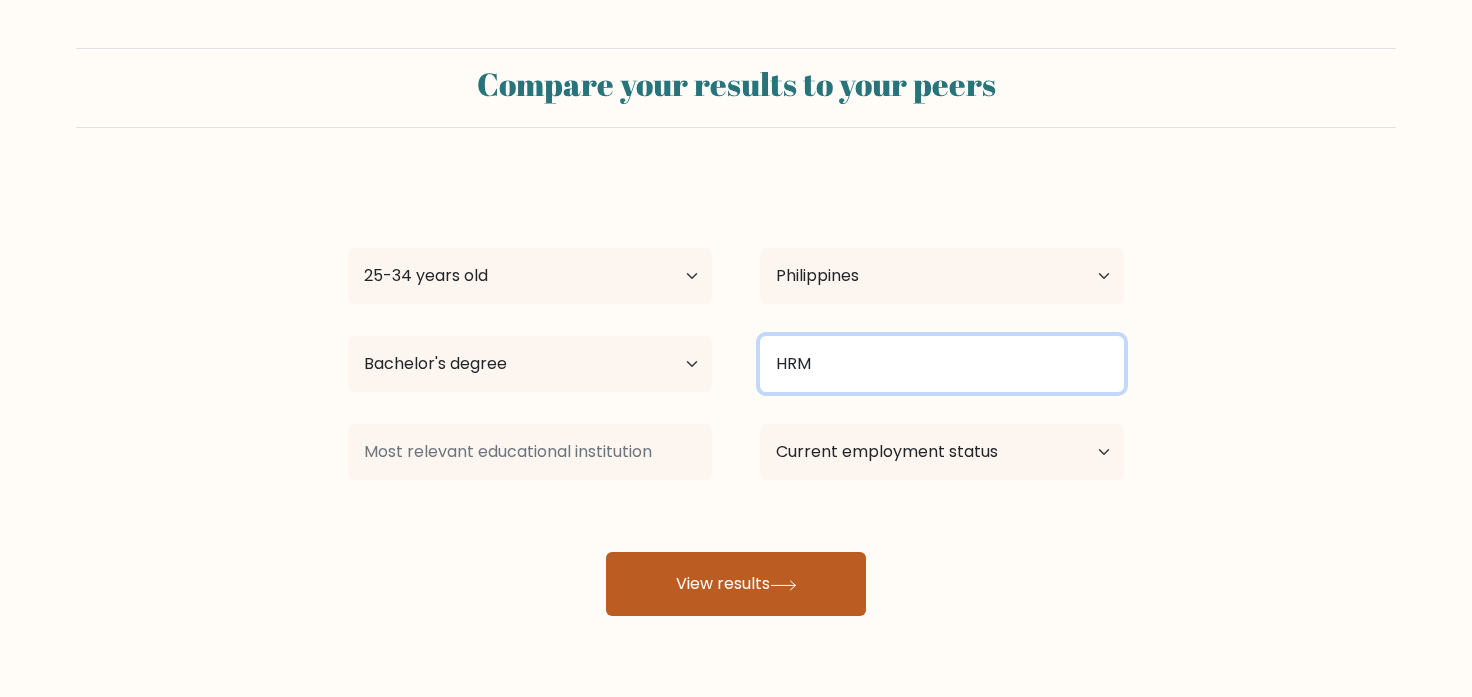 type on "HRM" 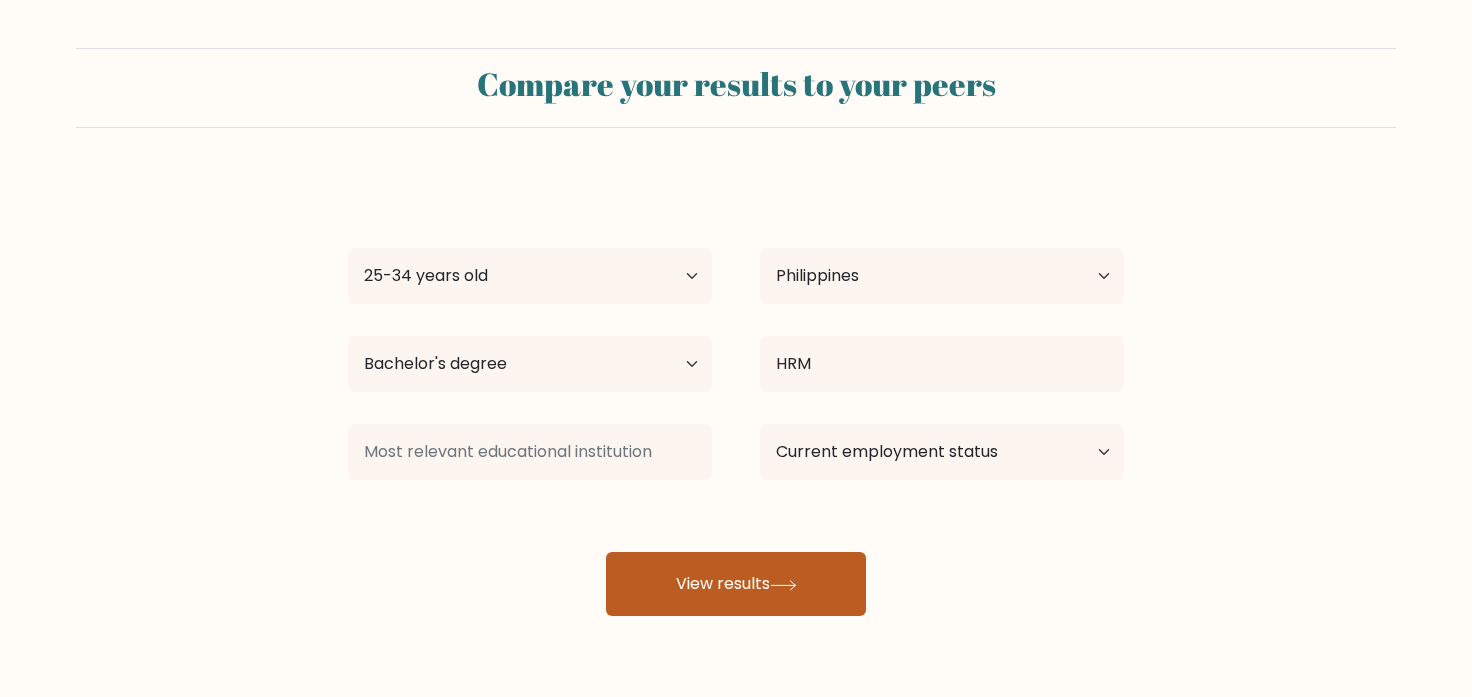 click on "View results" at bounding box center [736, 584] 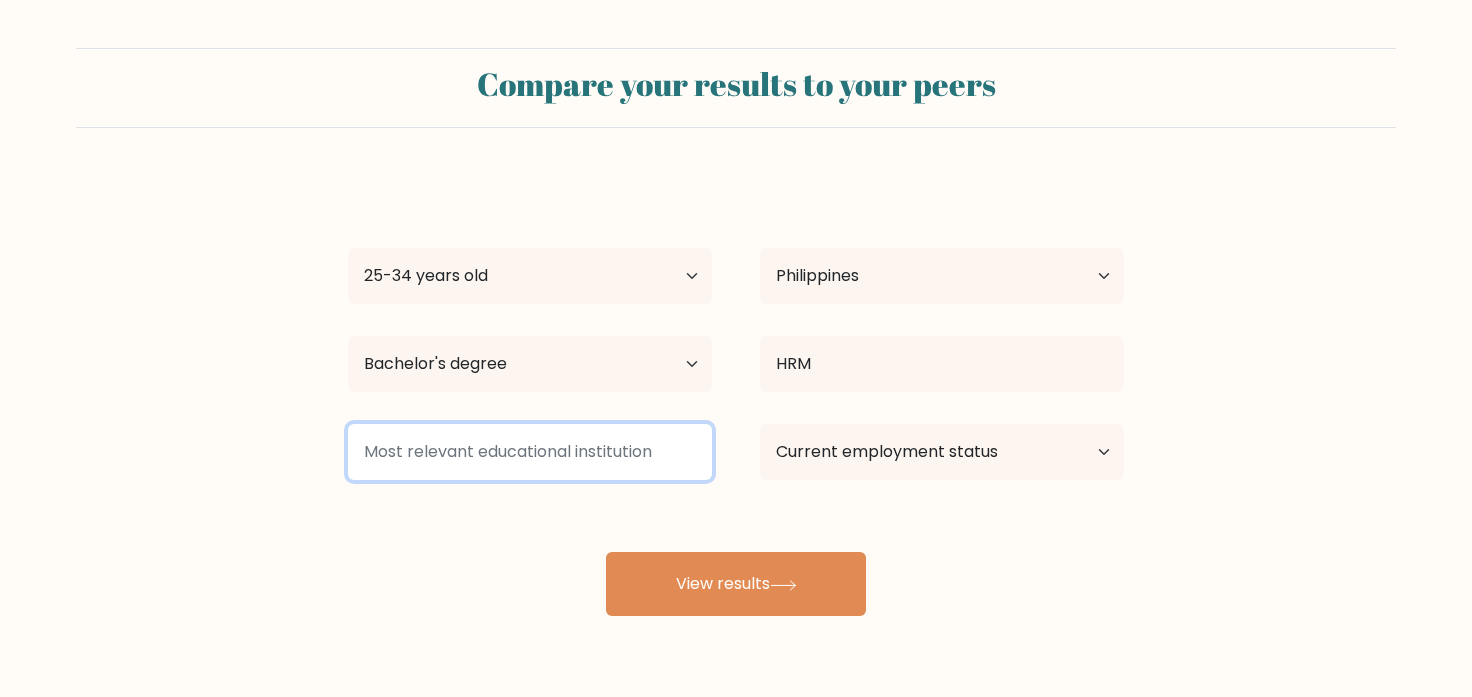 drag, startPoint x: 605, startPoint y: 475, endPoint x: 579, endPoint y: 469, distance: 26.683329 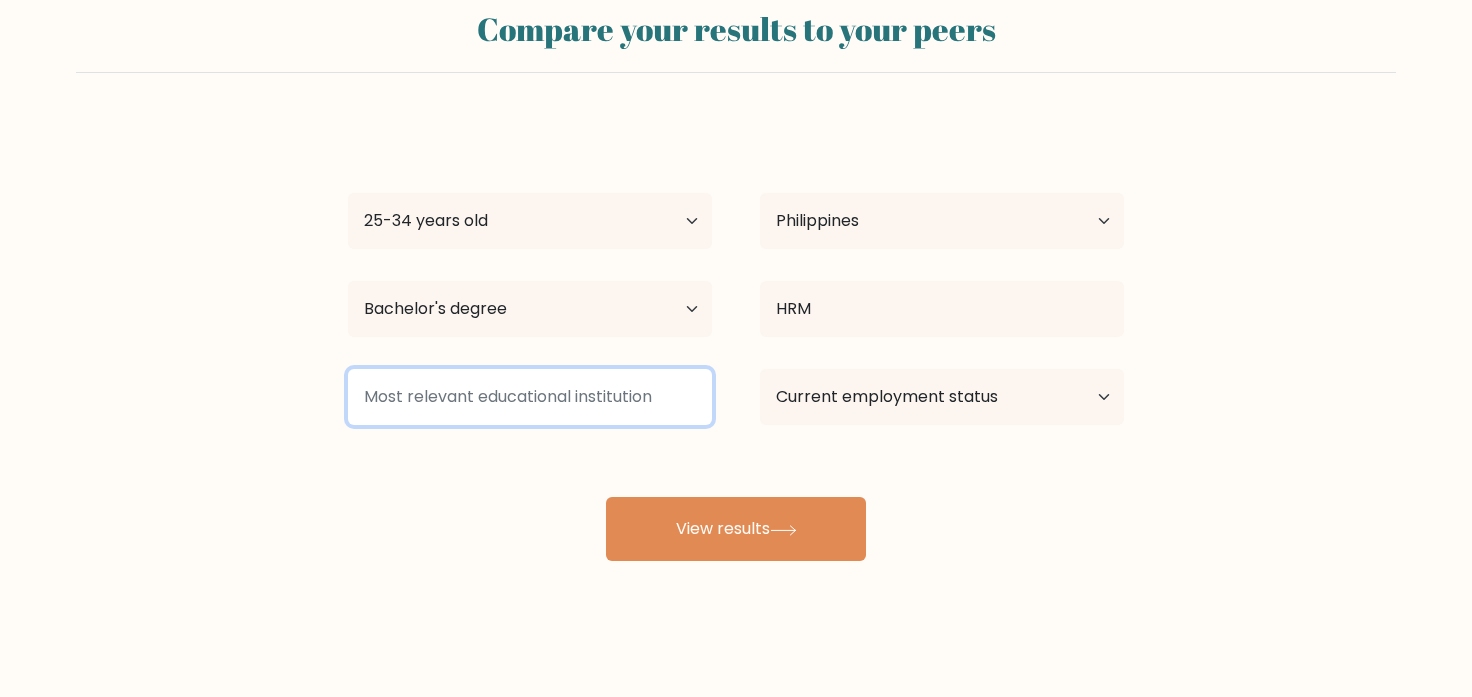 scroll, scrollTop: 61, scrollLeft: 0, axis: vertical 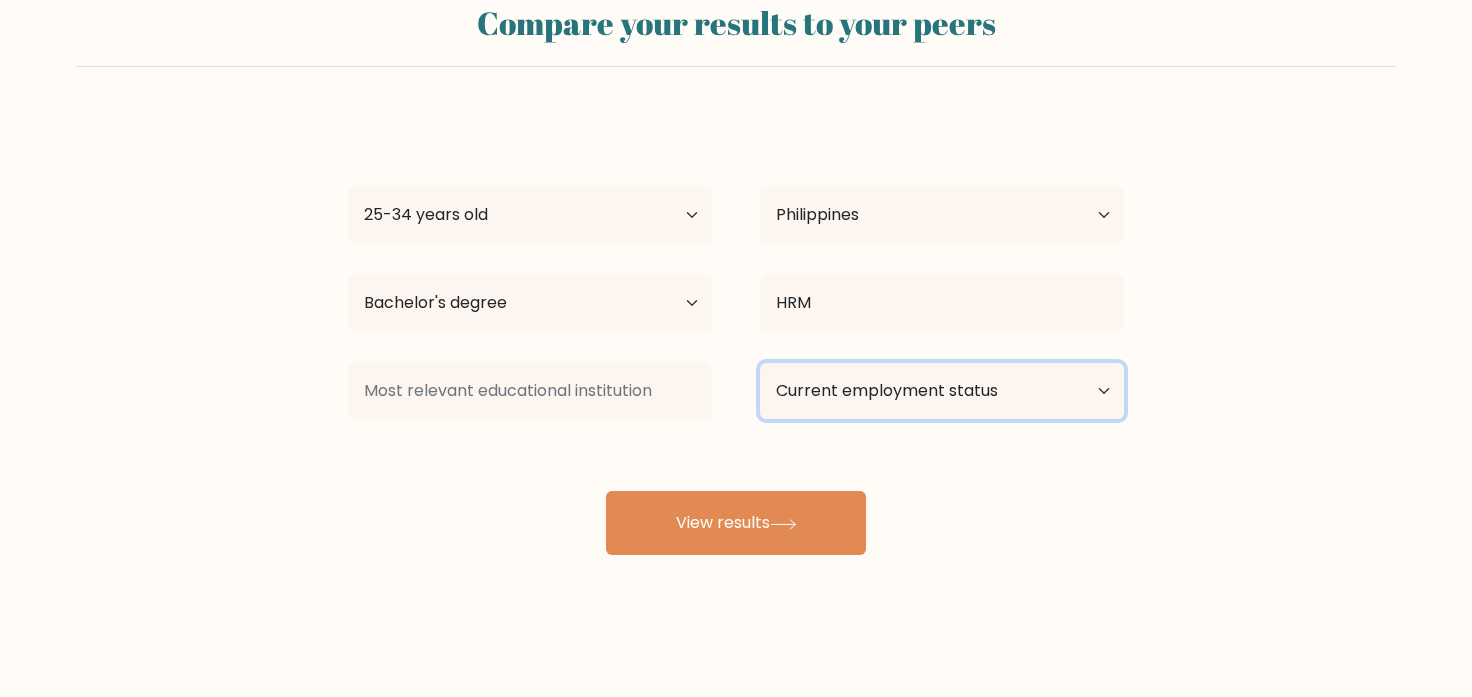 click on "Current employment status
Employed
Student
Retired
Other / prefer not to answer" at bounding box center (942, 391) 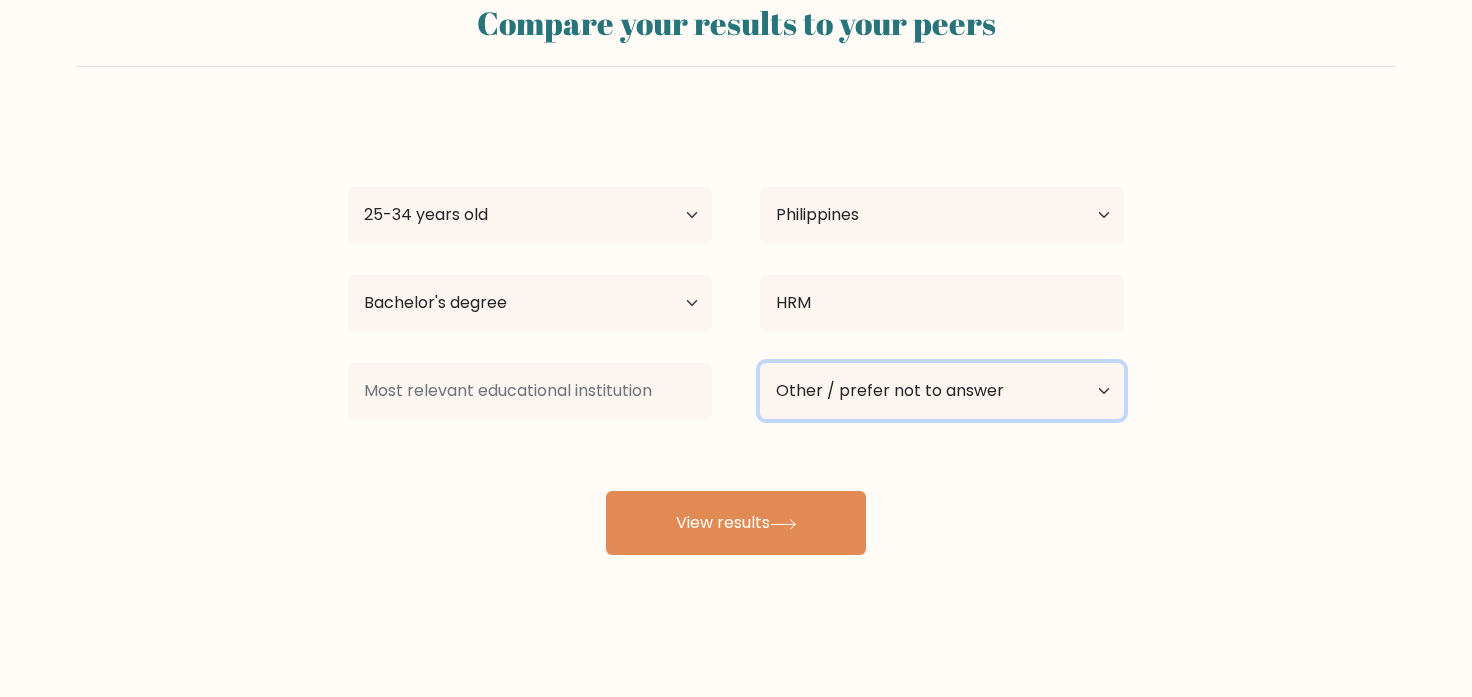 click on "Other / prefer not to answer" at bounding box center [0, 0] 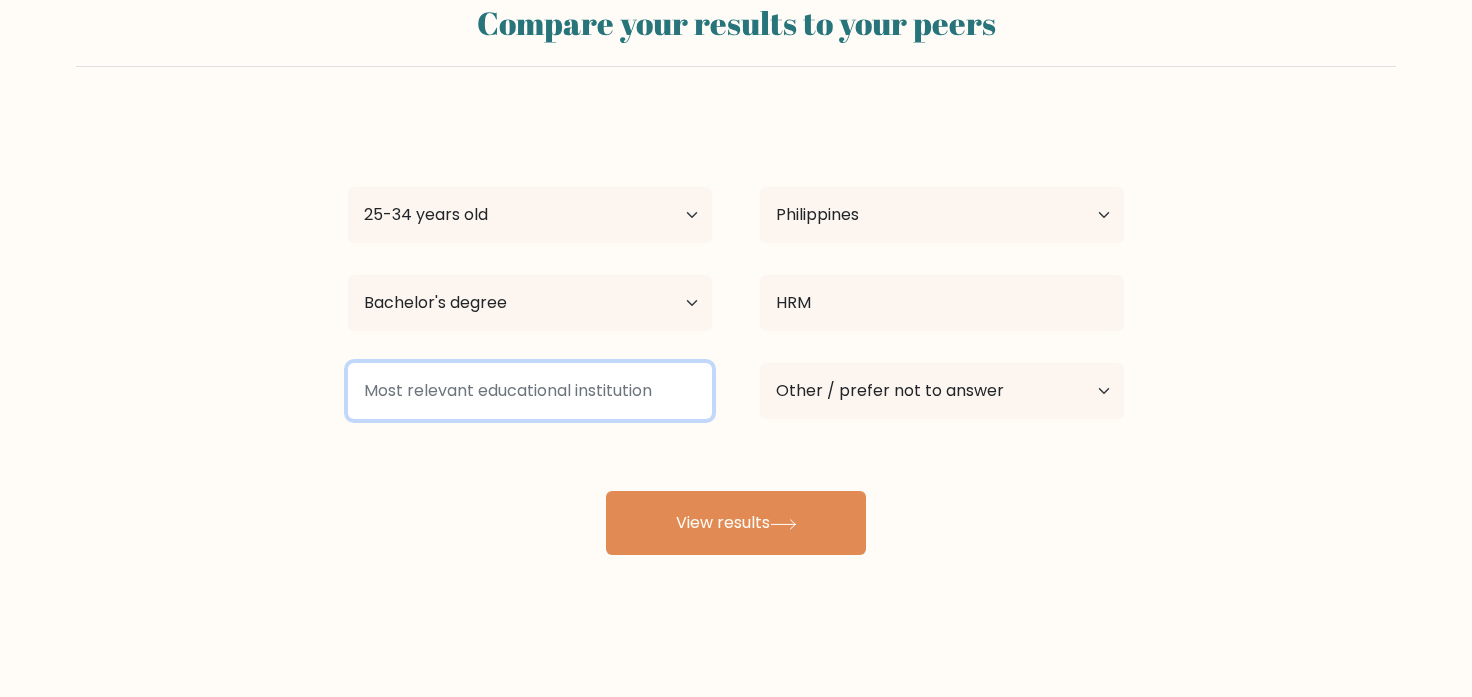 click at bounding box center [530, 391] 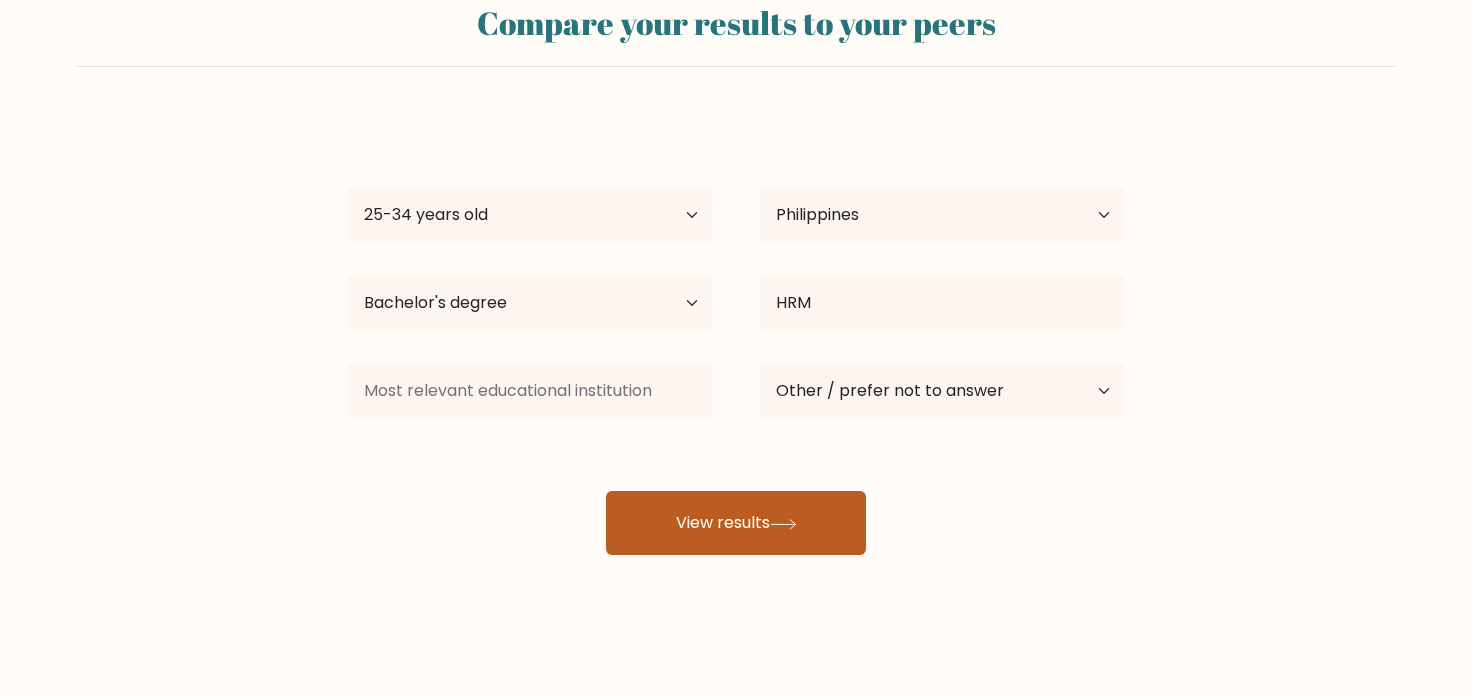 click on "View results" at bounding box center [736, 523] 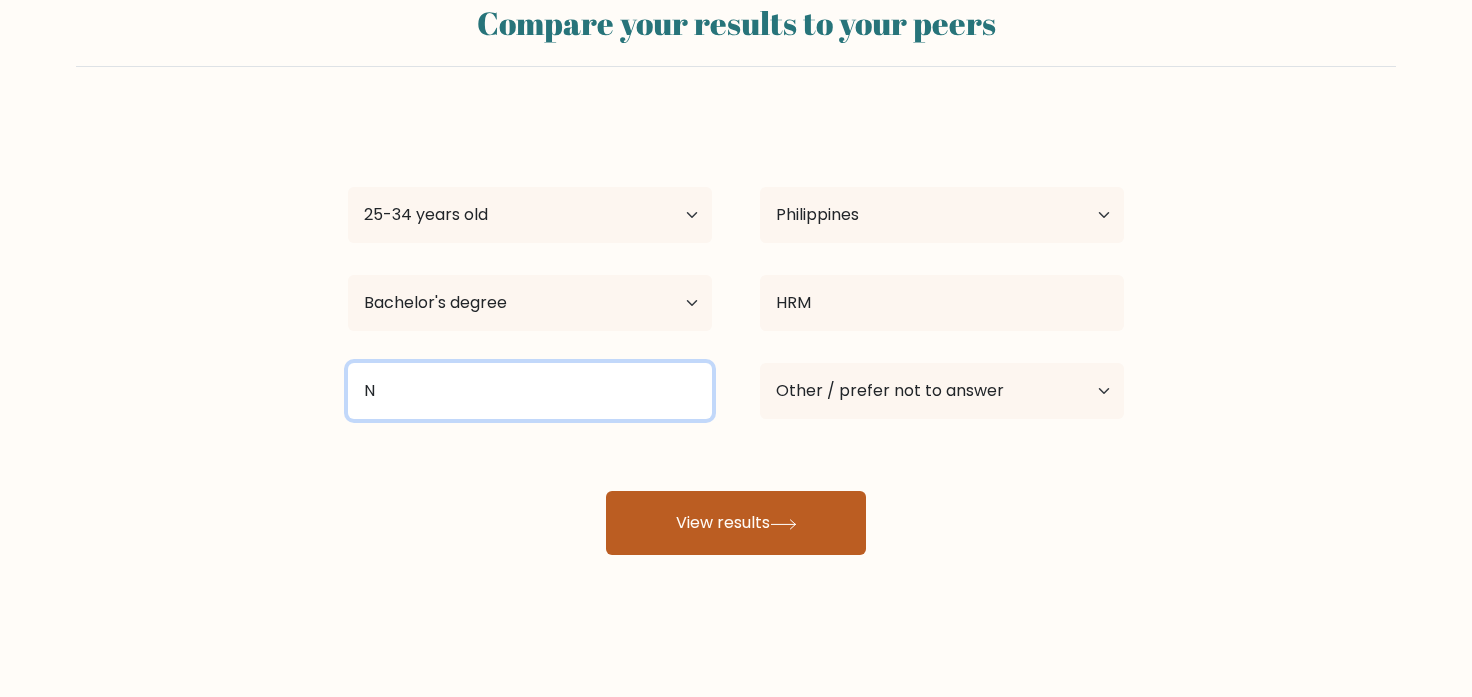 type on "N" 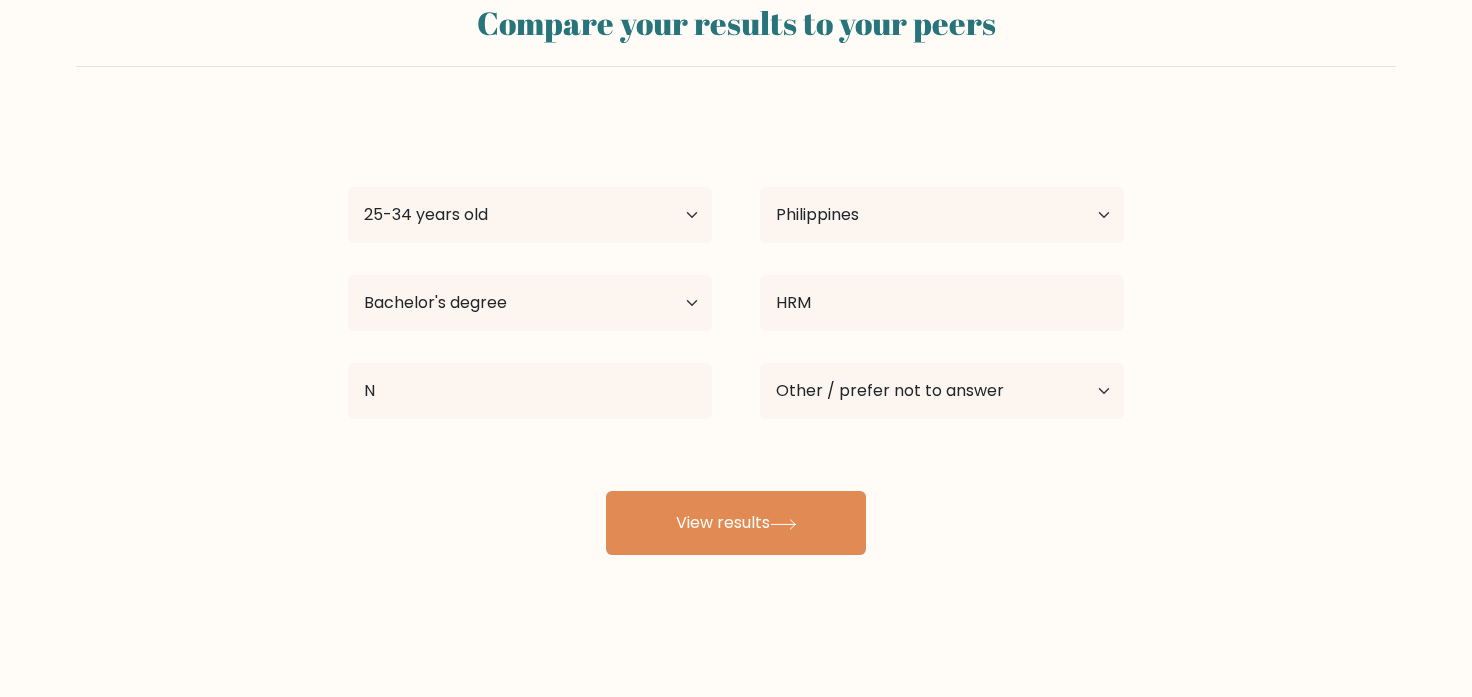click on "View results" at bounding box center (736, 523) 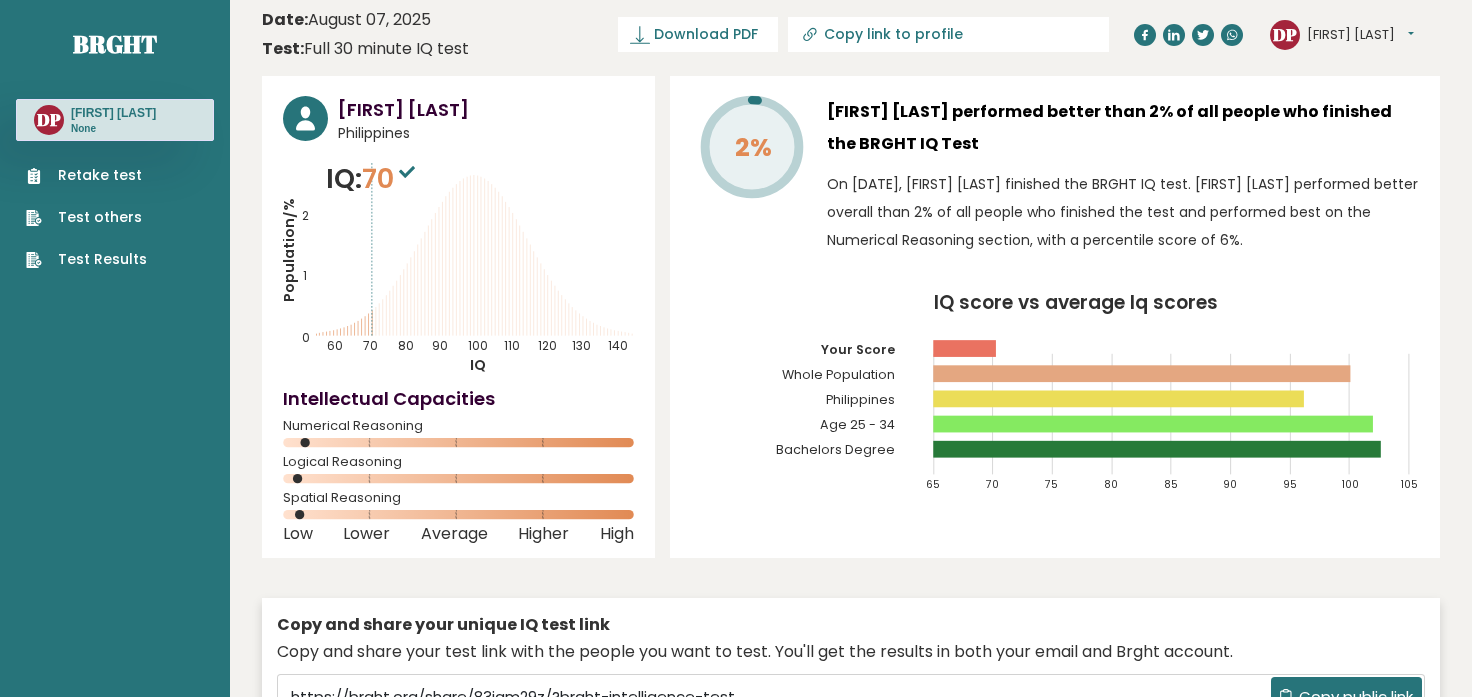 scroll, scrollTop: 0, scrollLeft: 0, axis: both 